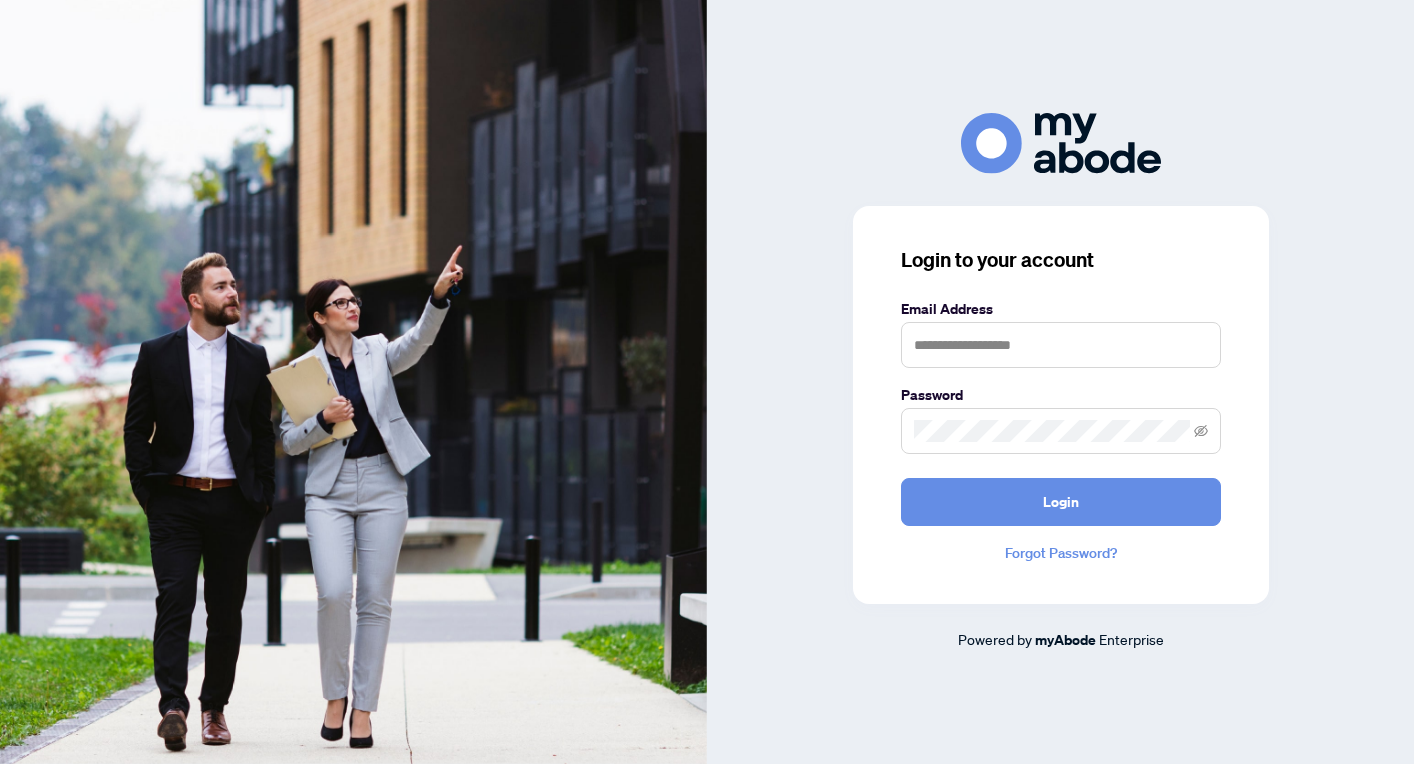 scroll, scrollTop: 0, scrollLeft: 0, axis: both 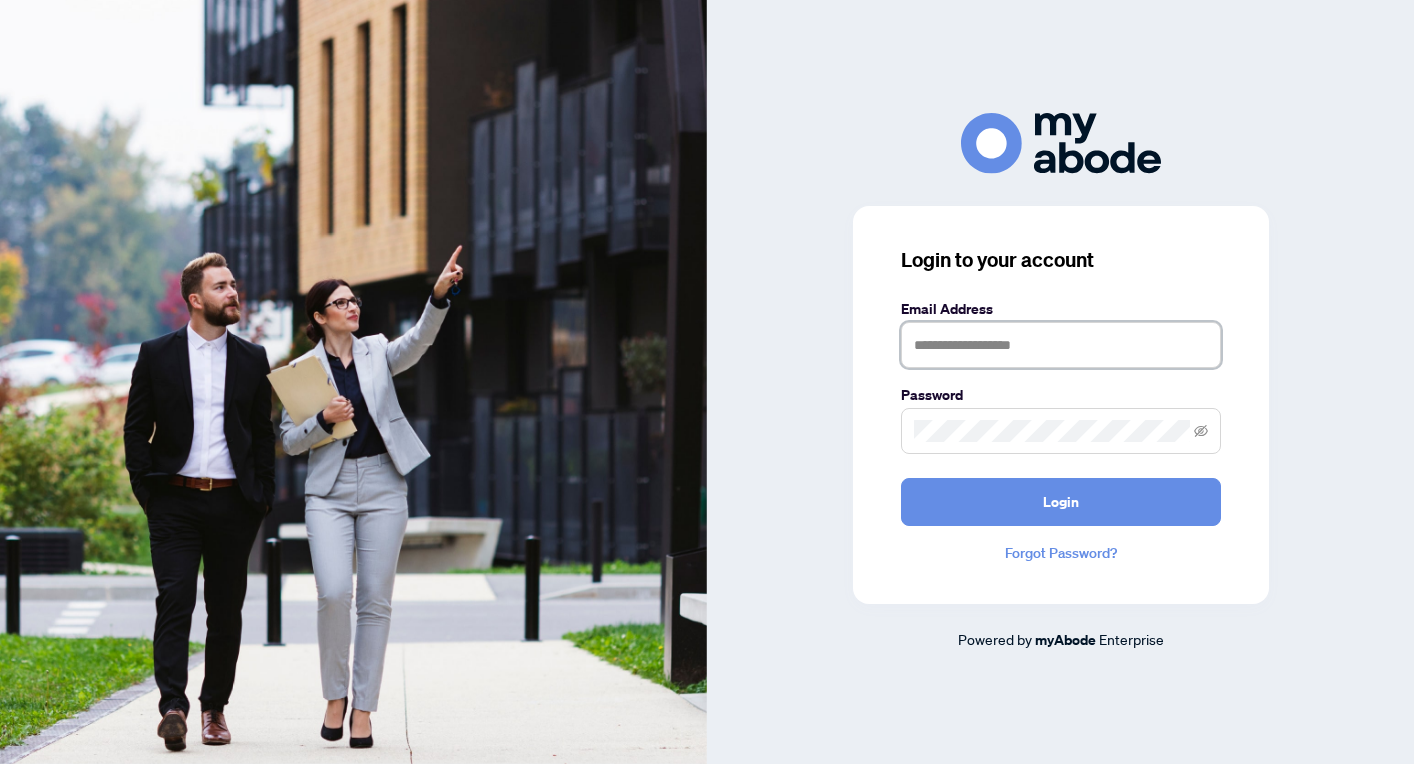click at bounding box center [1061, 345] 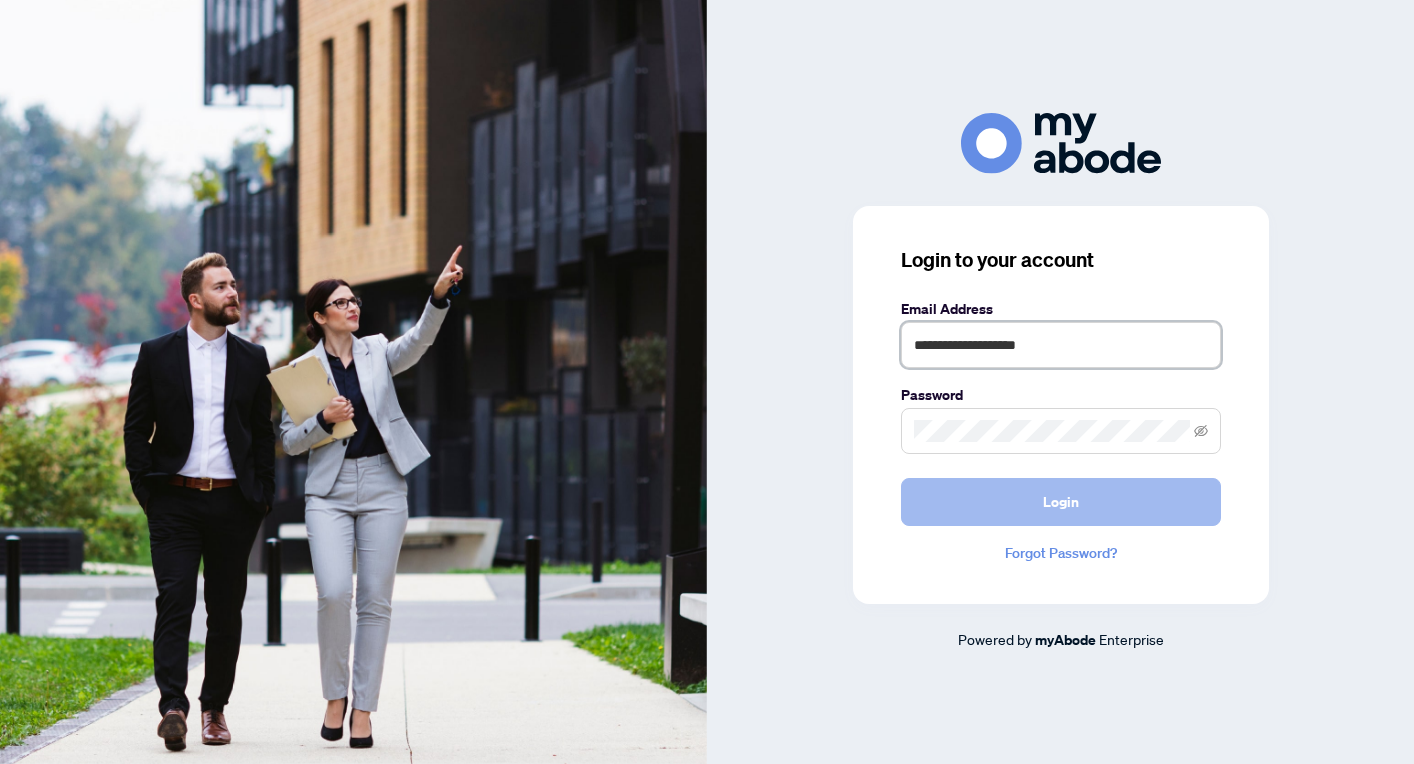 type on "**********" 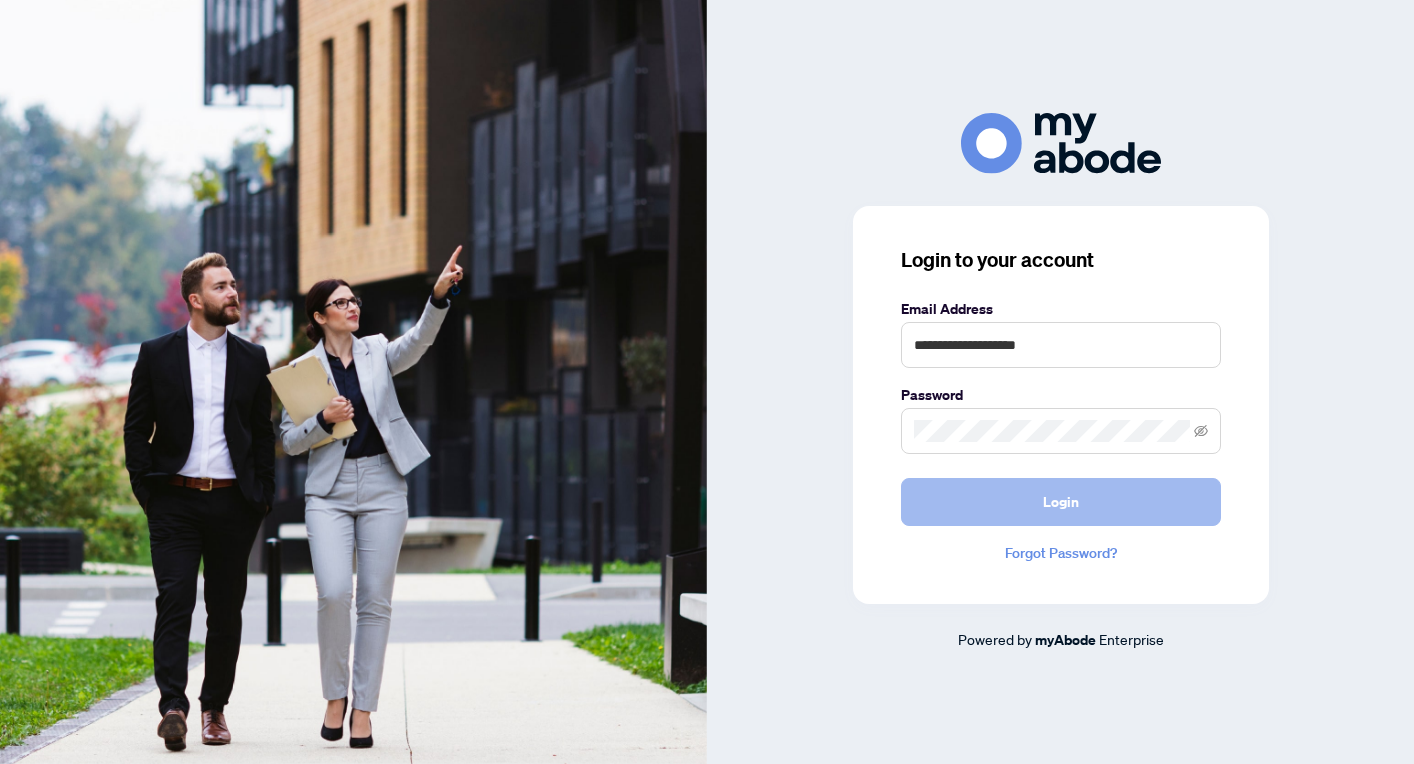 click on "Login" at bounding box center [1061, 502] 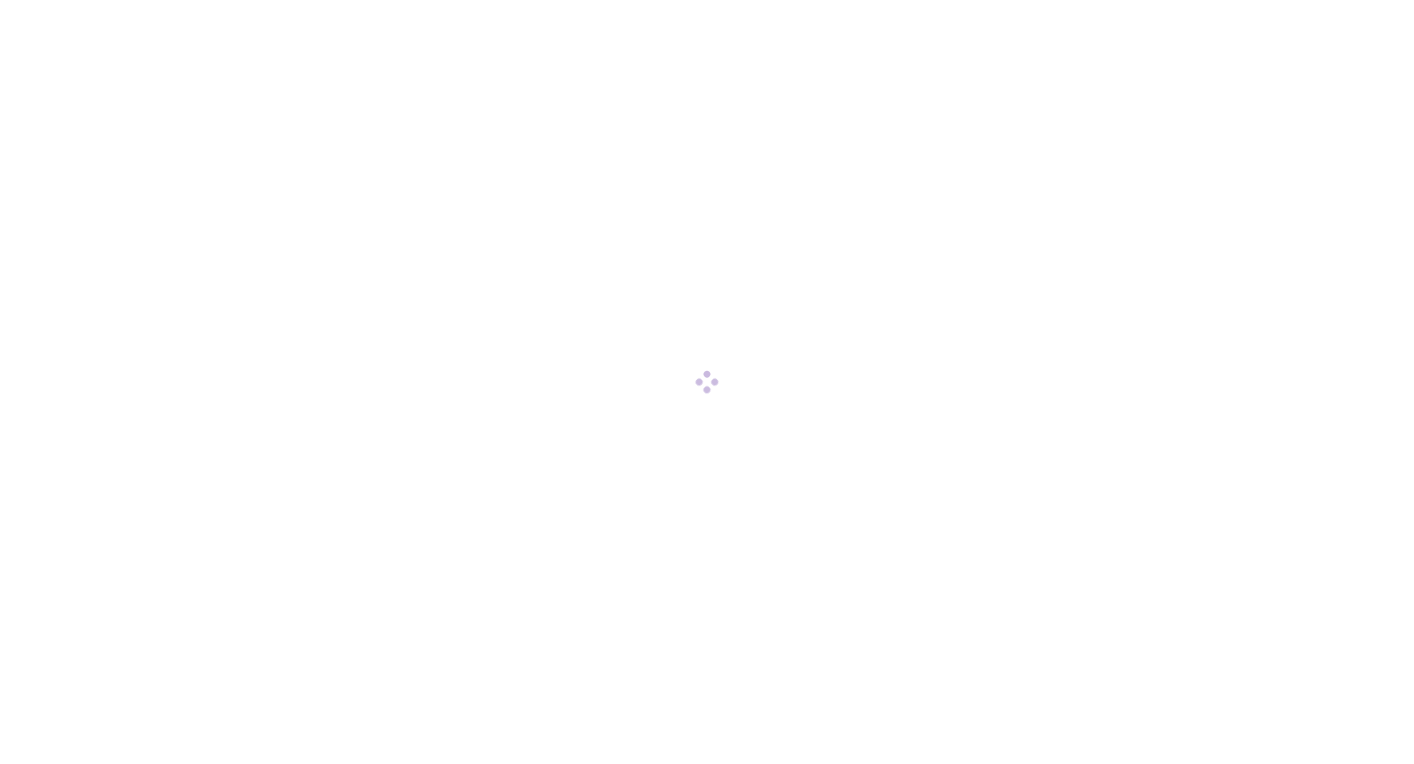 scroll, scrollTop: 0, scrollLeft: 0, axis: both 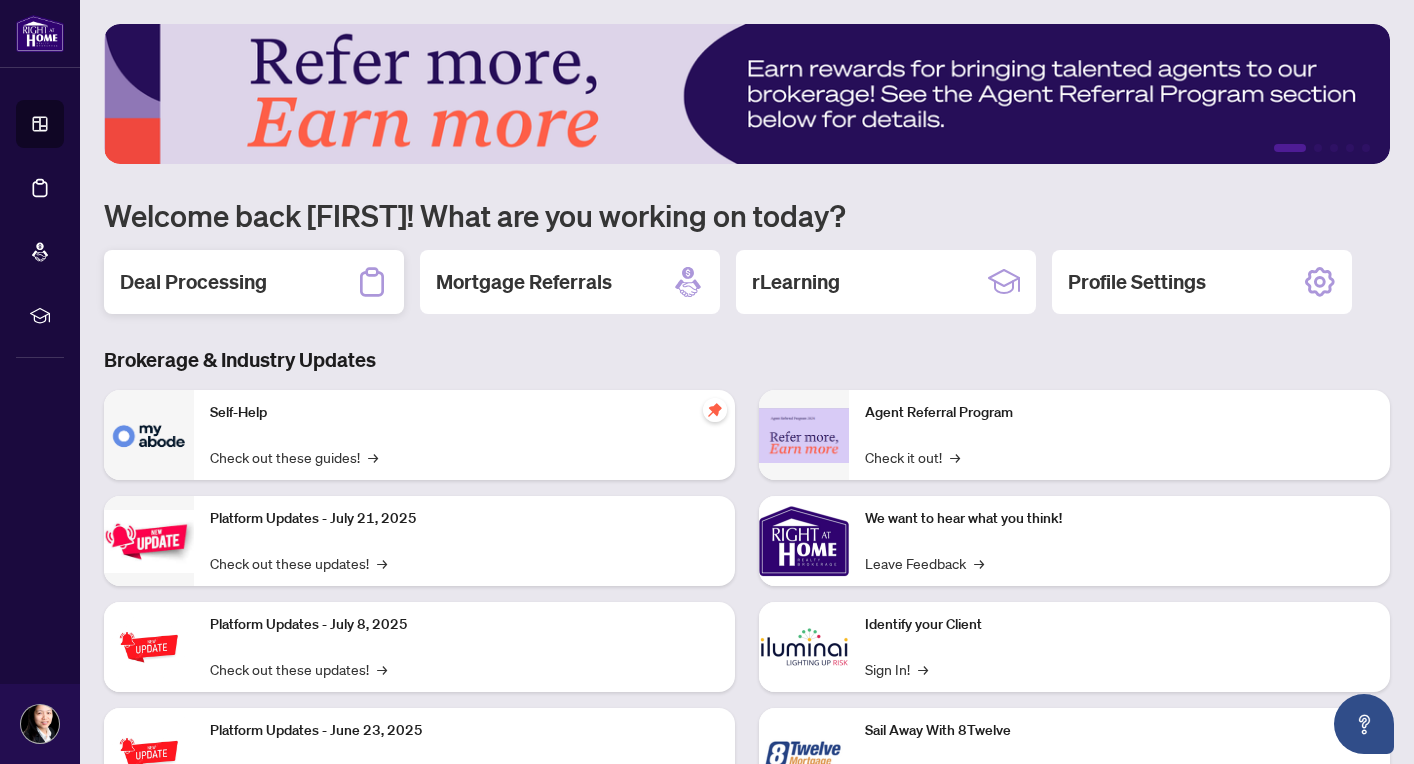 click on "Deal Processing" at bounding box center (193, 282) 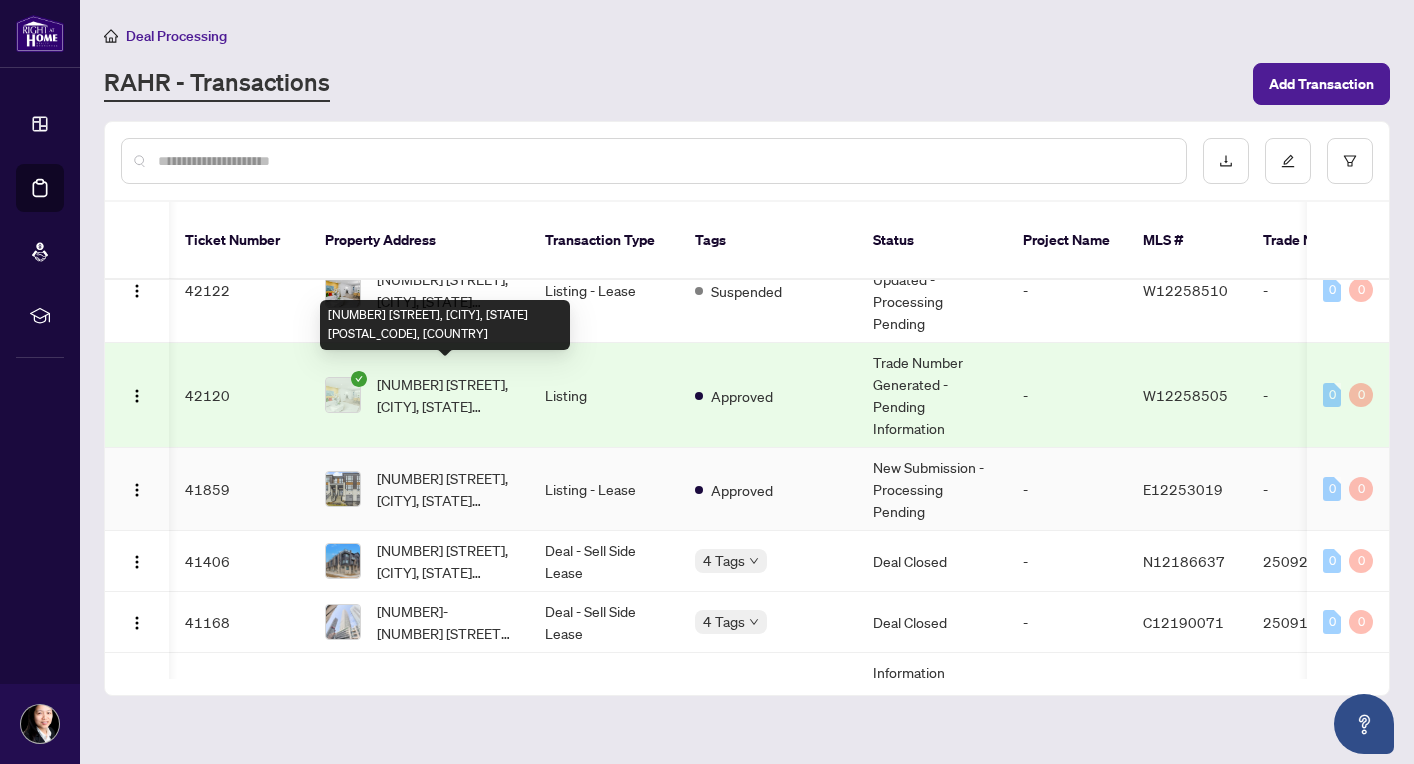 scroll, scrollTop: 505, scrollLeft: 1, axis: both 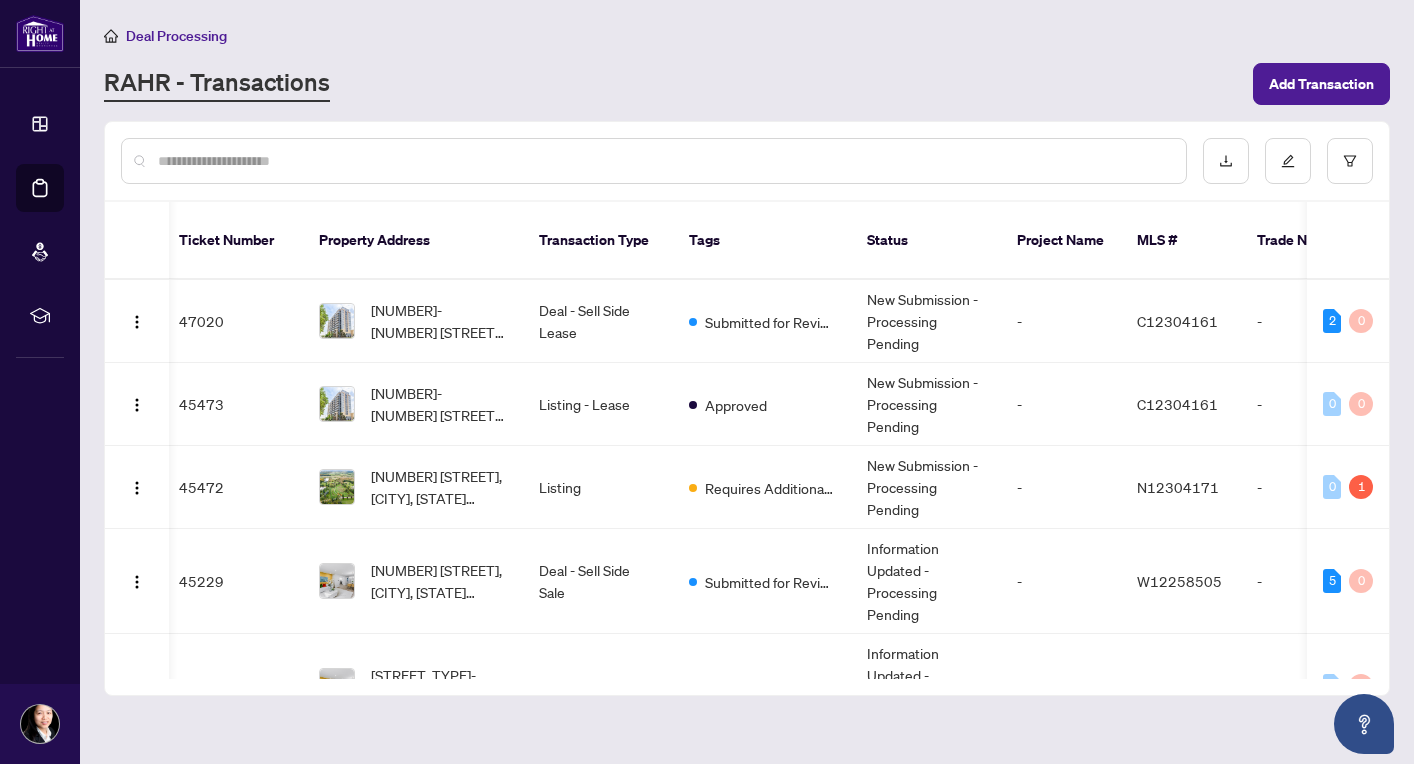 click at bounding box center (664, 161) 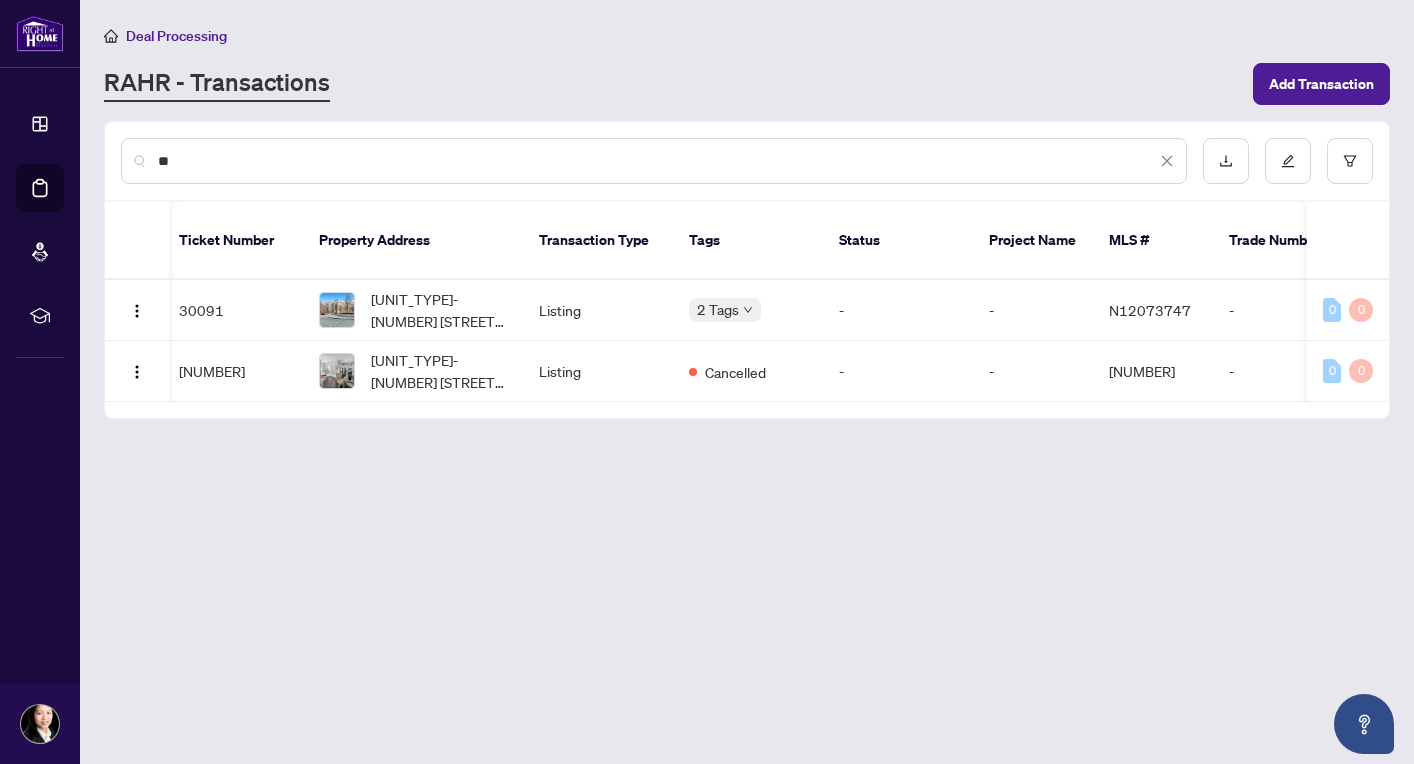 type on "*" 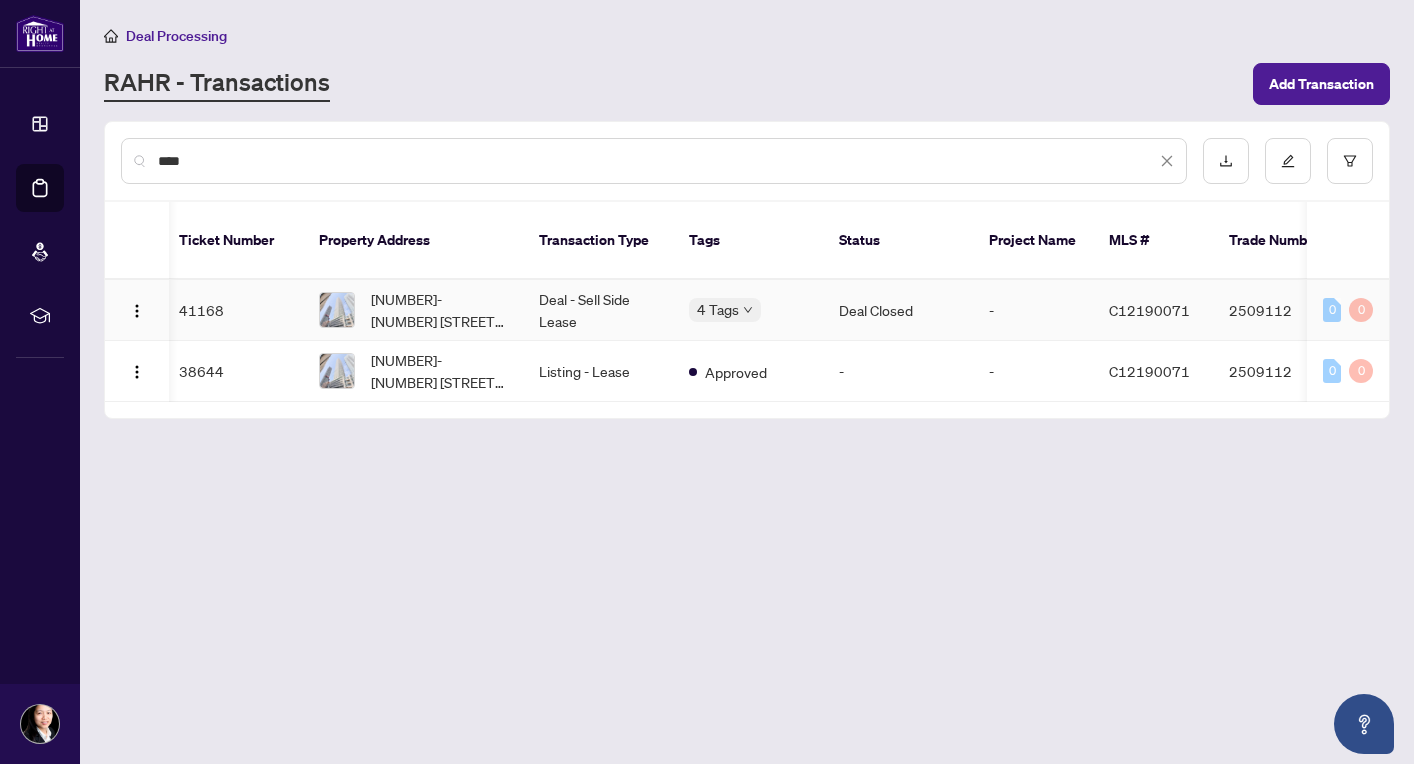 type on "****" 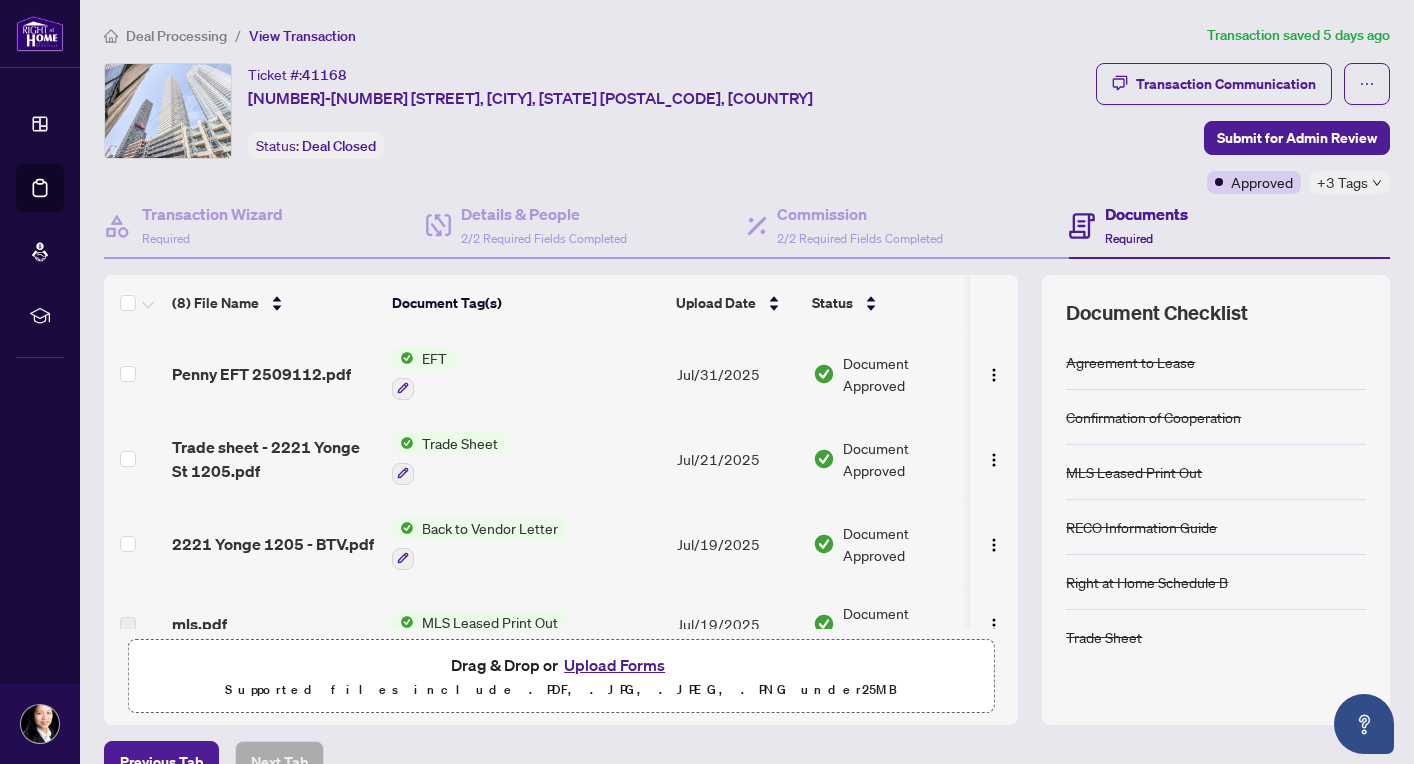 click at bounding box center (423, 388) 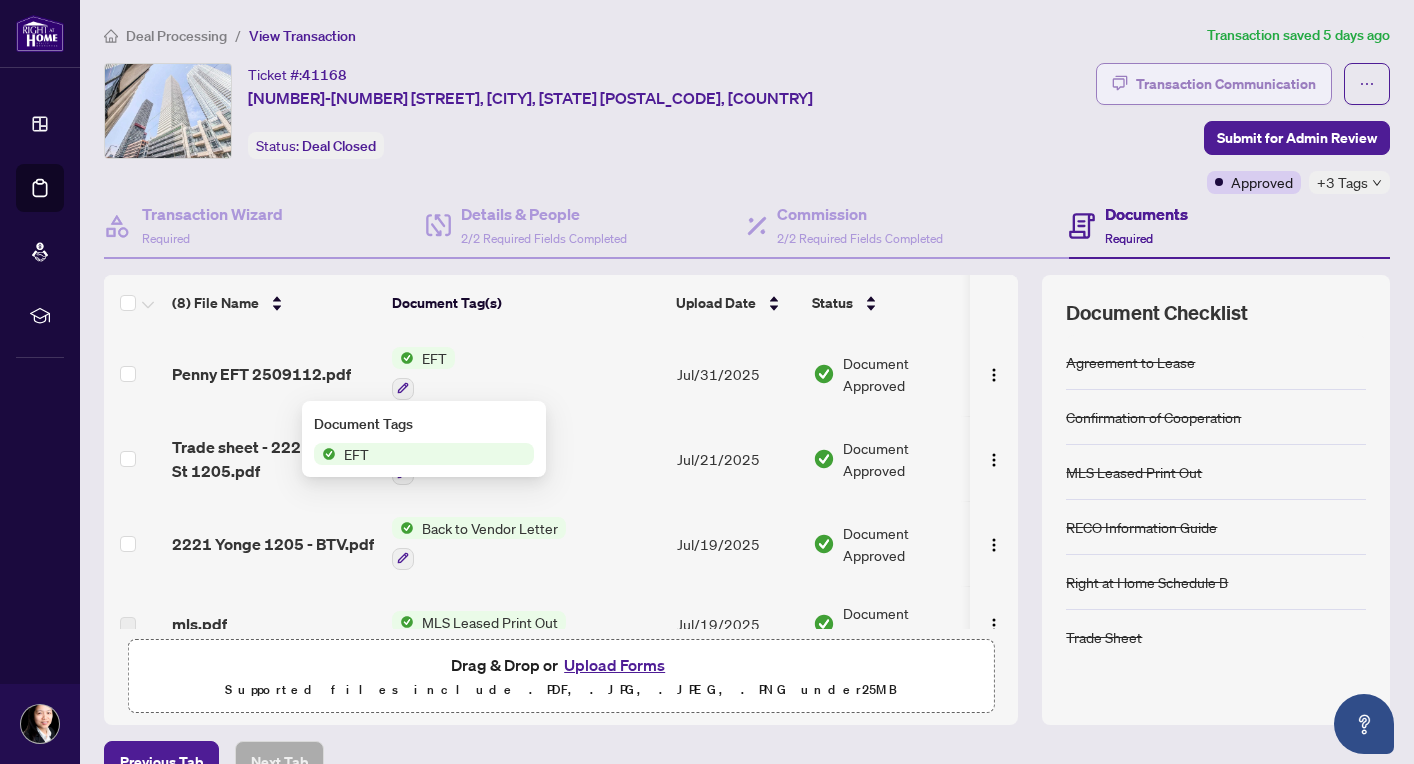 click on "Transaction Communication" at bounding box center (1226, 84) 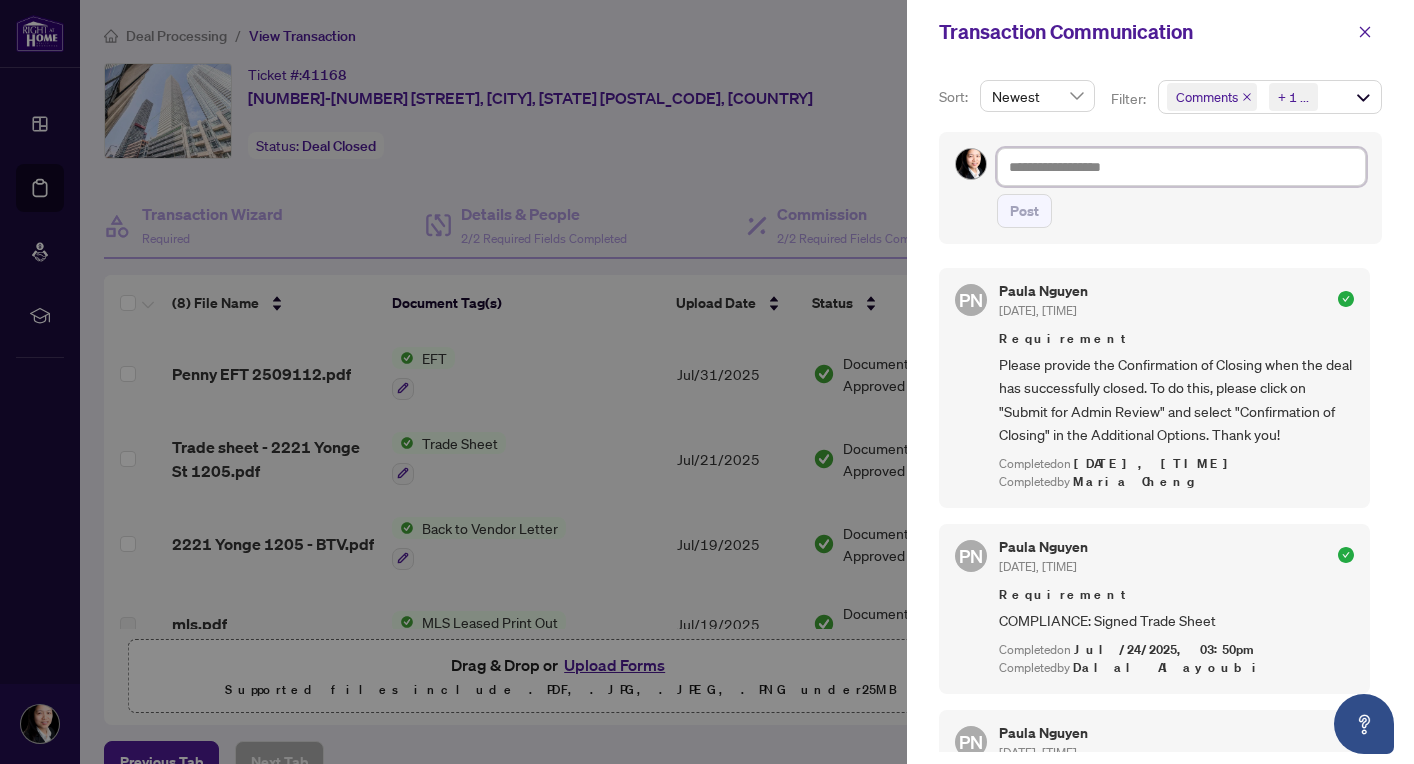 click at bounding box center [1181, 167] 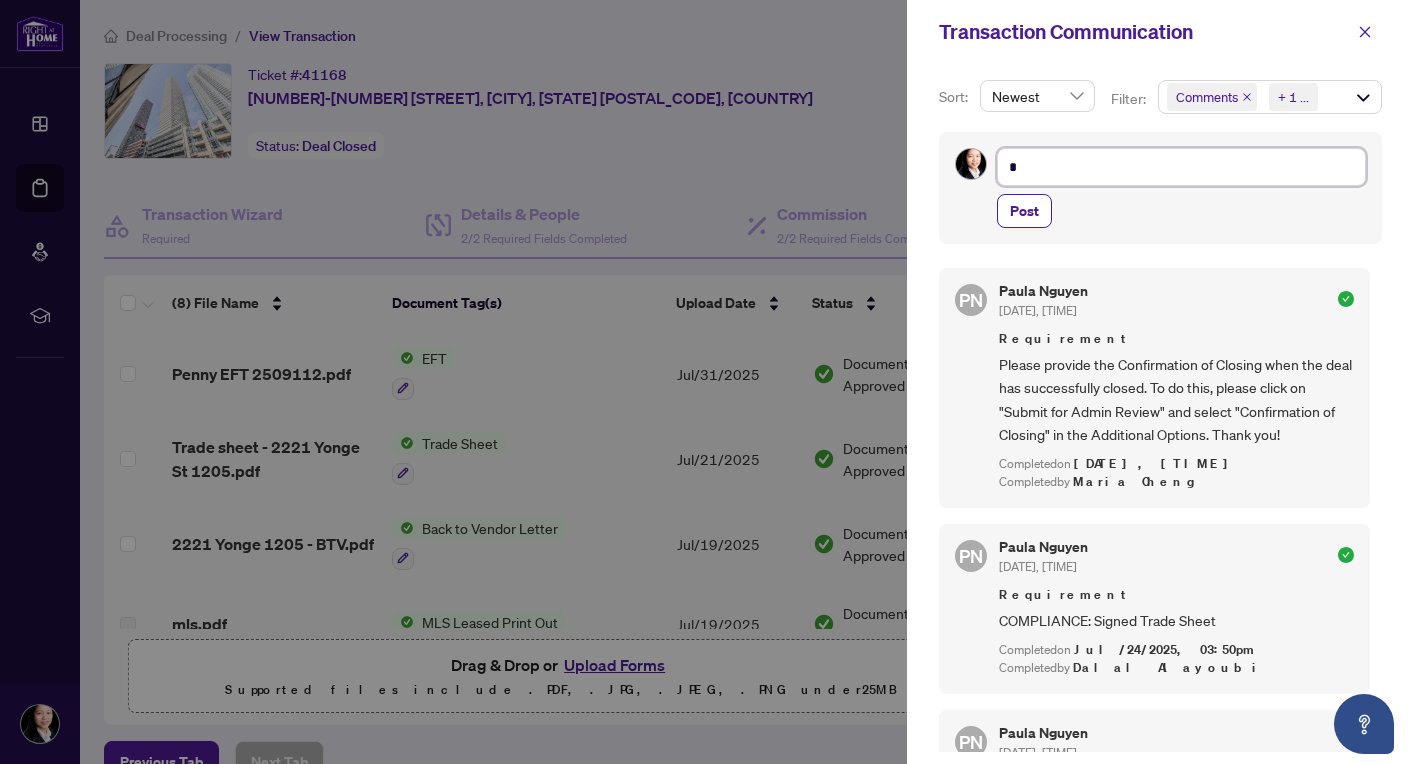 type on "**" 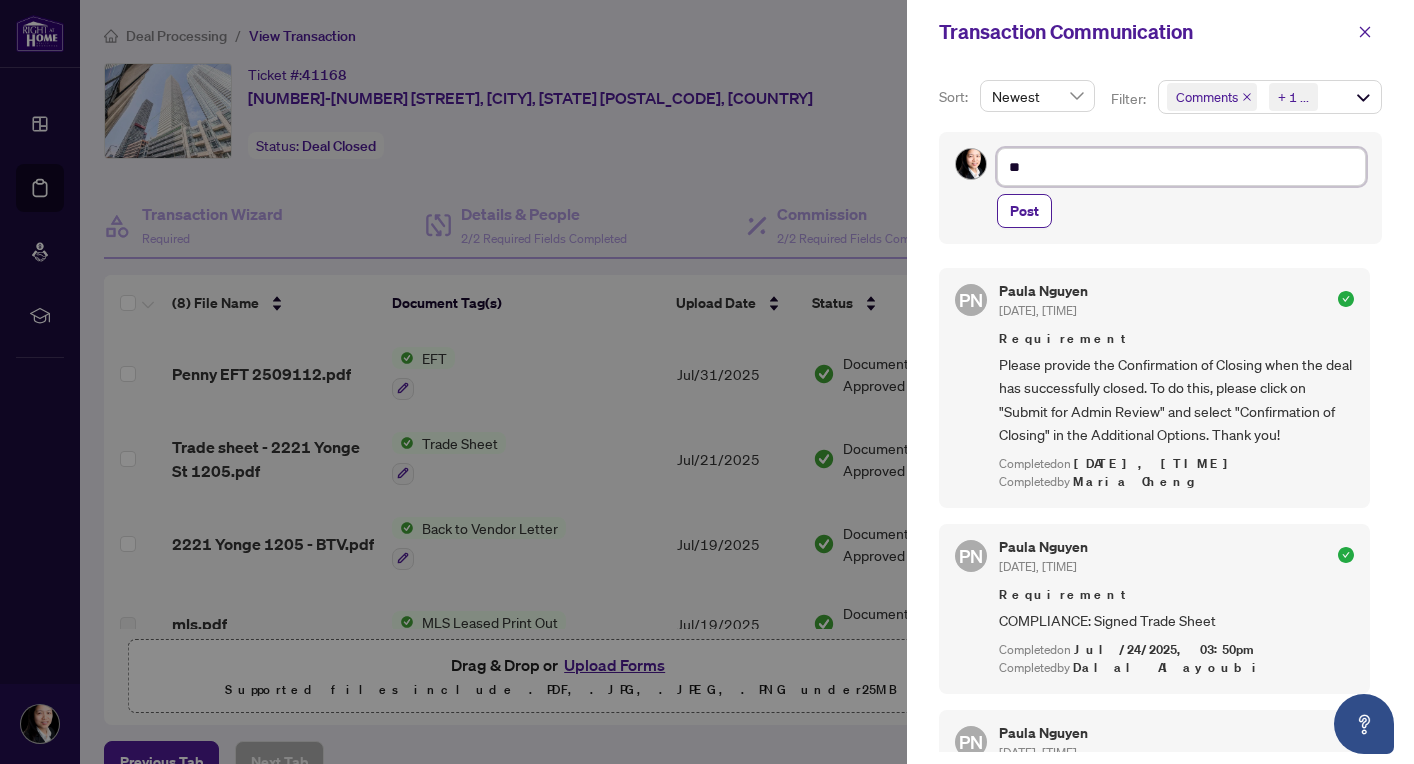 type on "***" 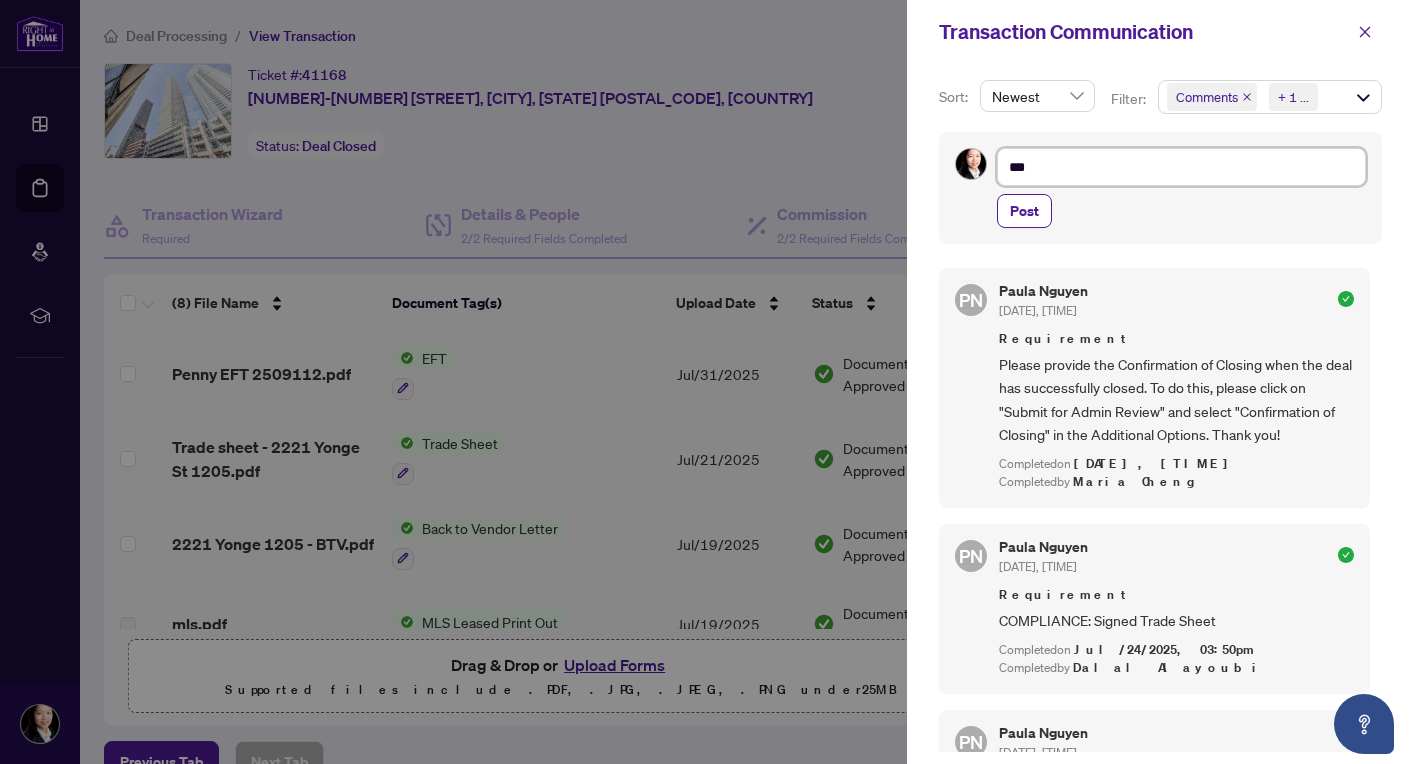 type on "****" 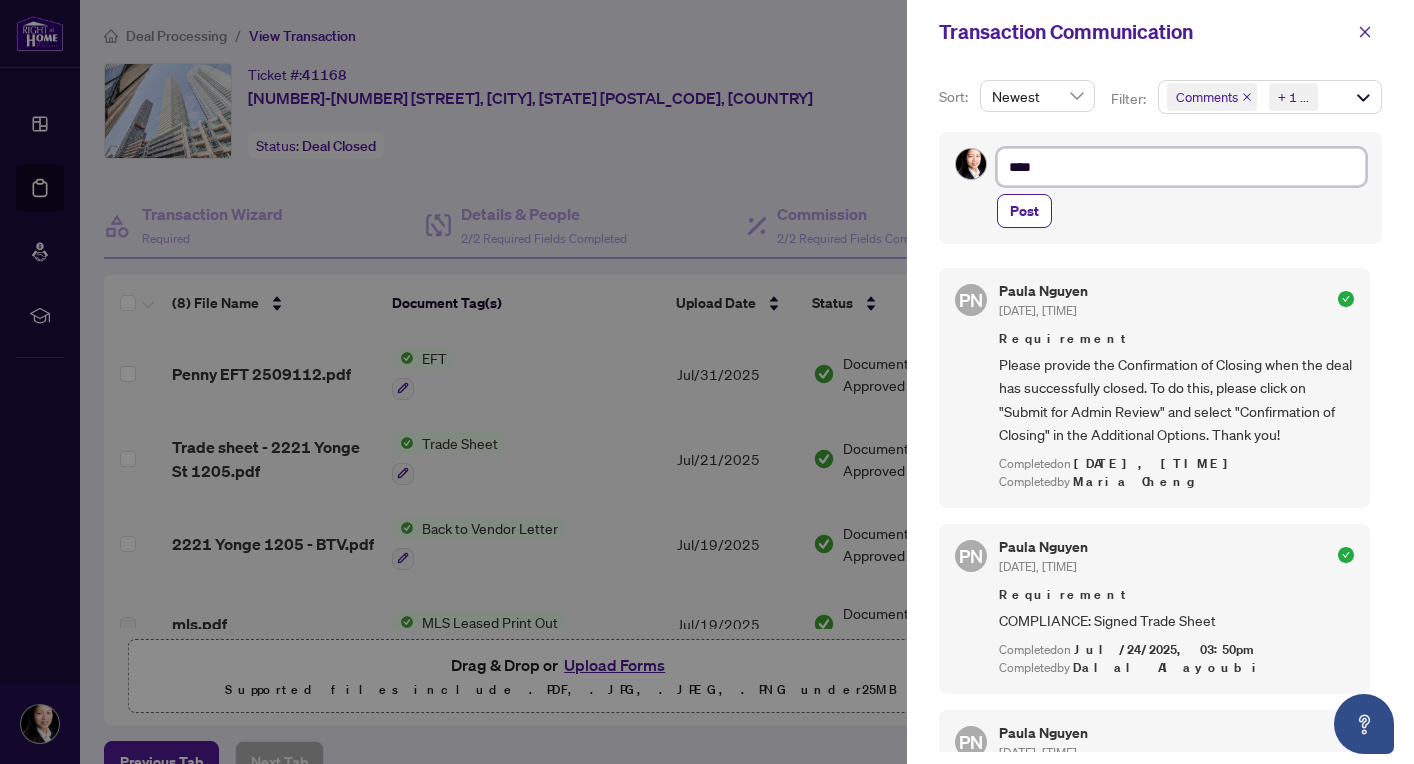 type on "*****" 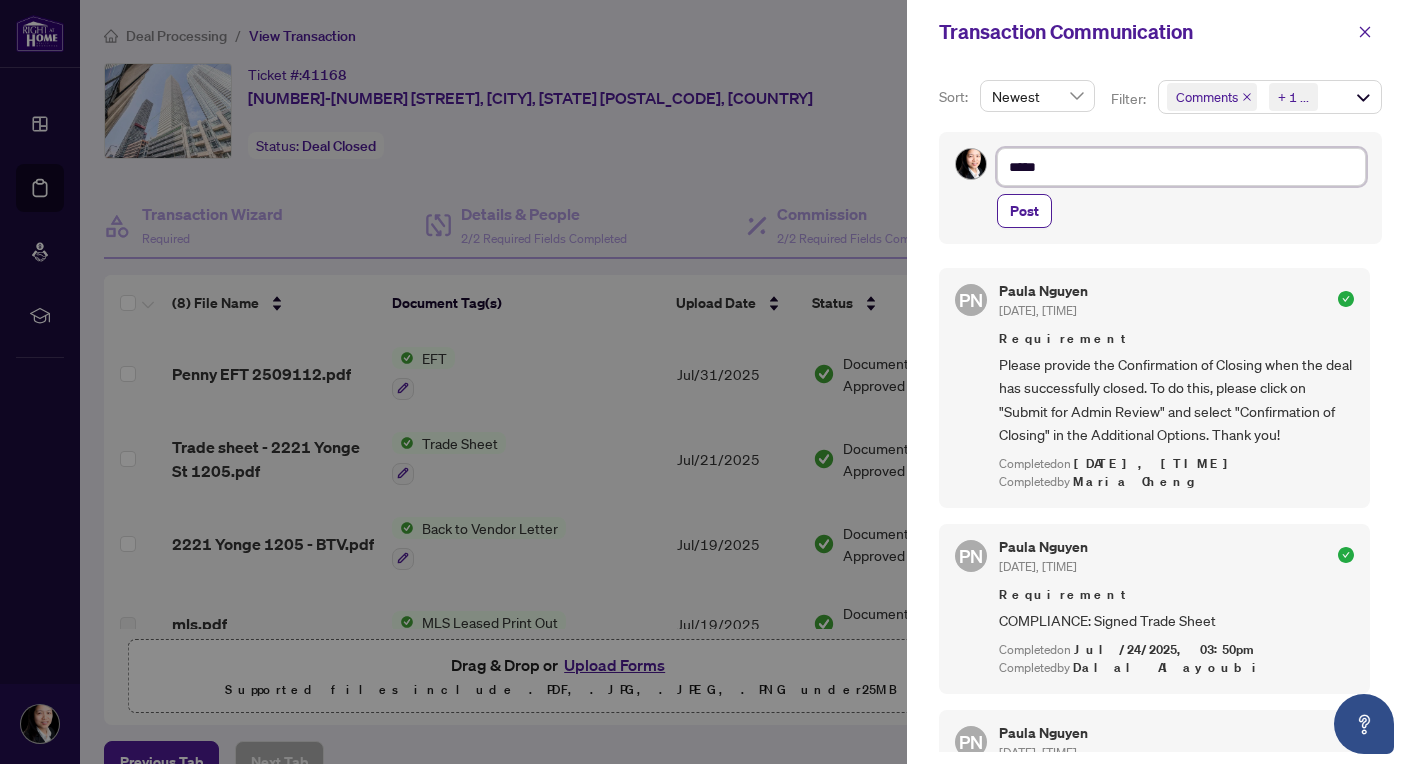 type on "*****" 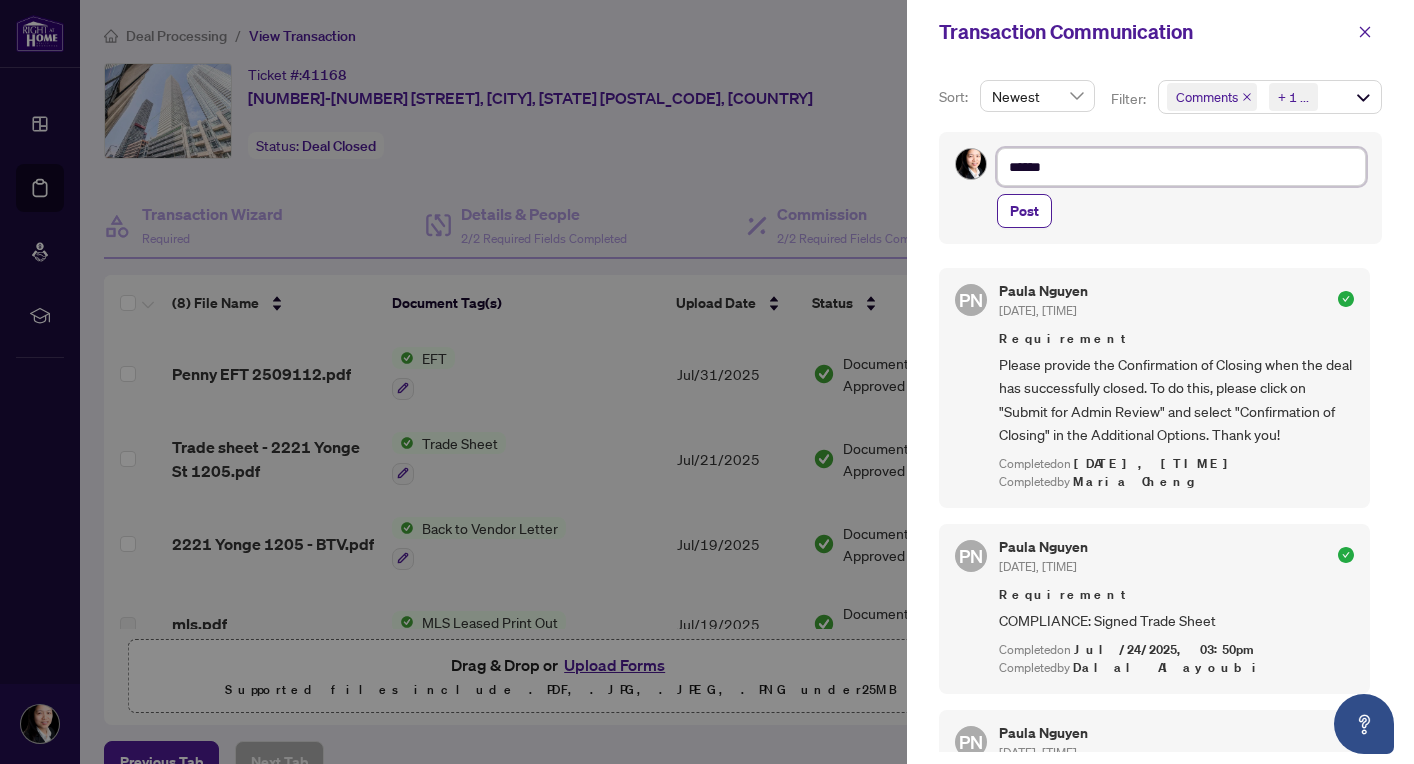 type on "*****" 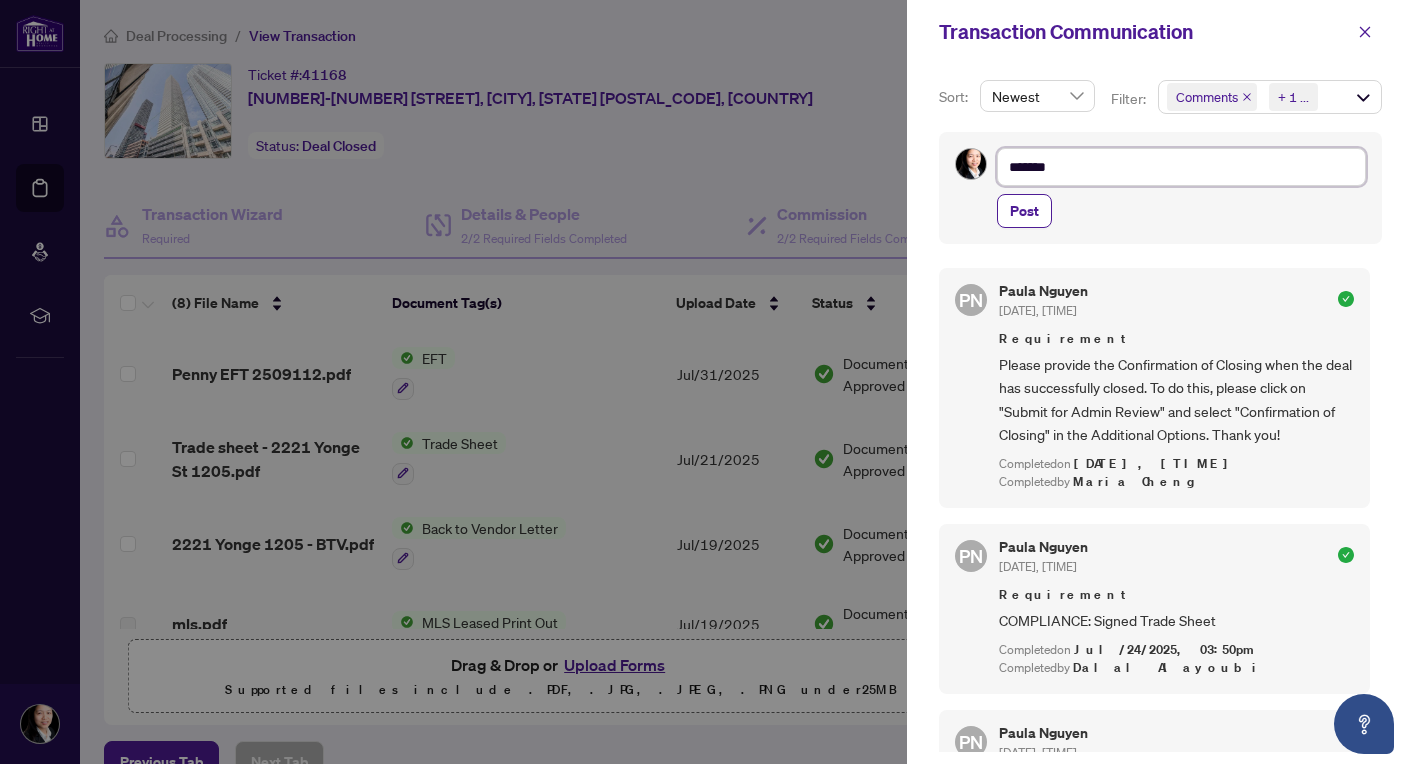 type on "********" 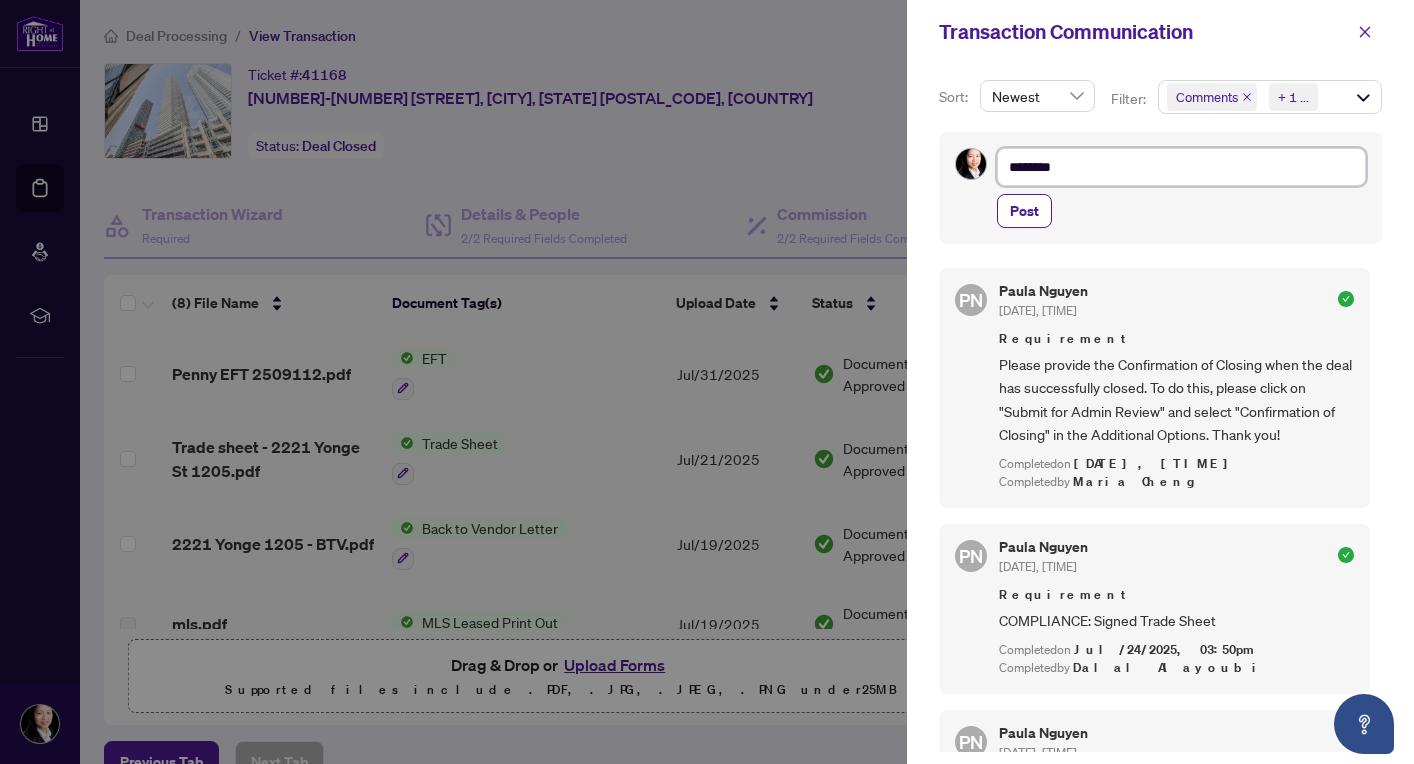 type on "*********" 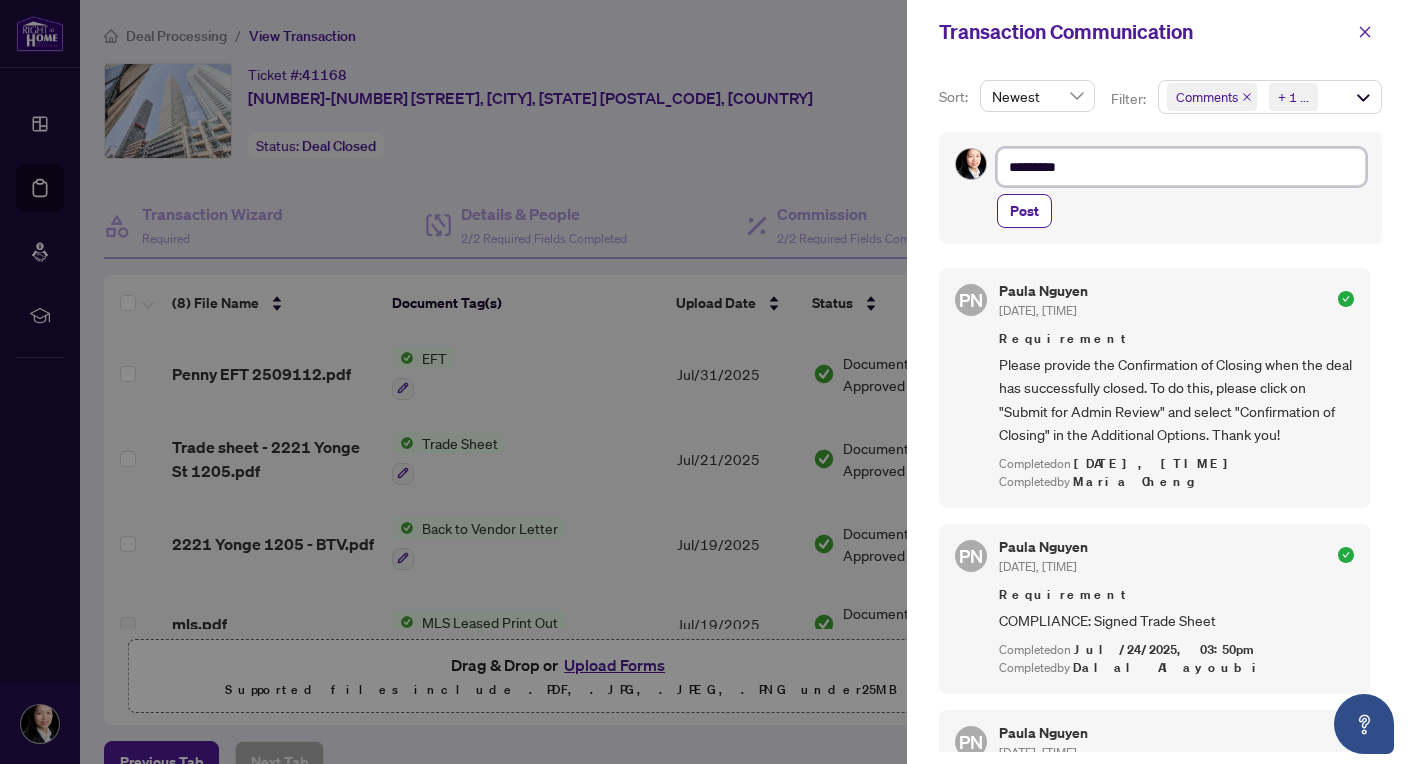 type on "*********" 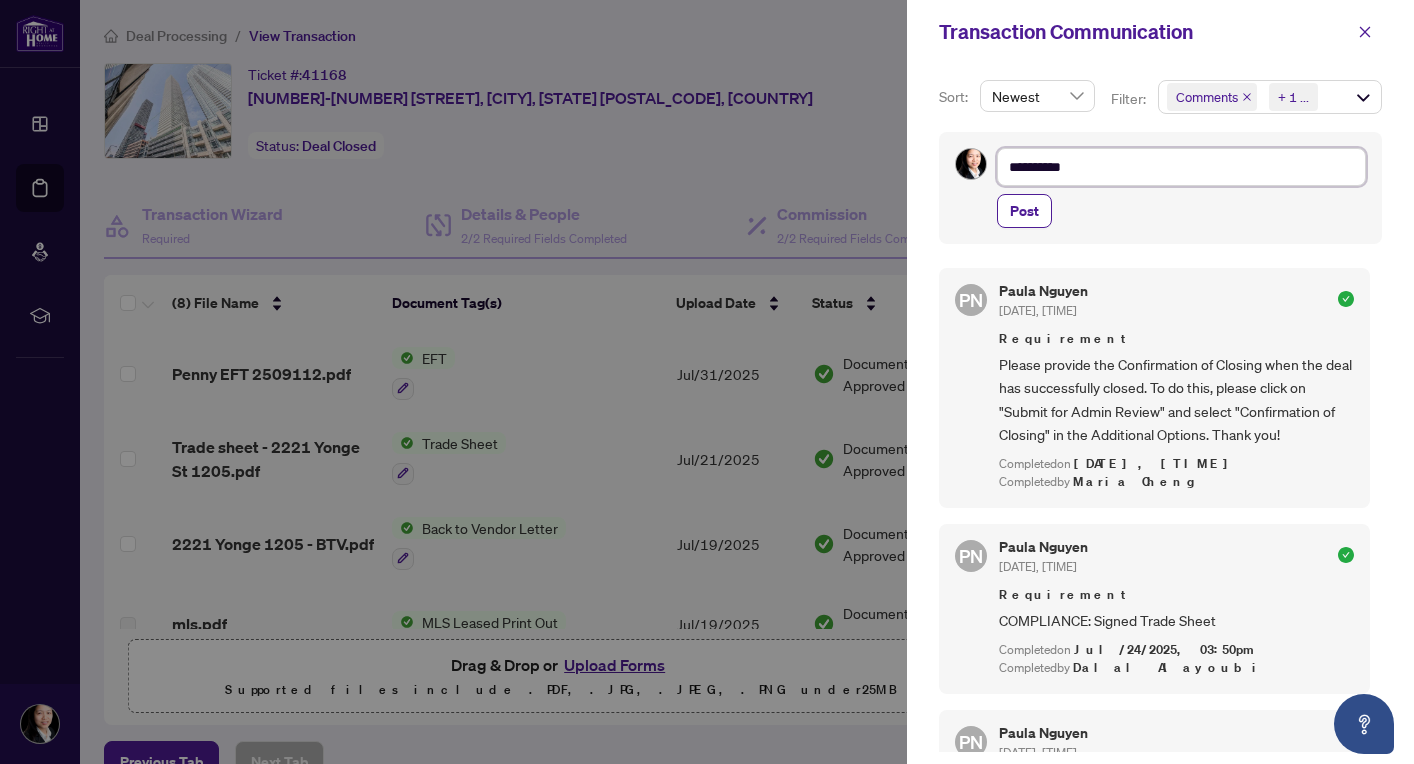 type on "**********" 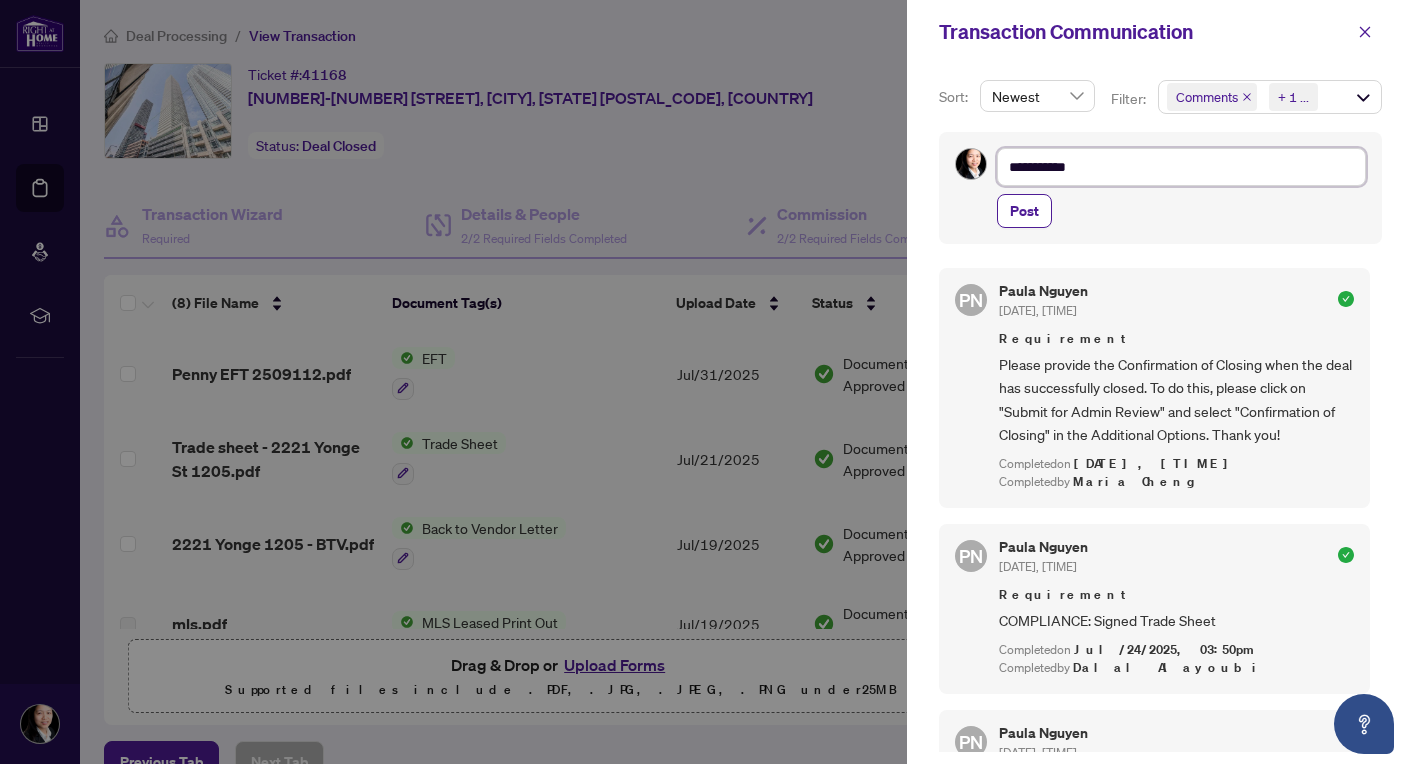 type on "**********" 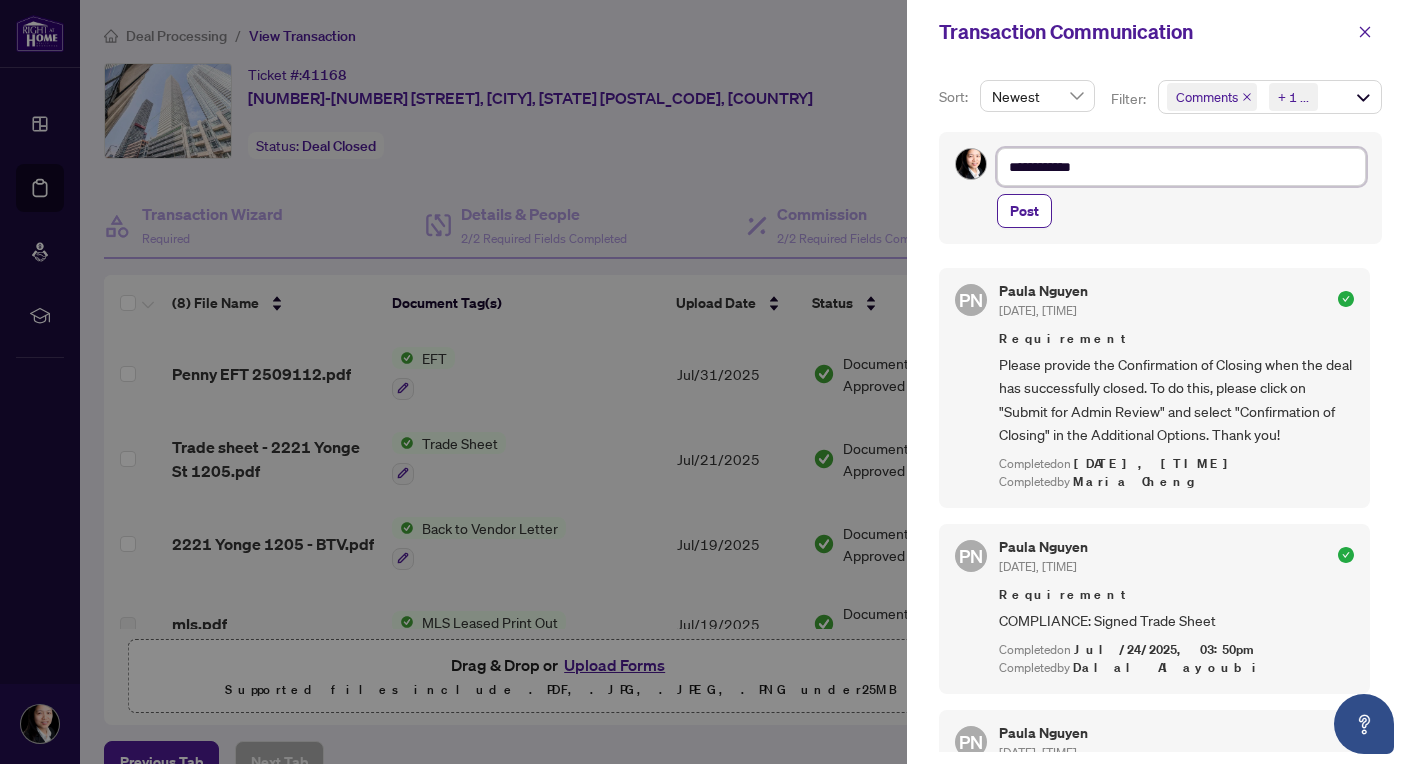type on "**********" 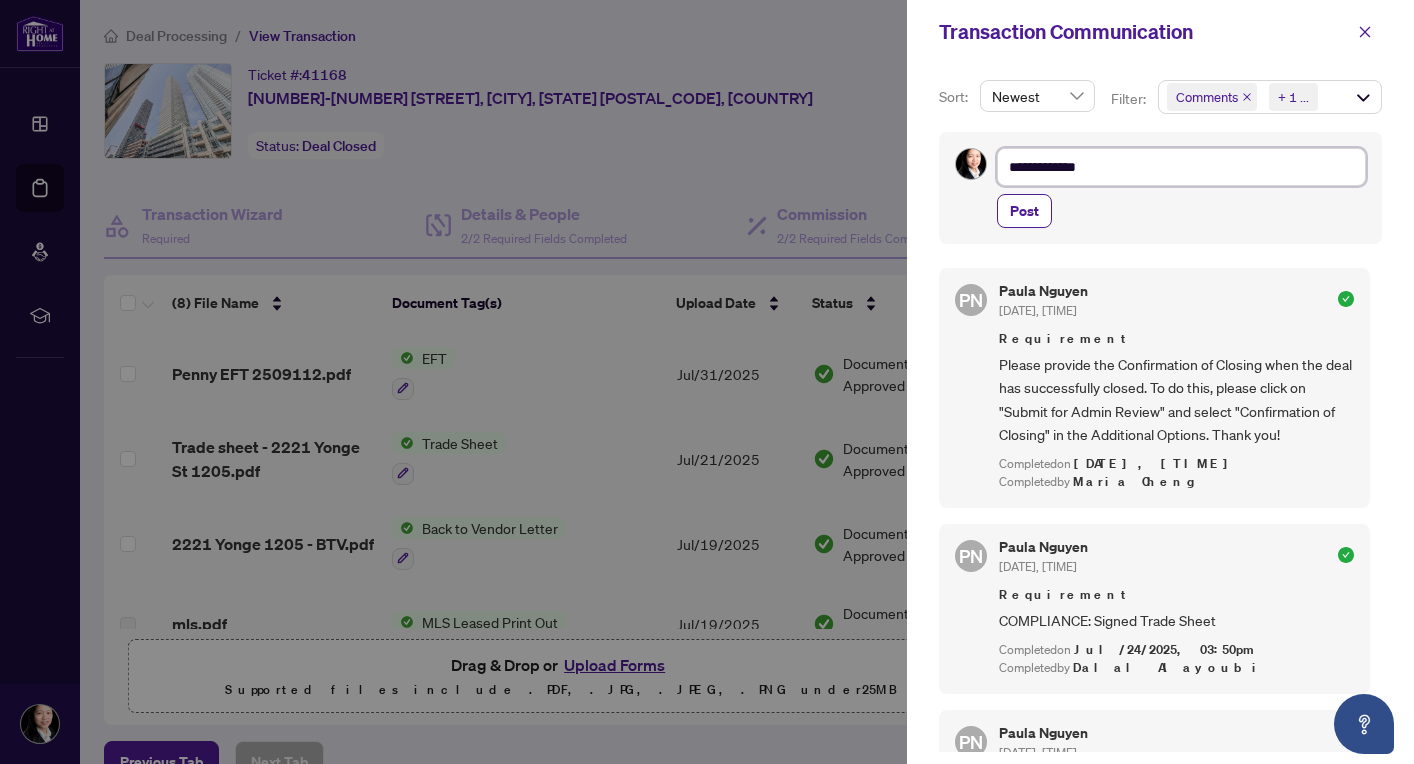 type on "**********" 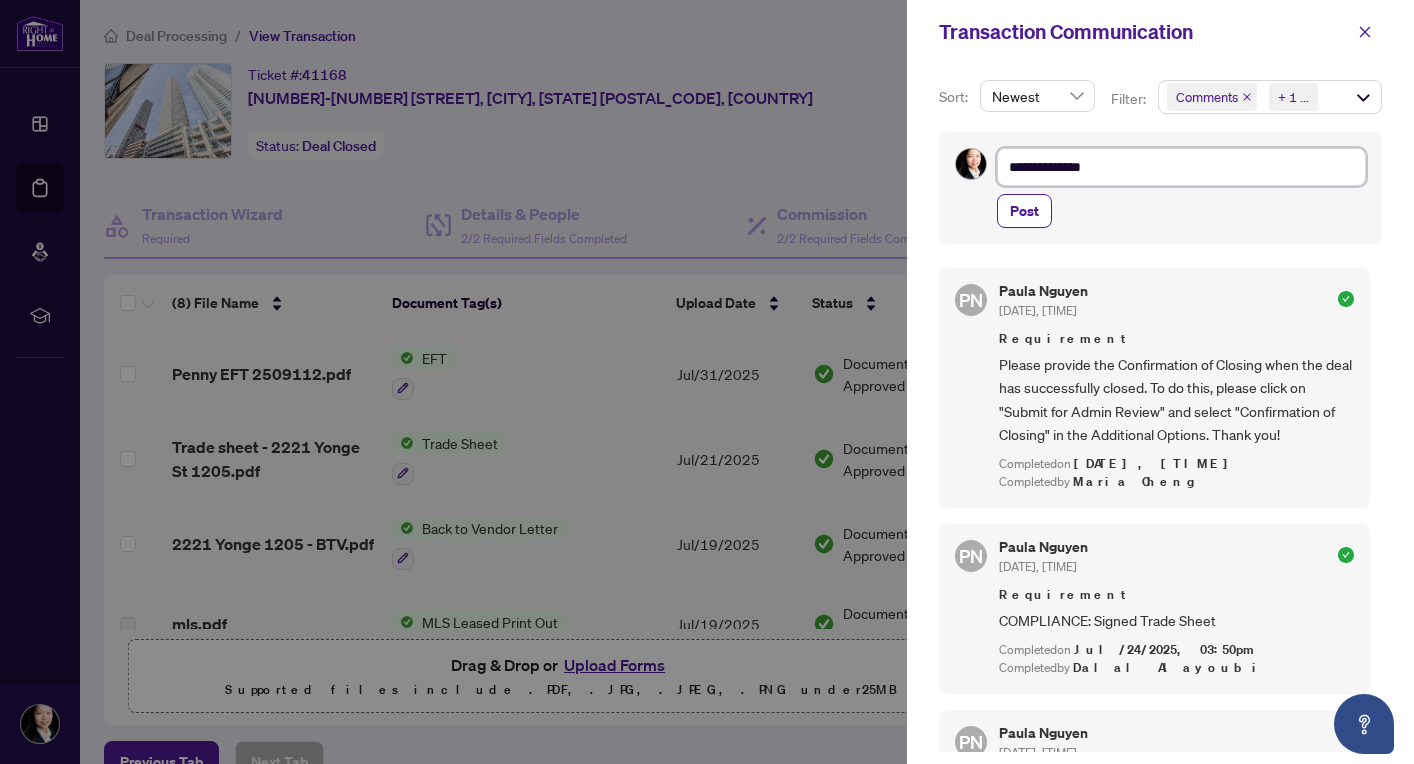 type on "**********" 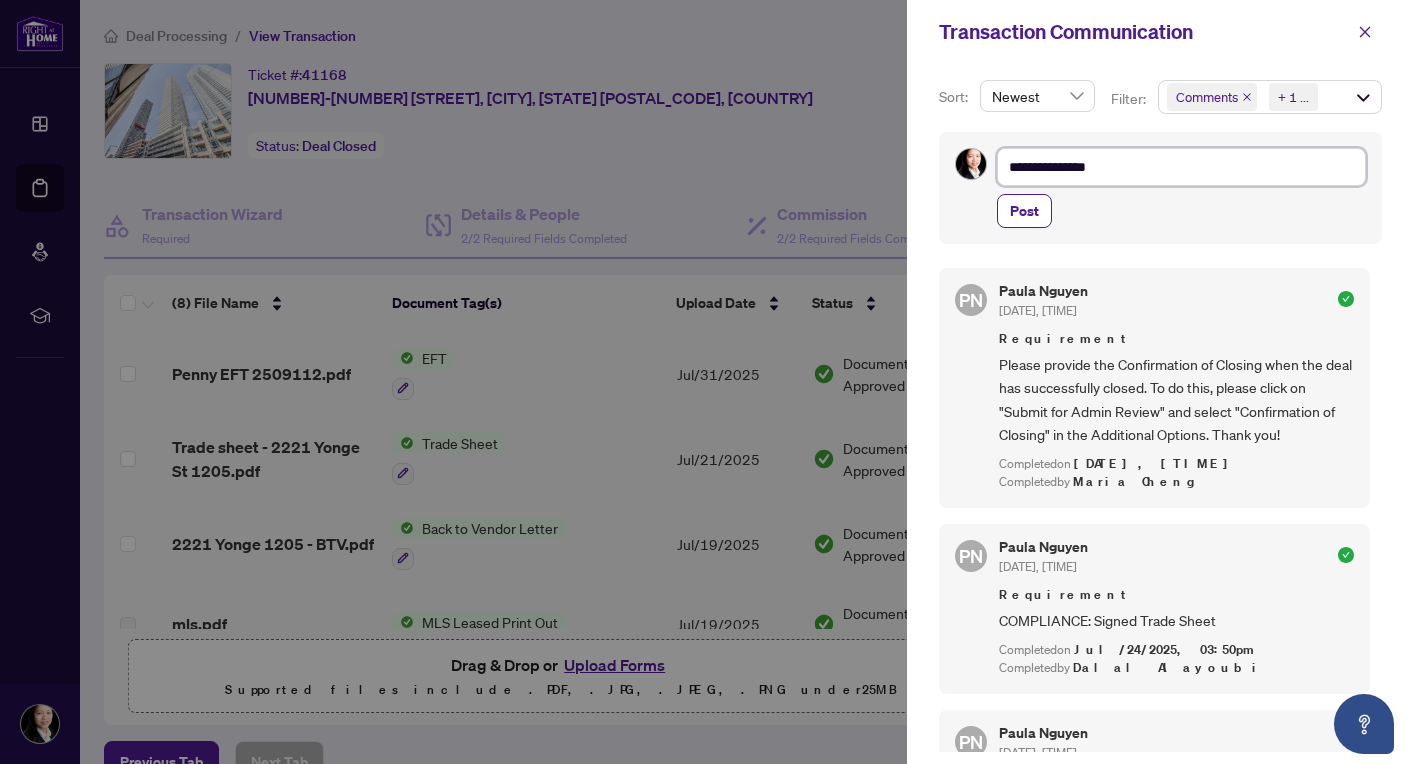 type on "**********" 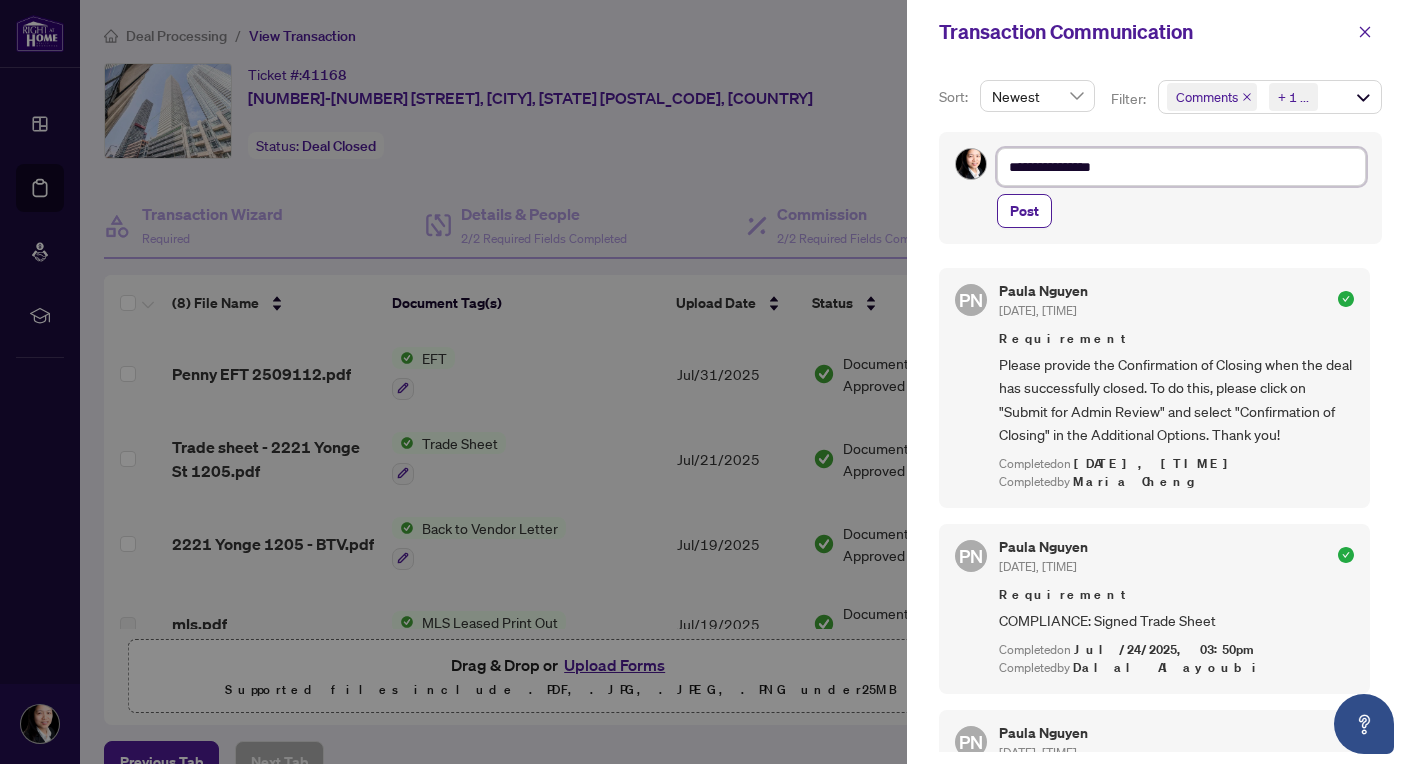 type on "**********" 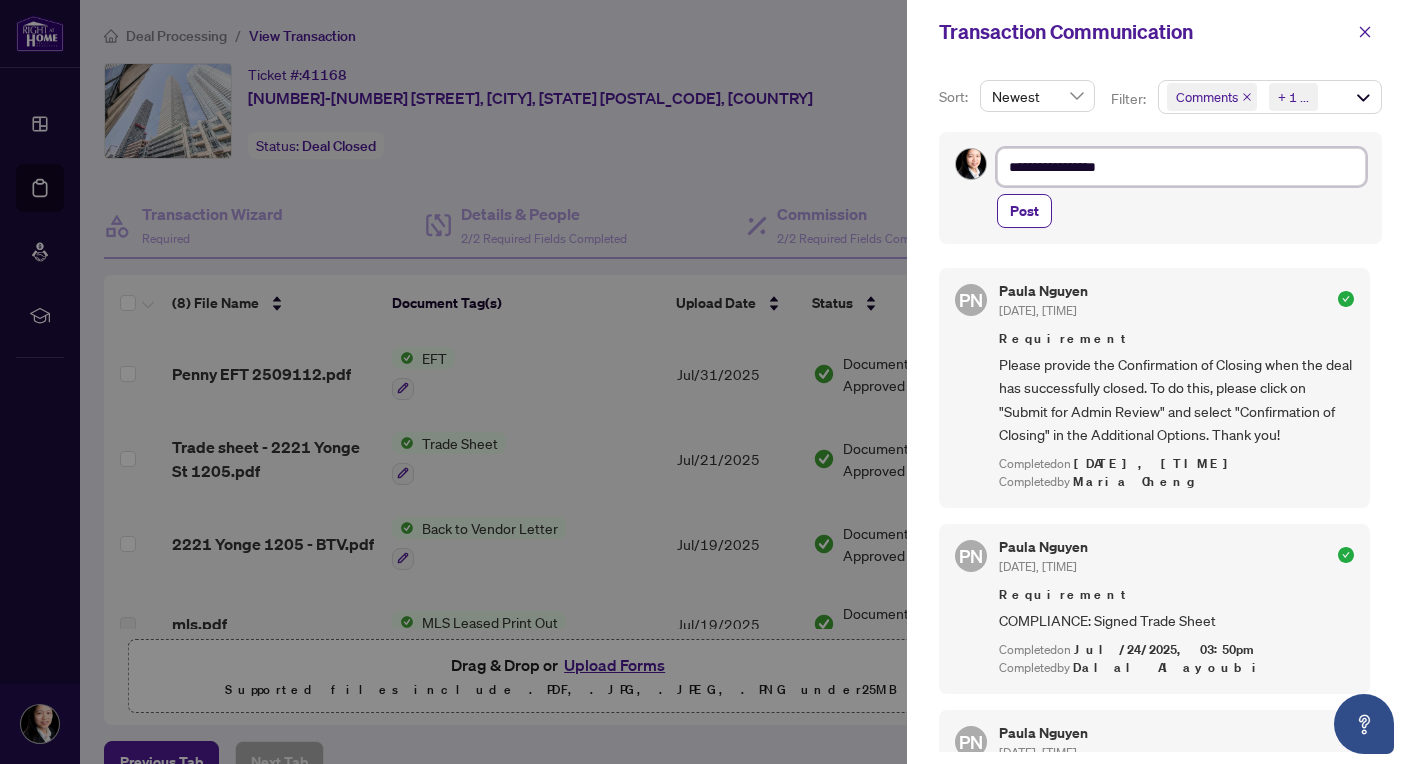type on "**********" 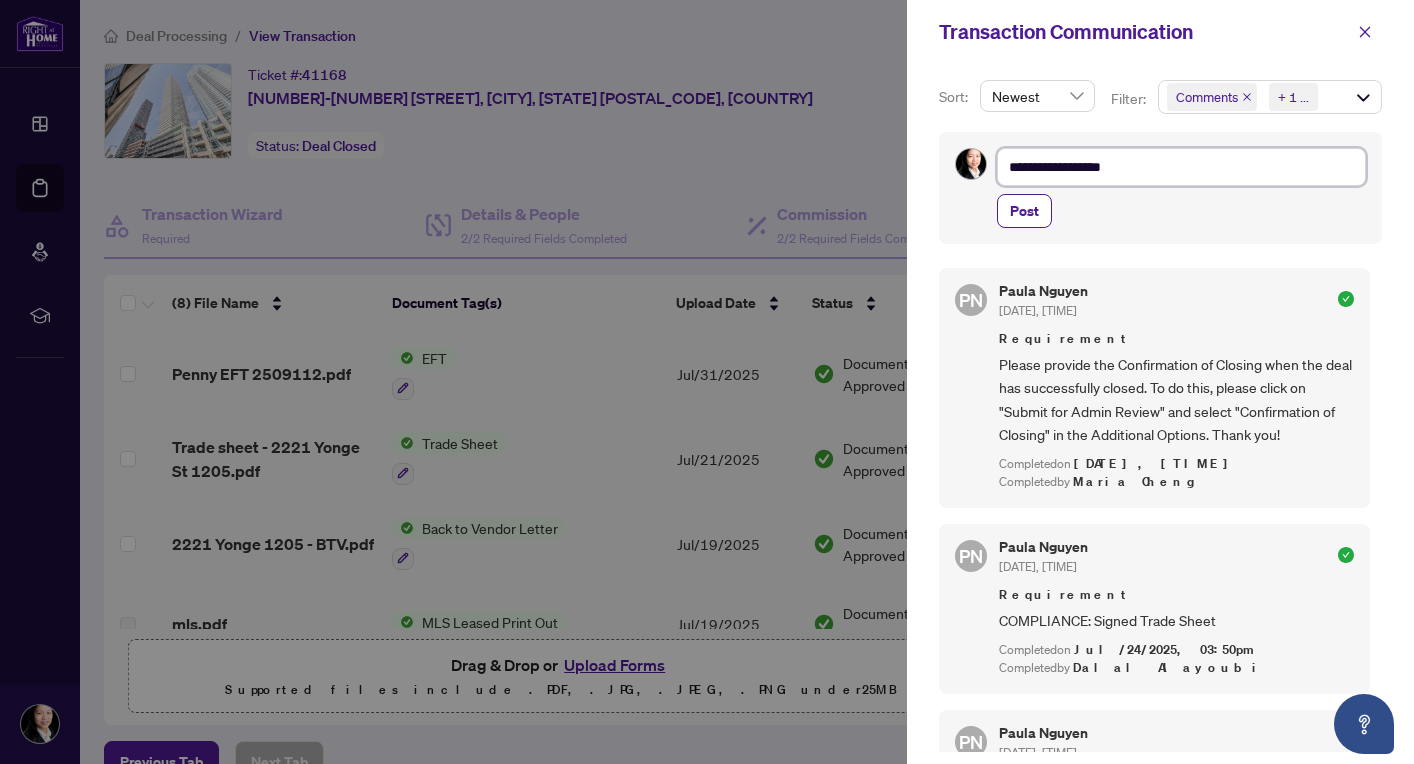 type on "**********" 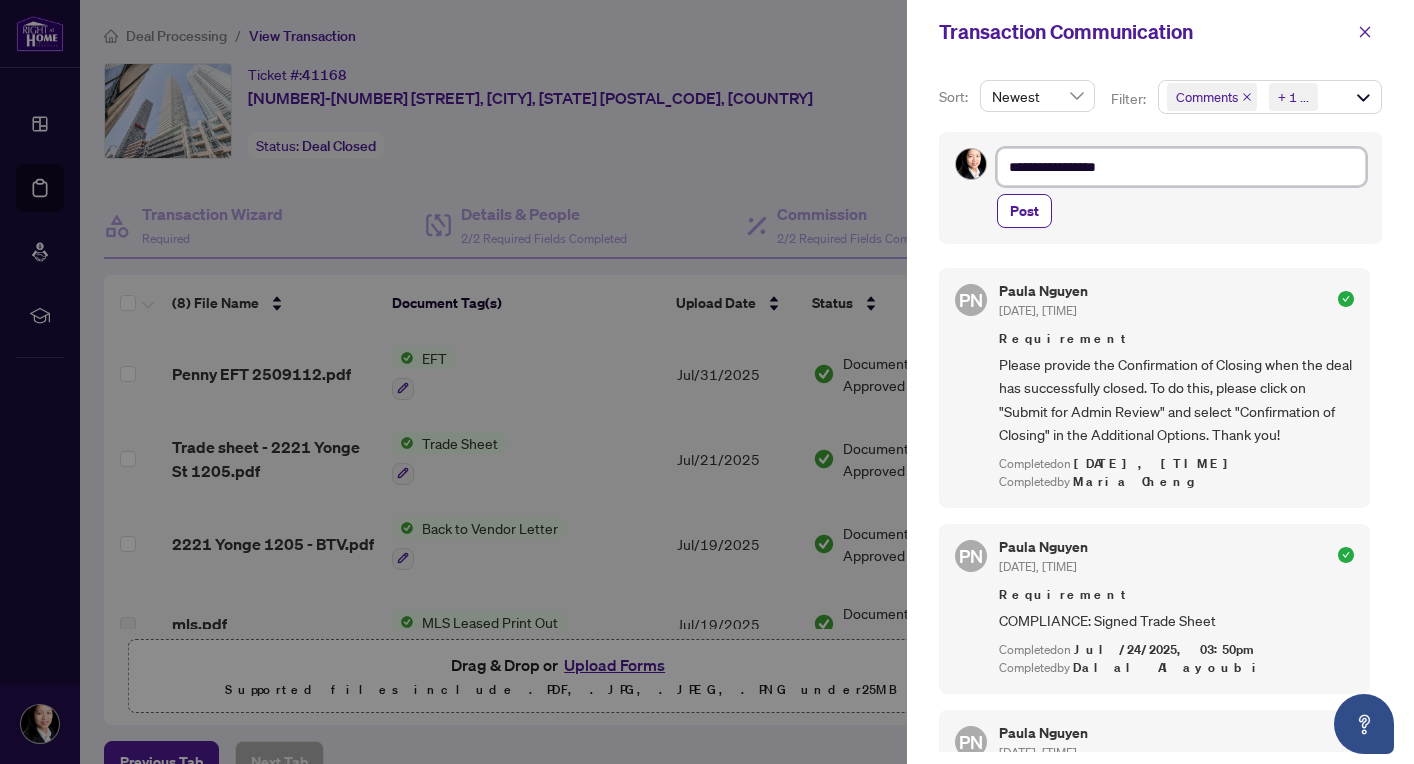 type on "**********" 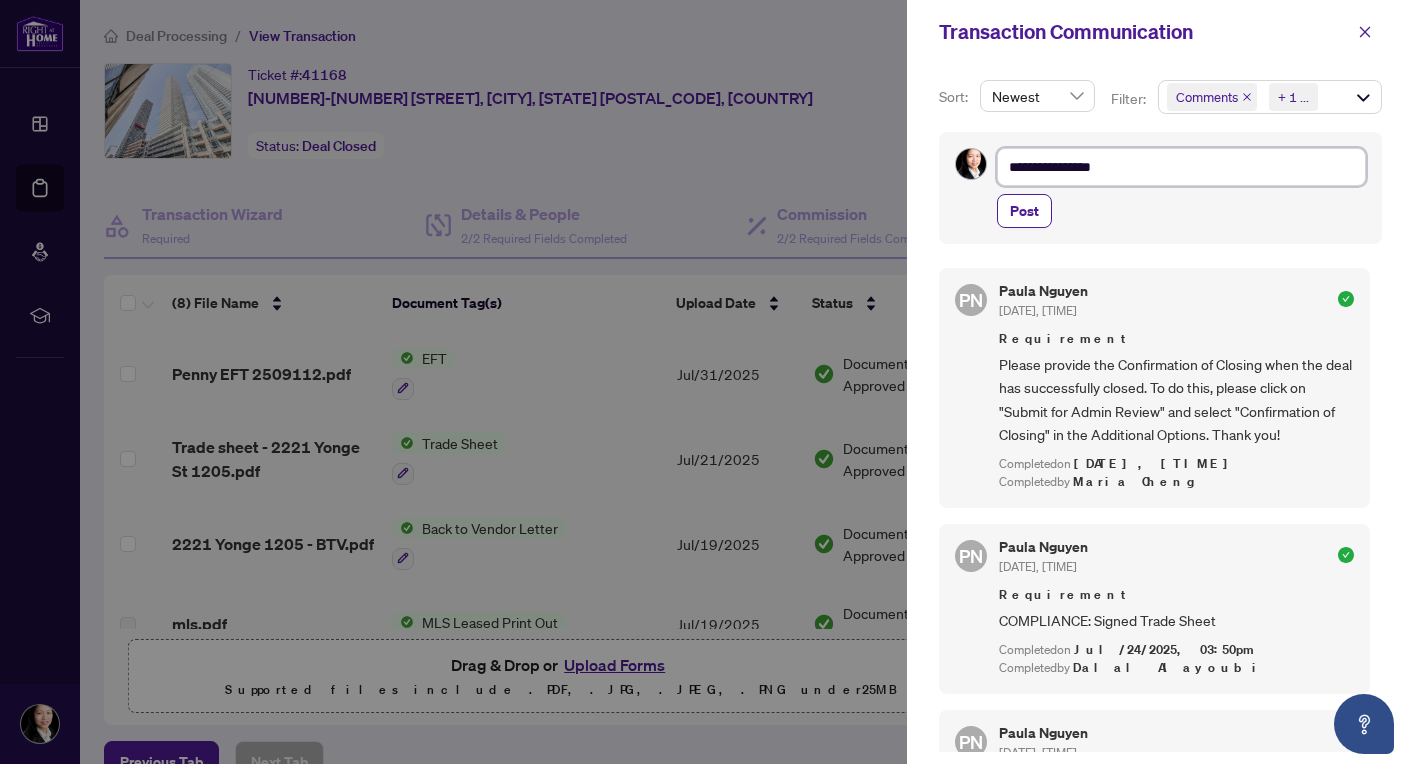type on "**********" 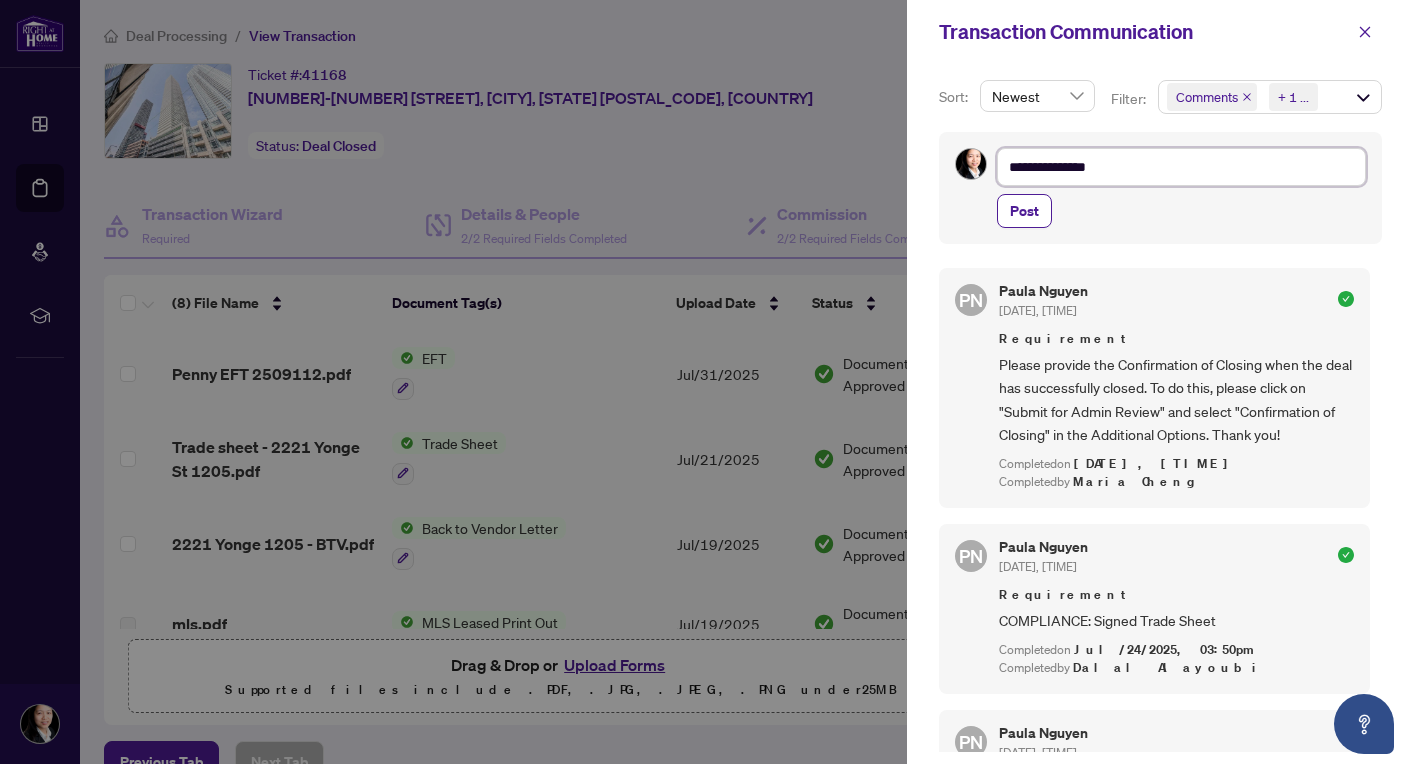 type on "**********" 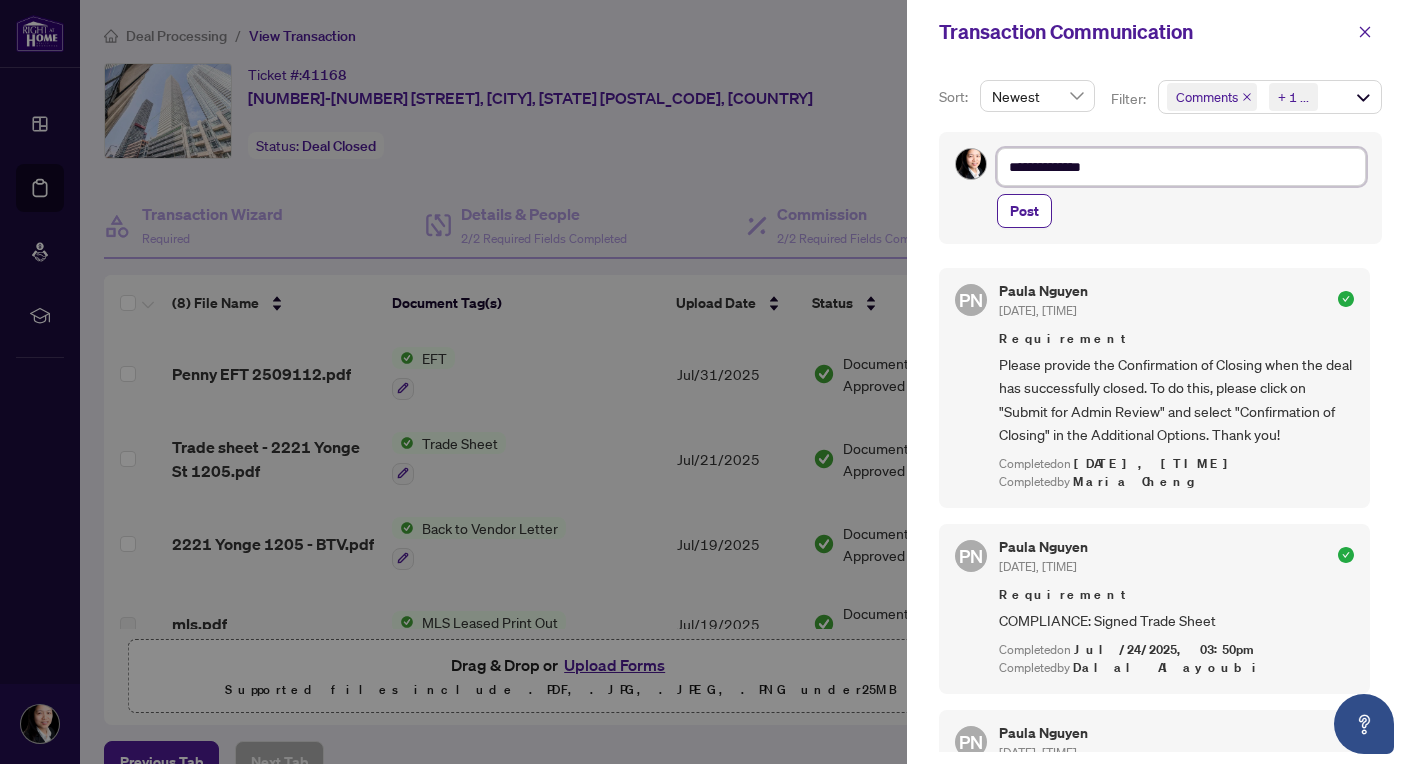 type on "**********" 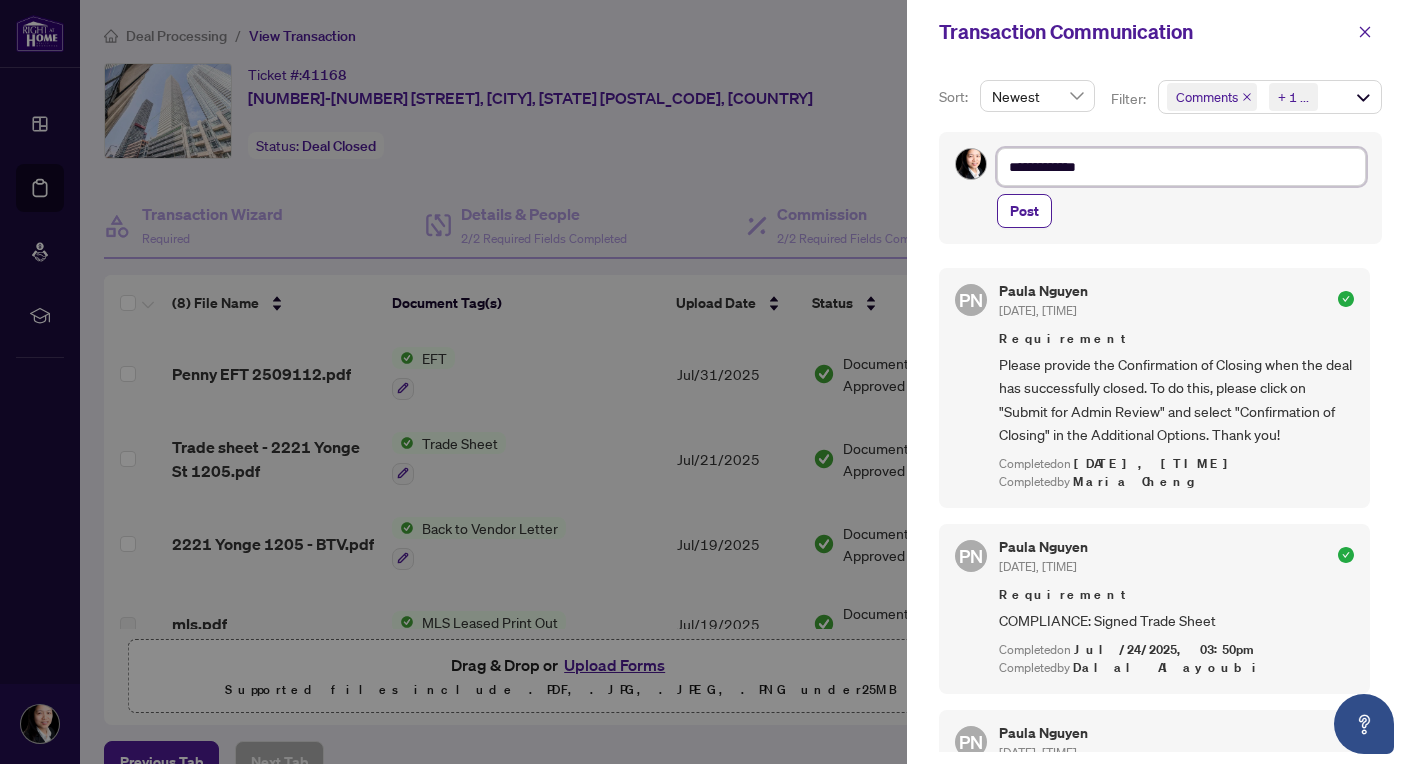 type on "**********" 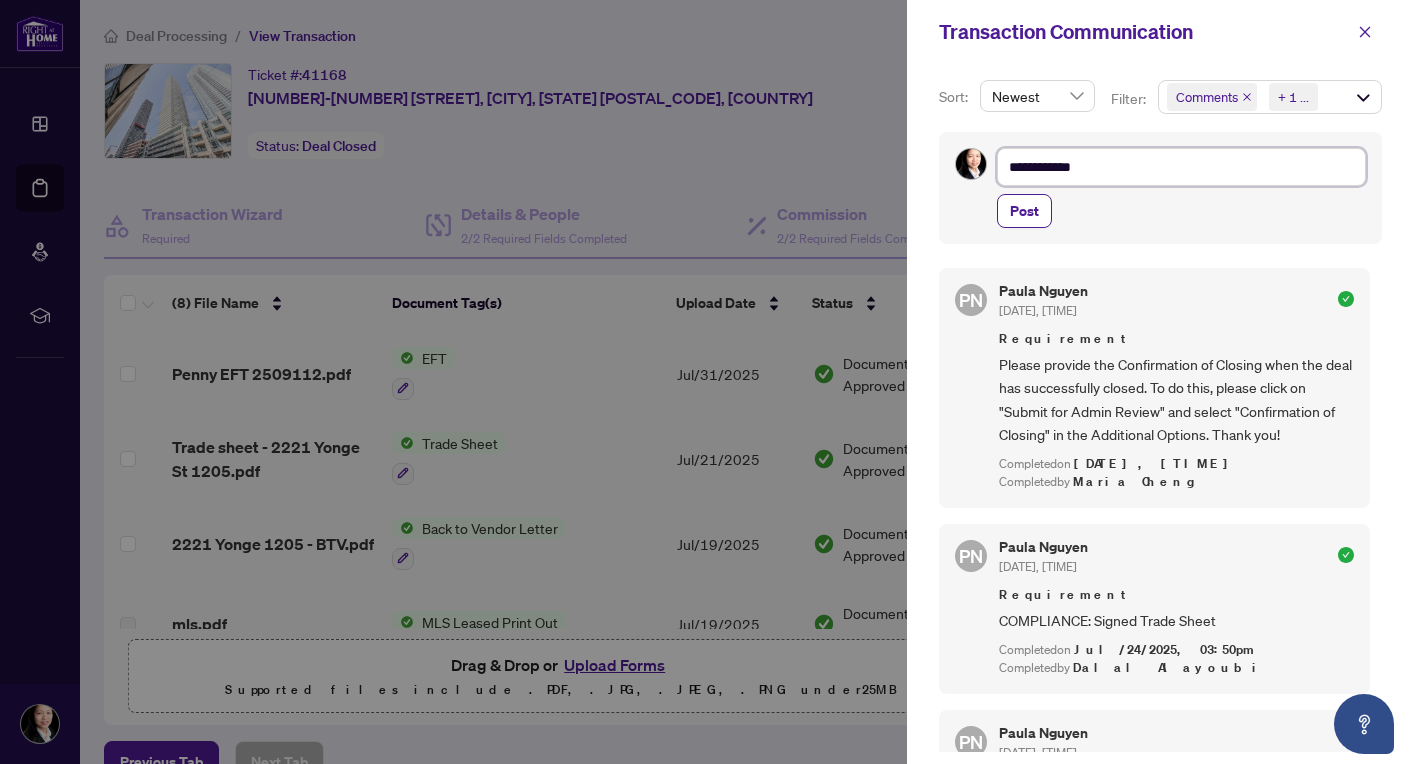 type on "**********" 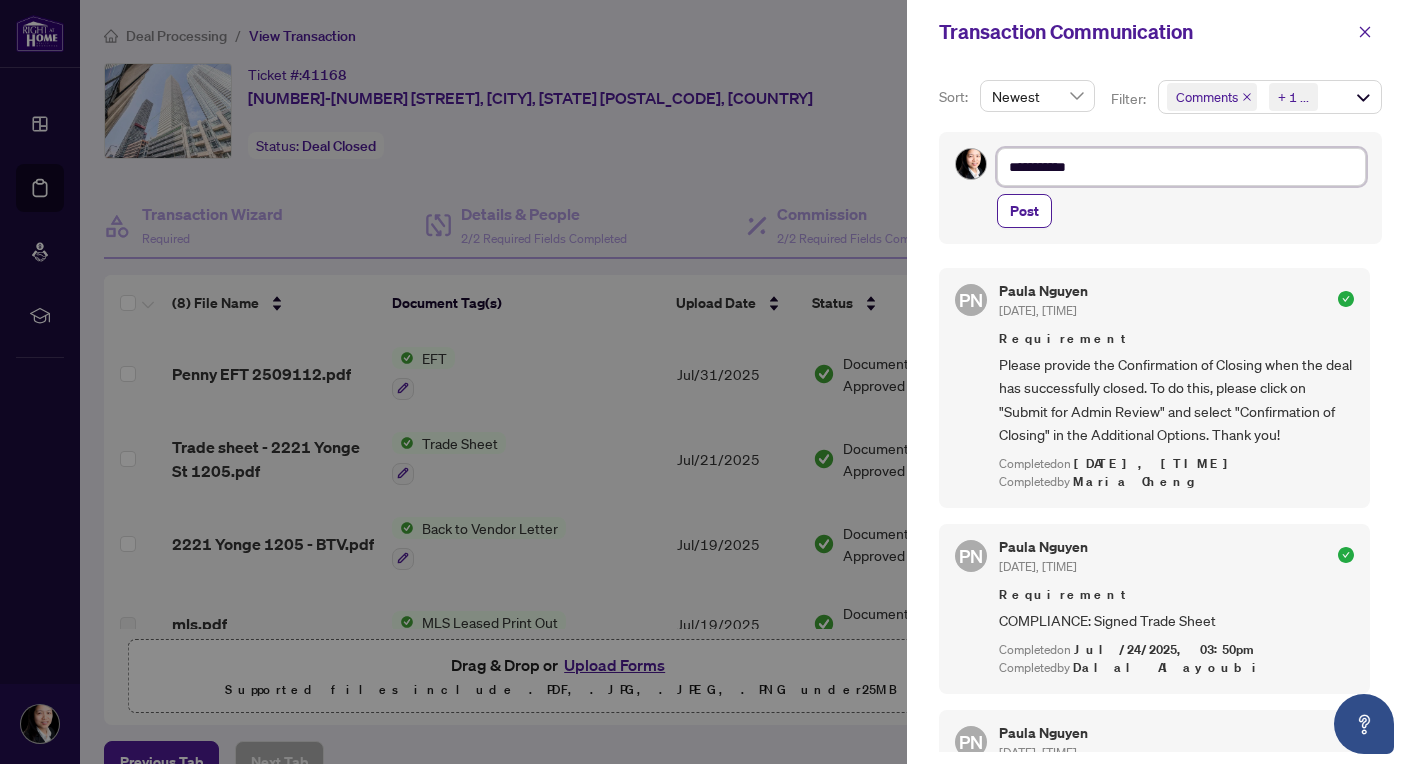 type on "**********" 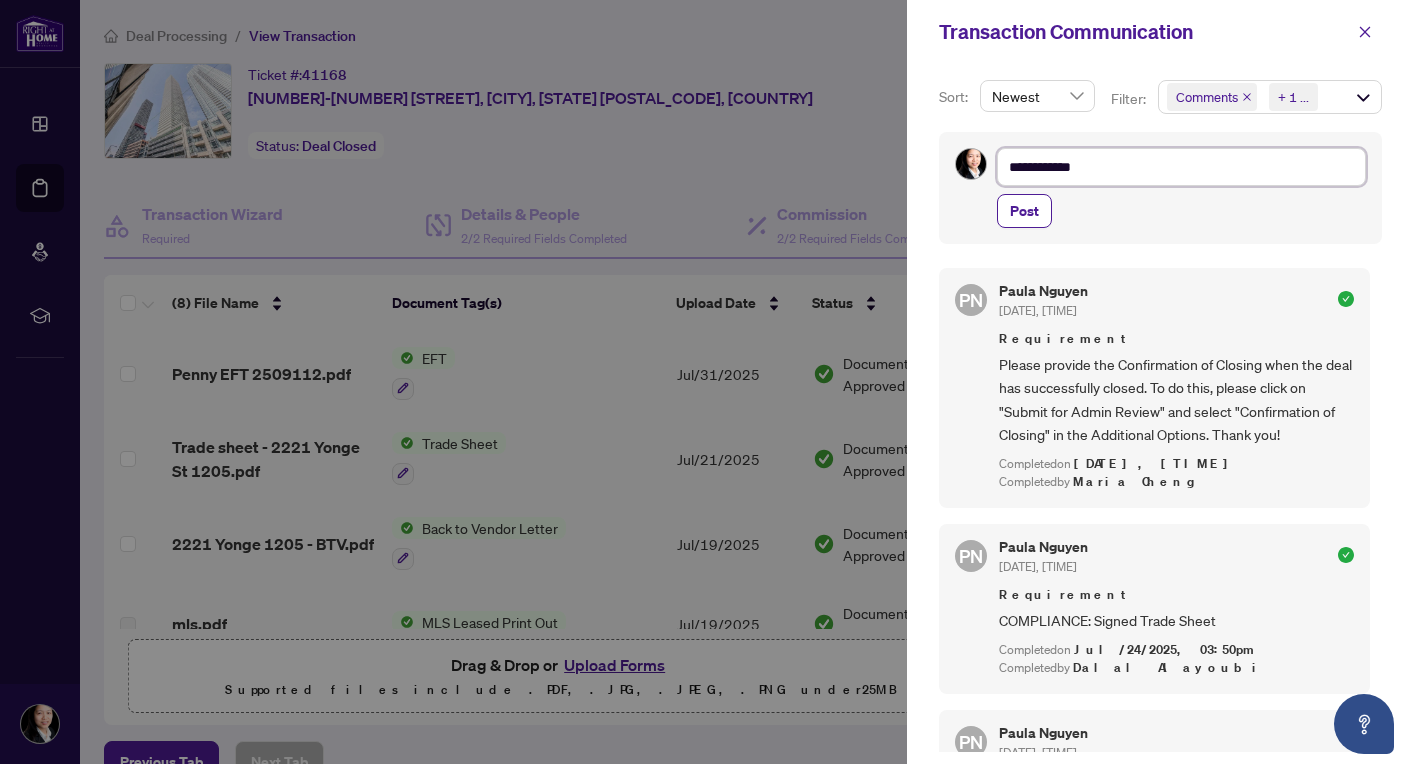 type on "**********" 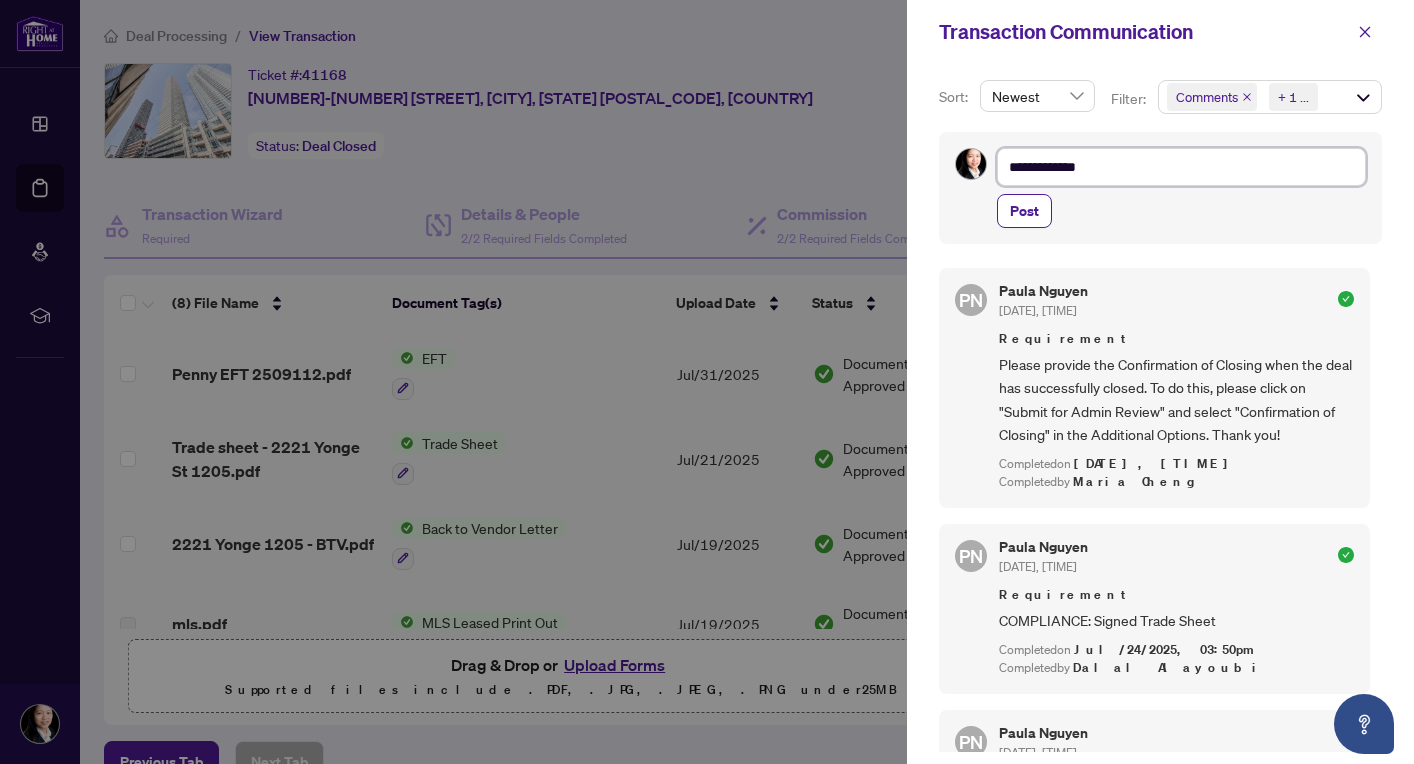 type on "**********" 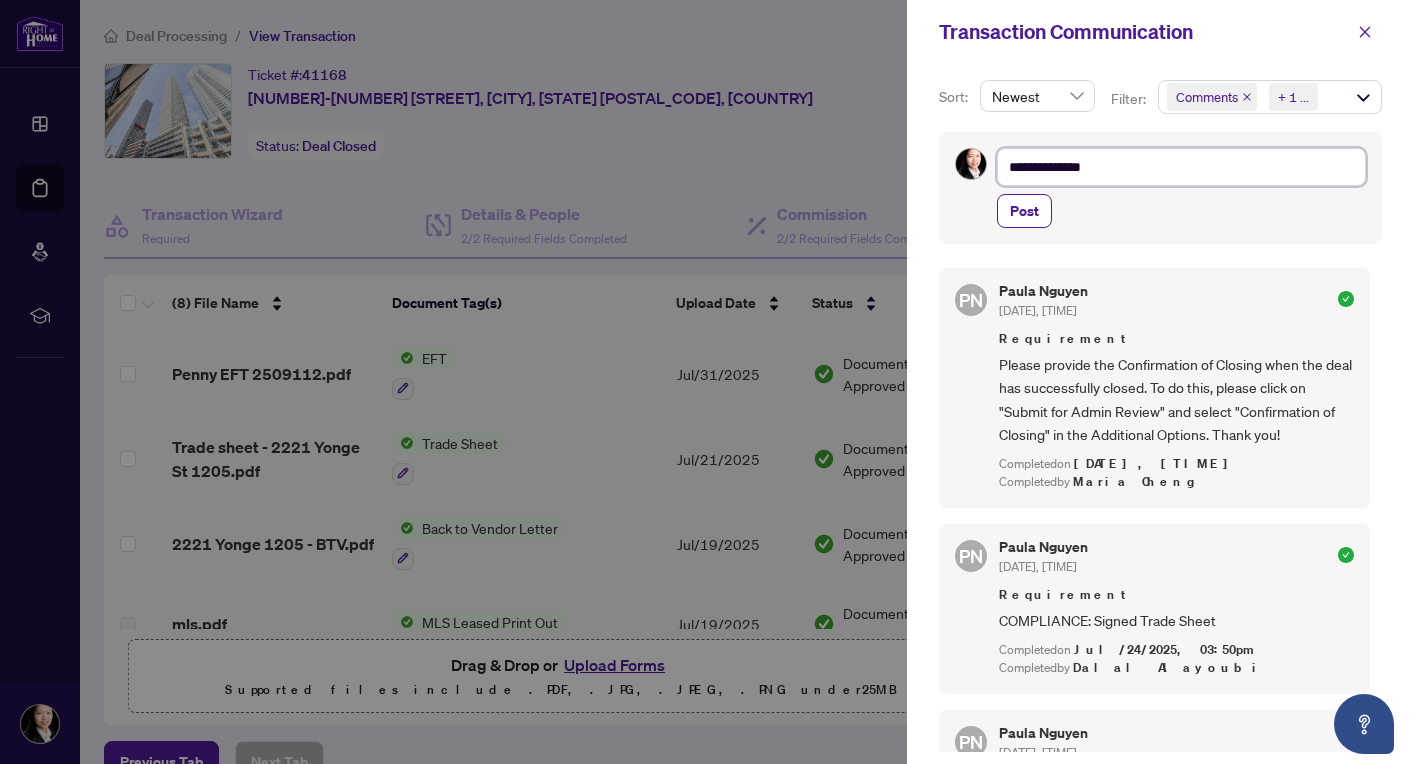 type on "**********" 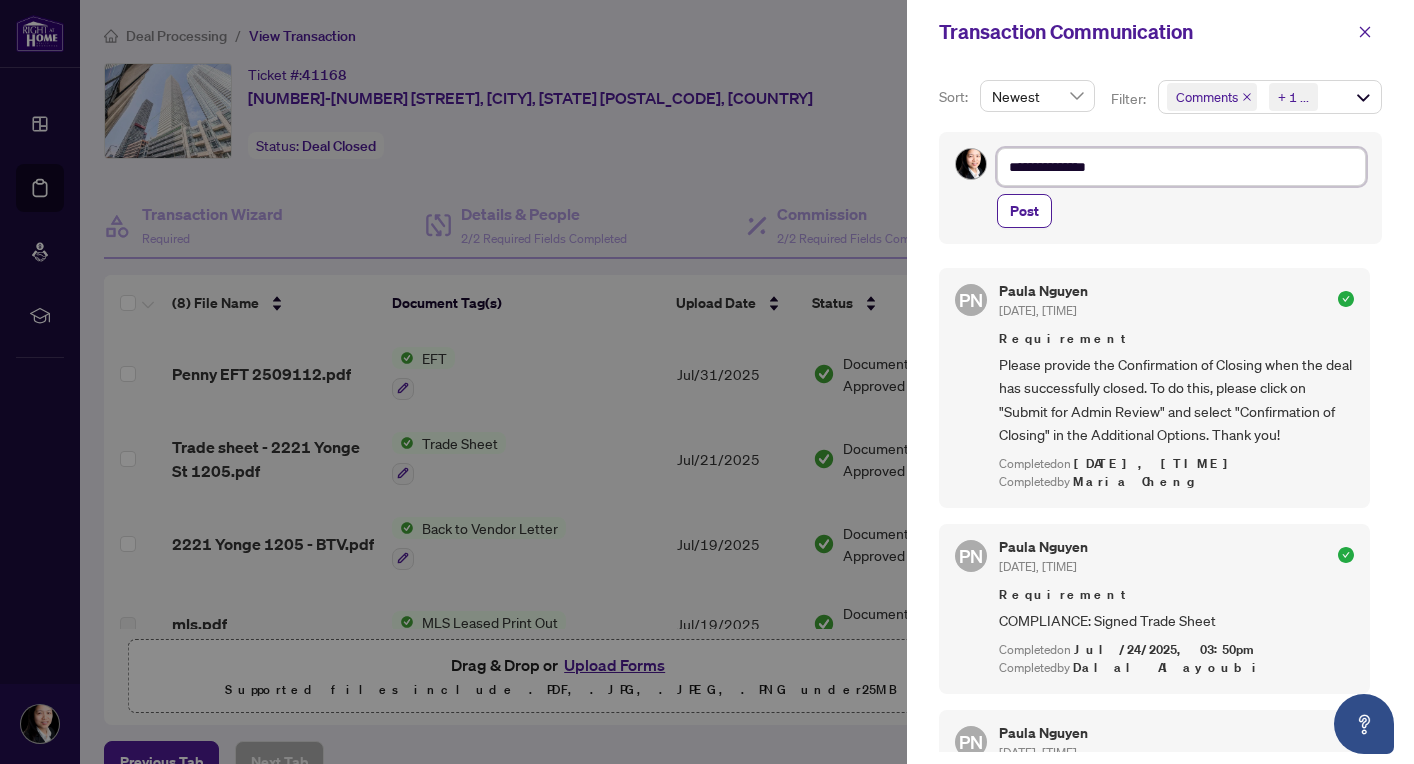 type on "**********" 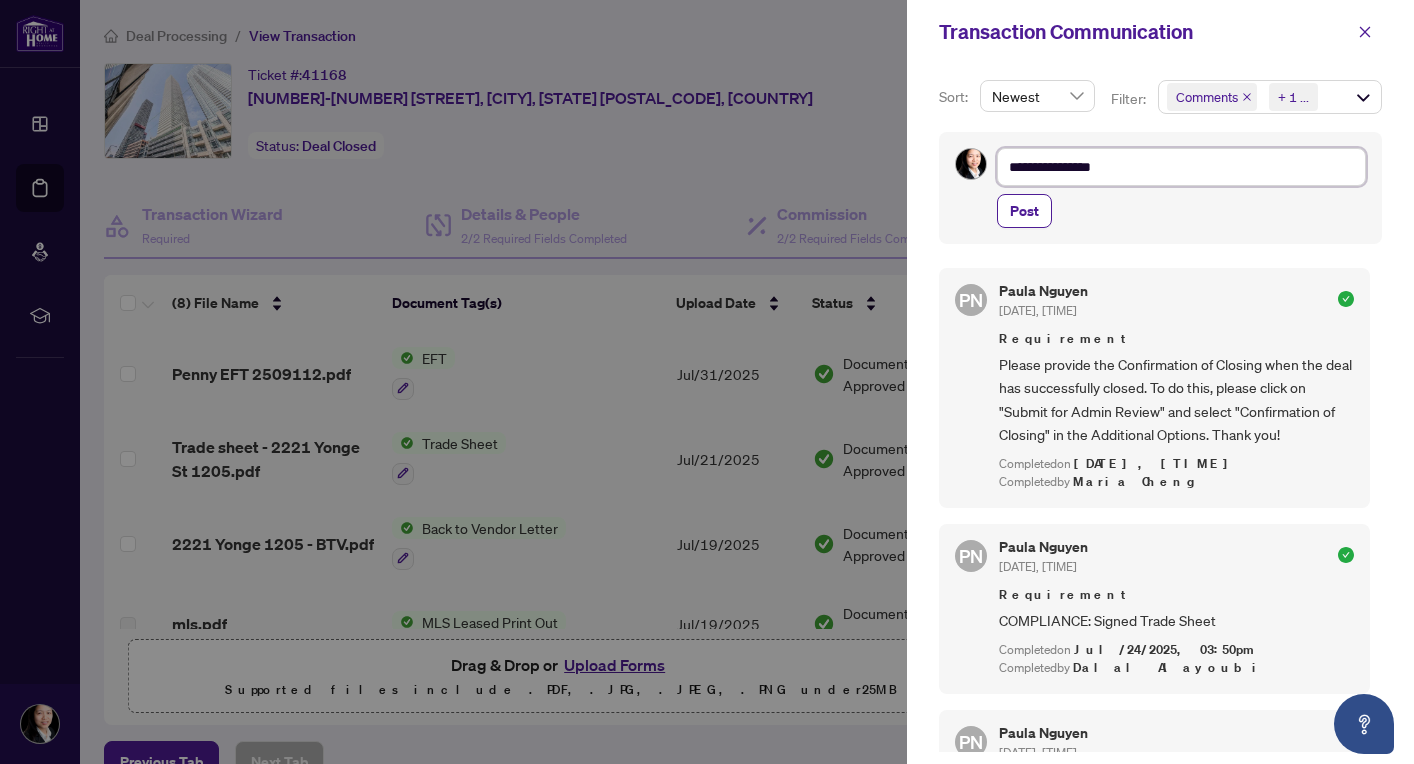 type on "**********" 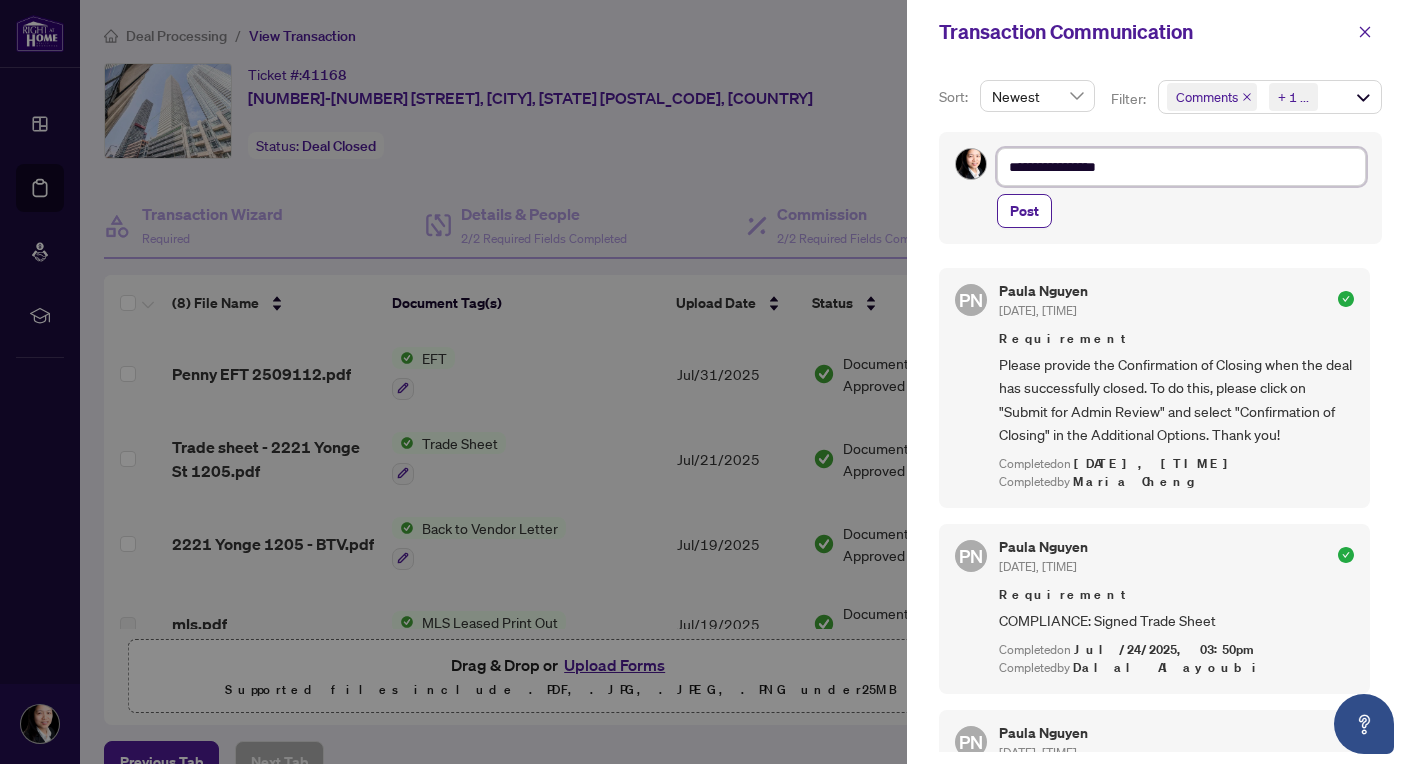 type on "**********" 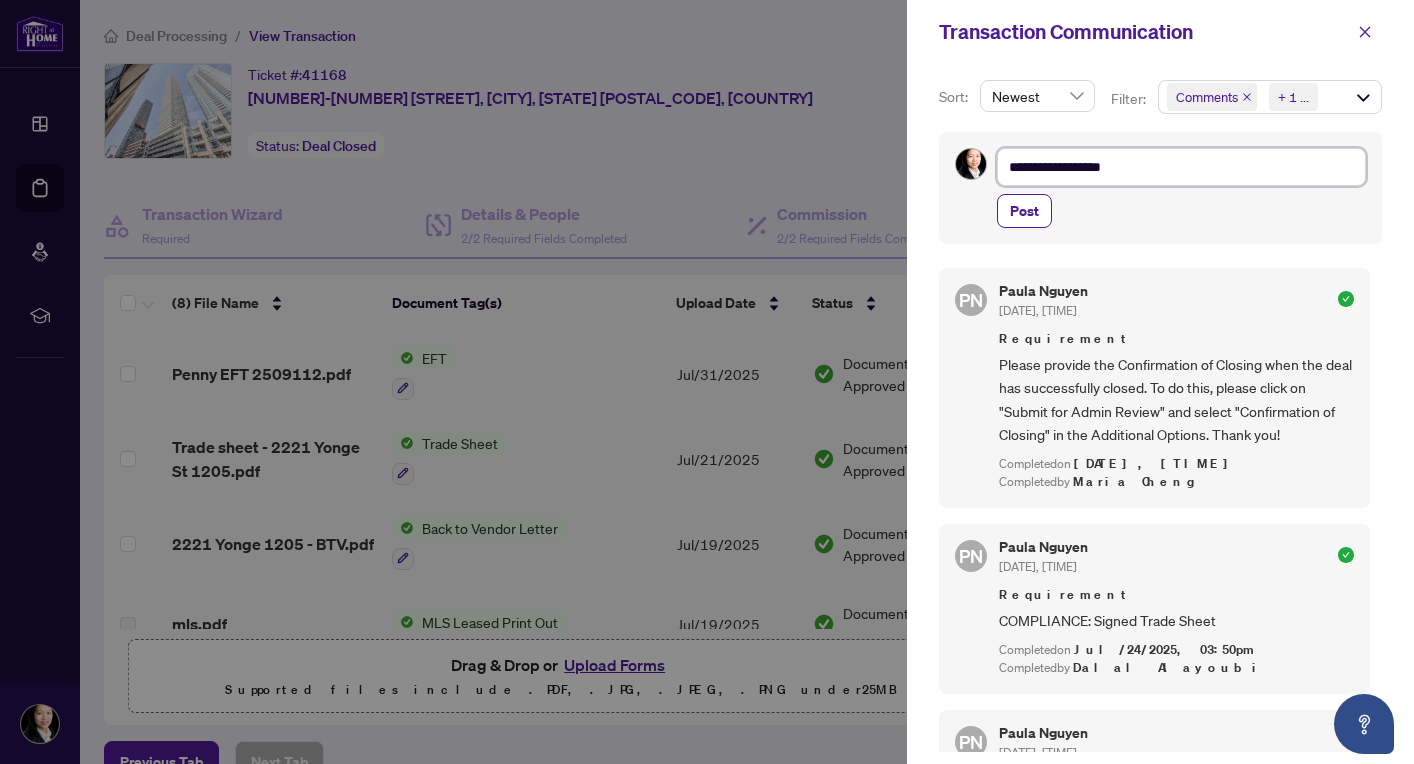 type on "**********" 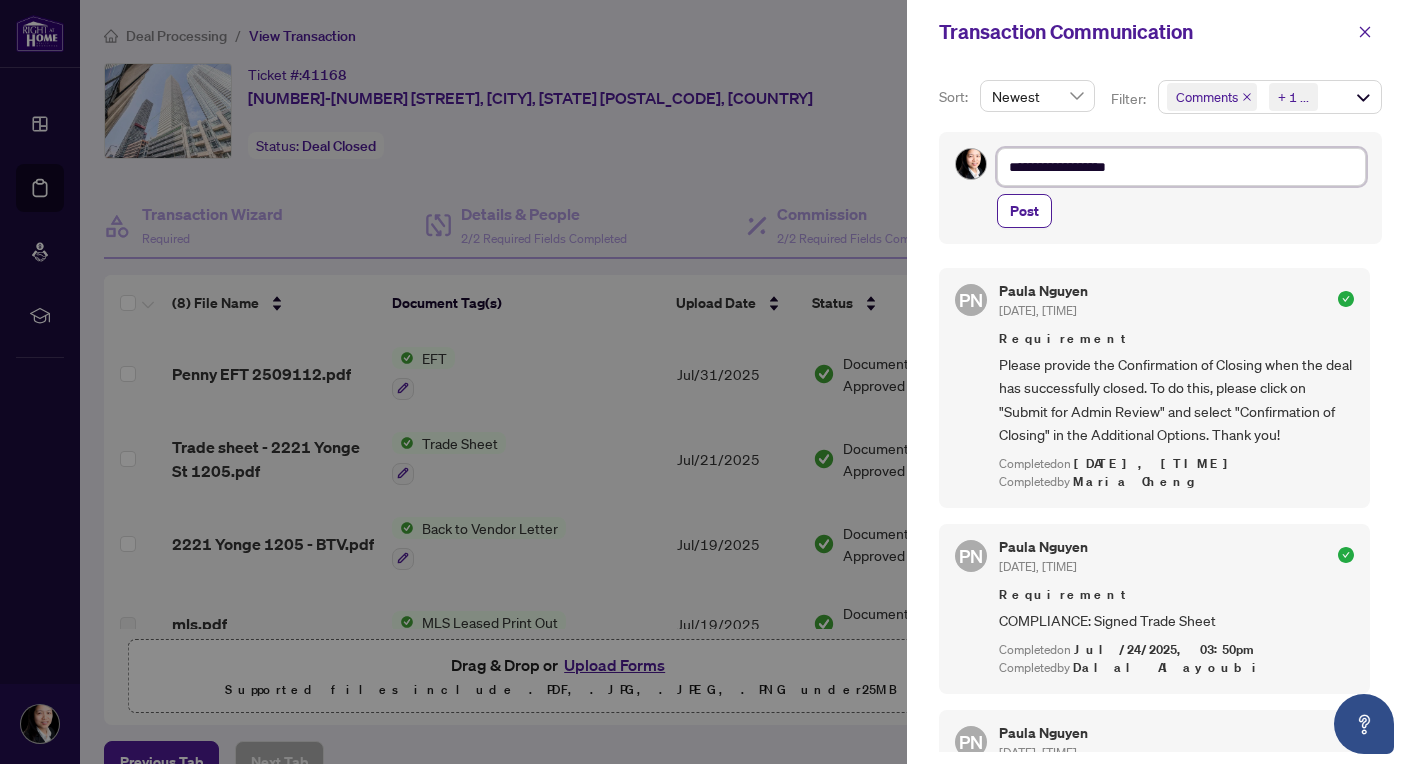 type on "**********" 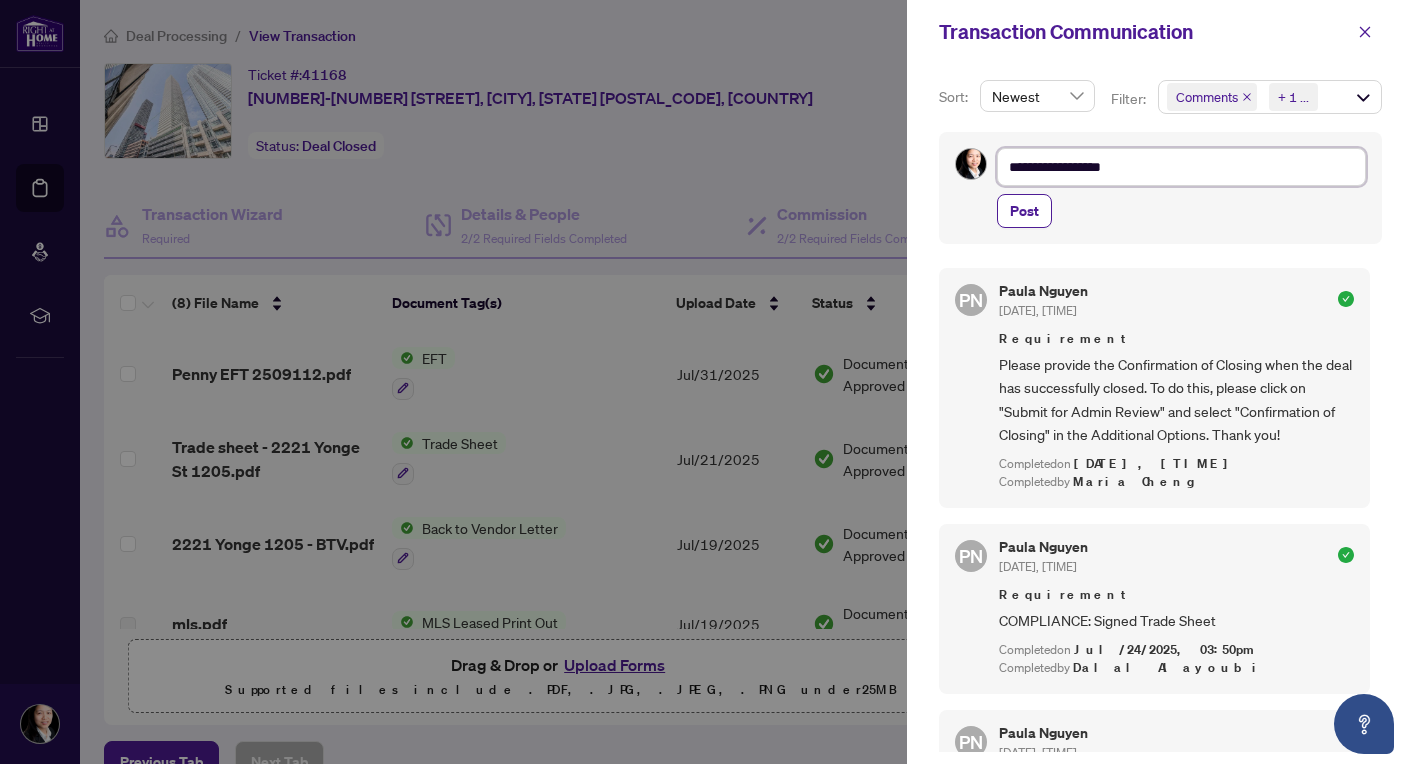type on "**********" 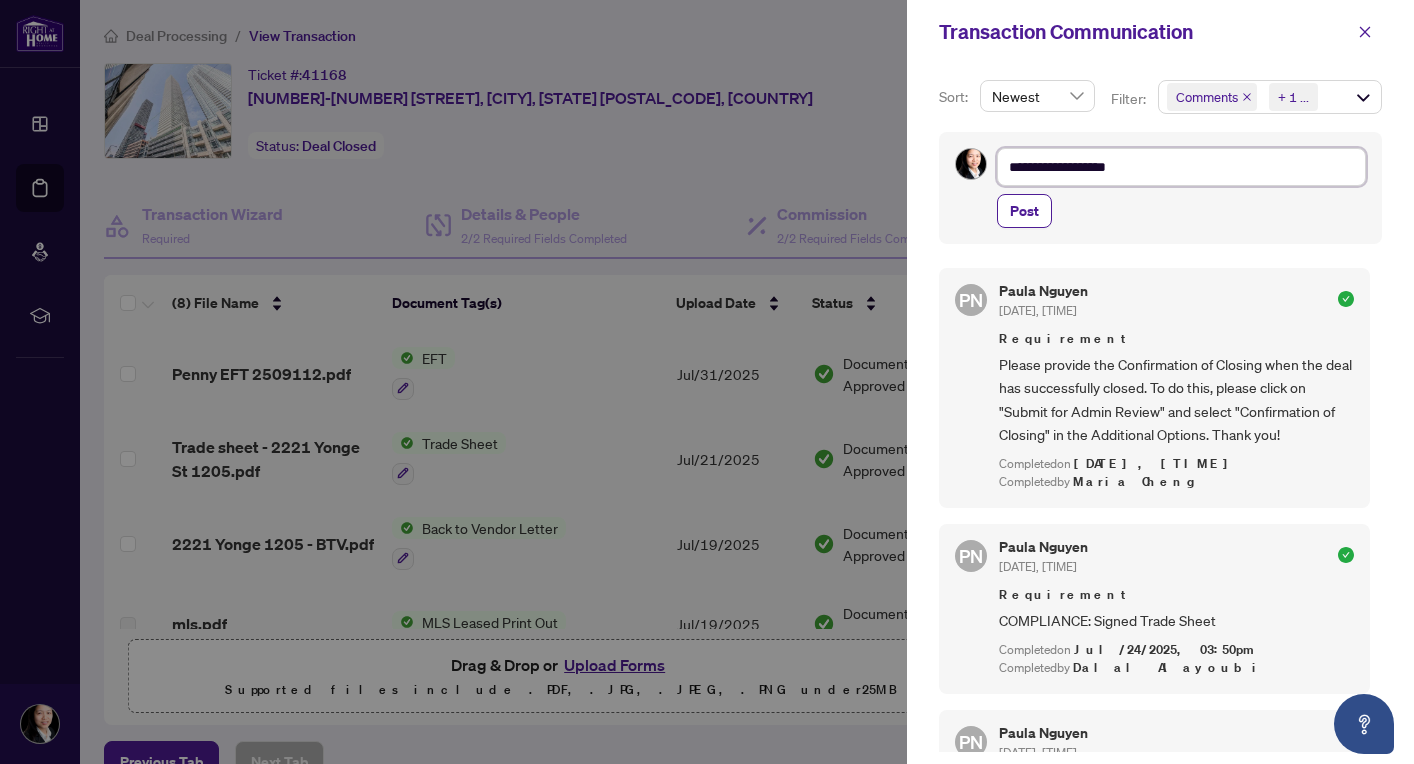 type on "**********" 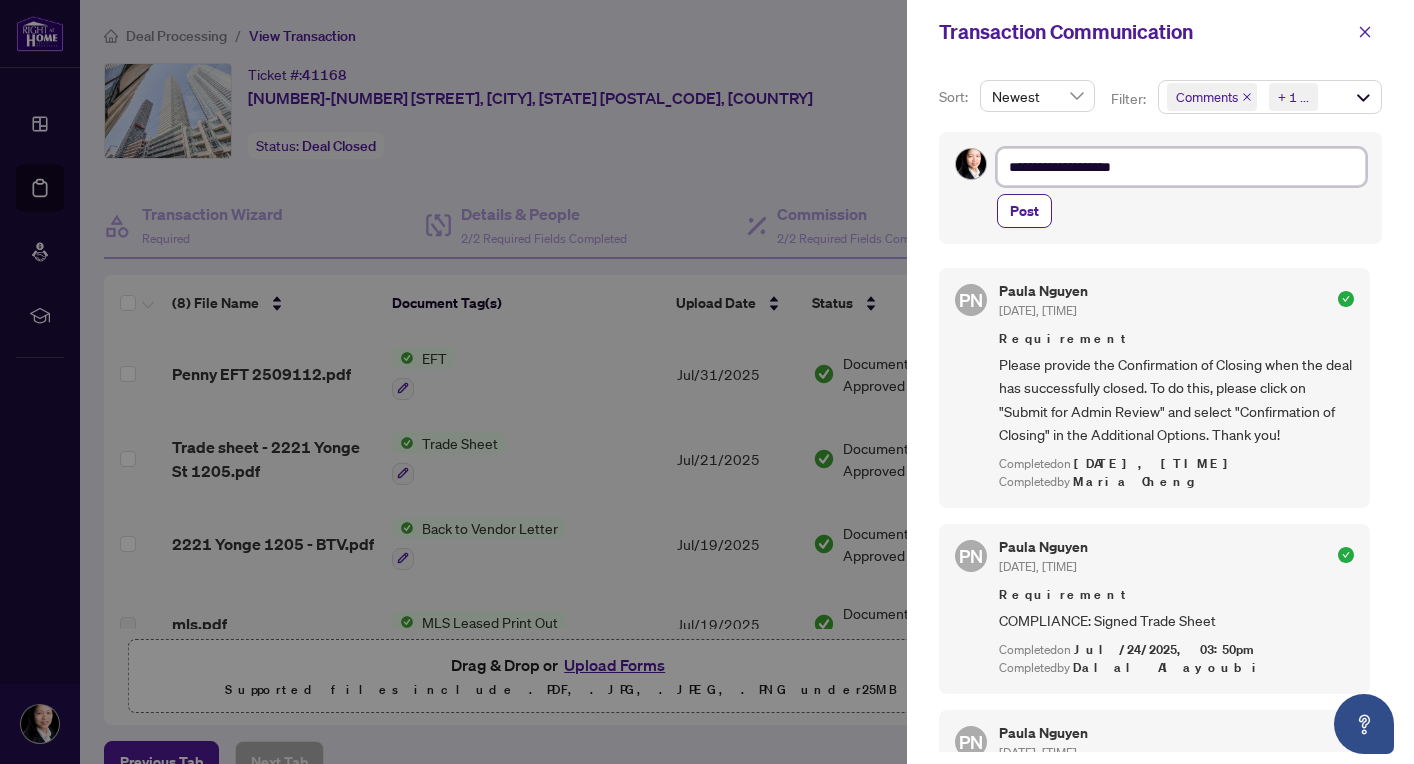 type on "**********" 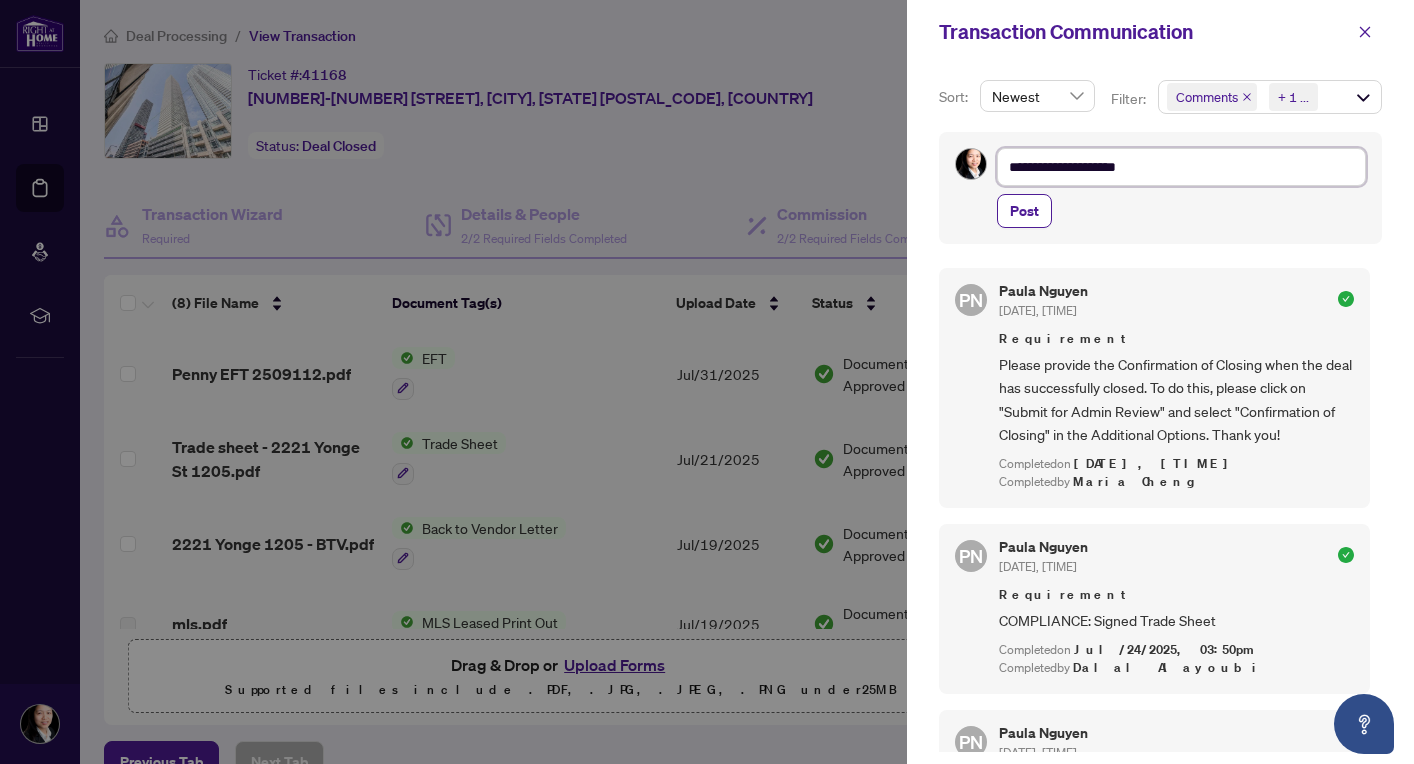 type on "**********" 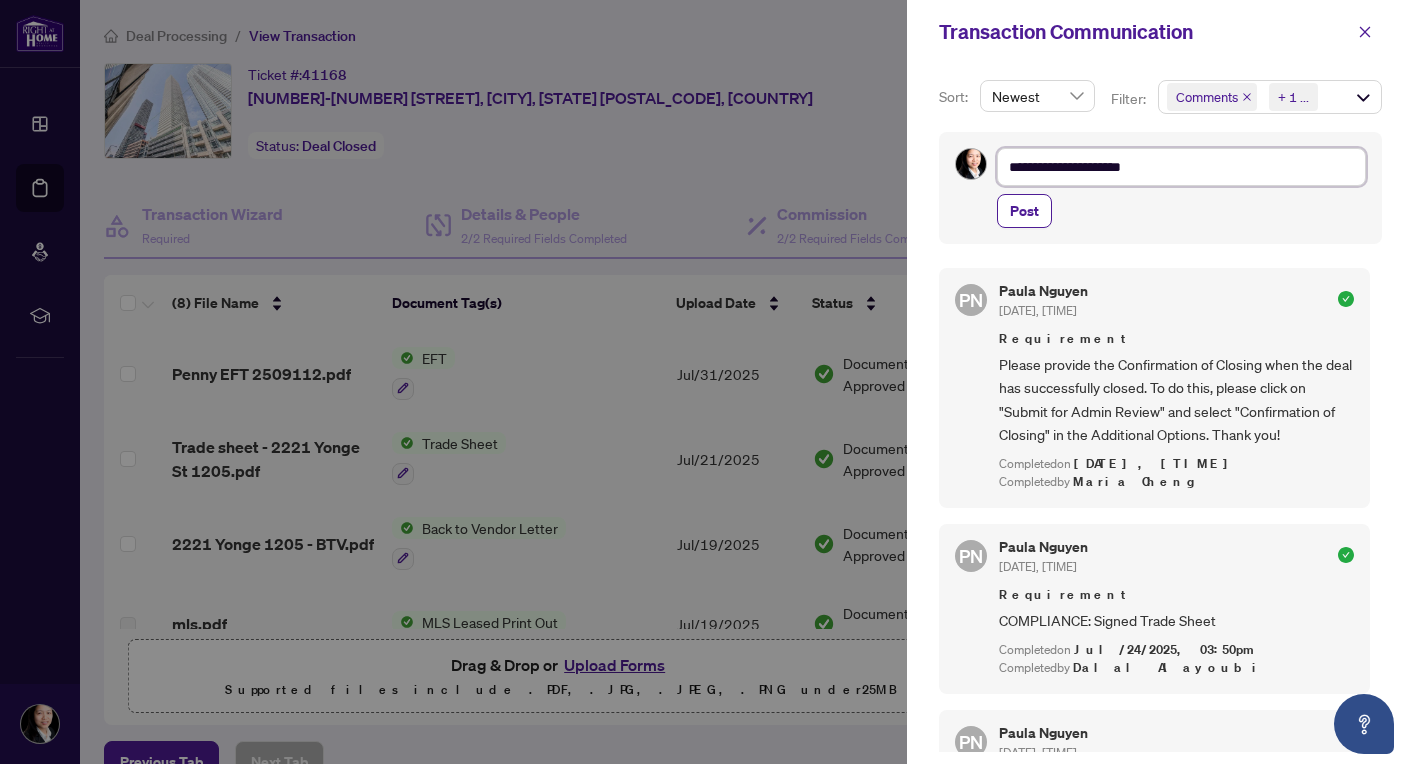 type on "**********" 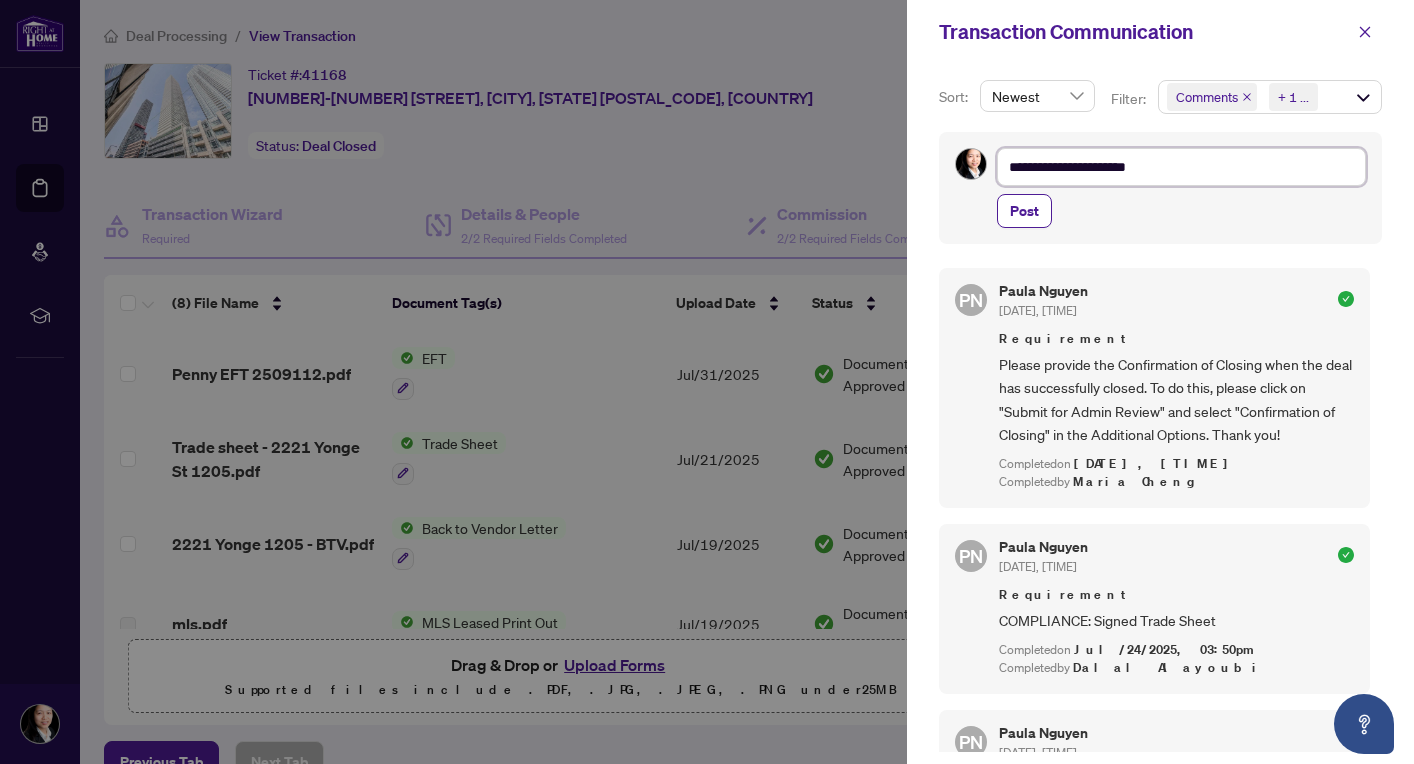 type on "**********" 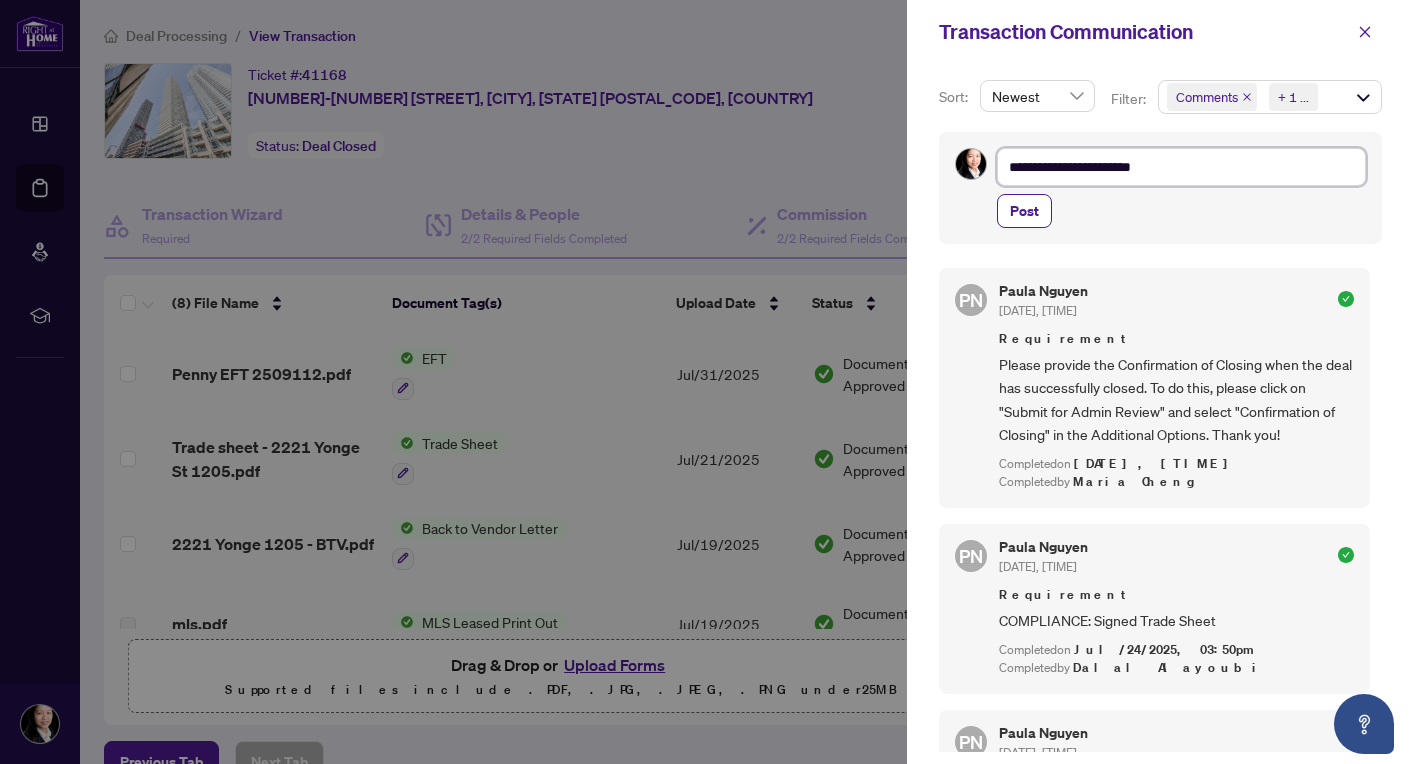 type on "**********" 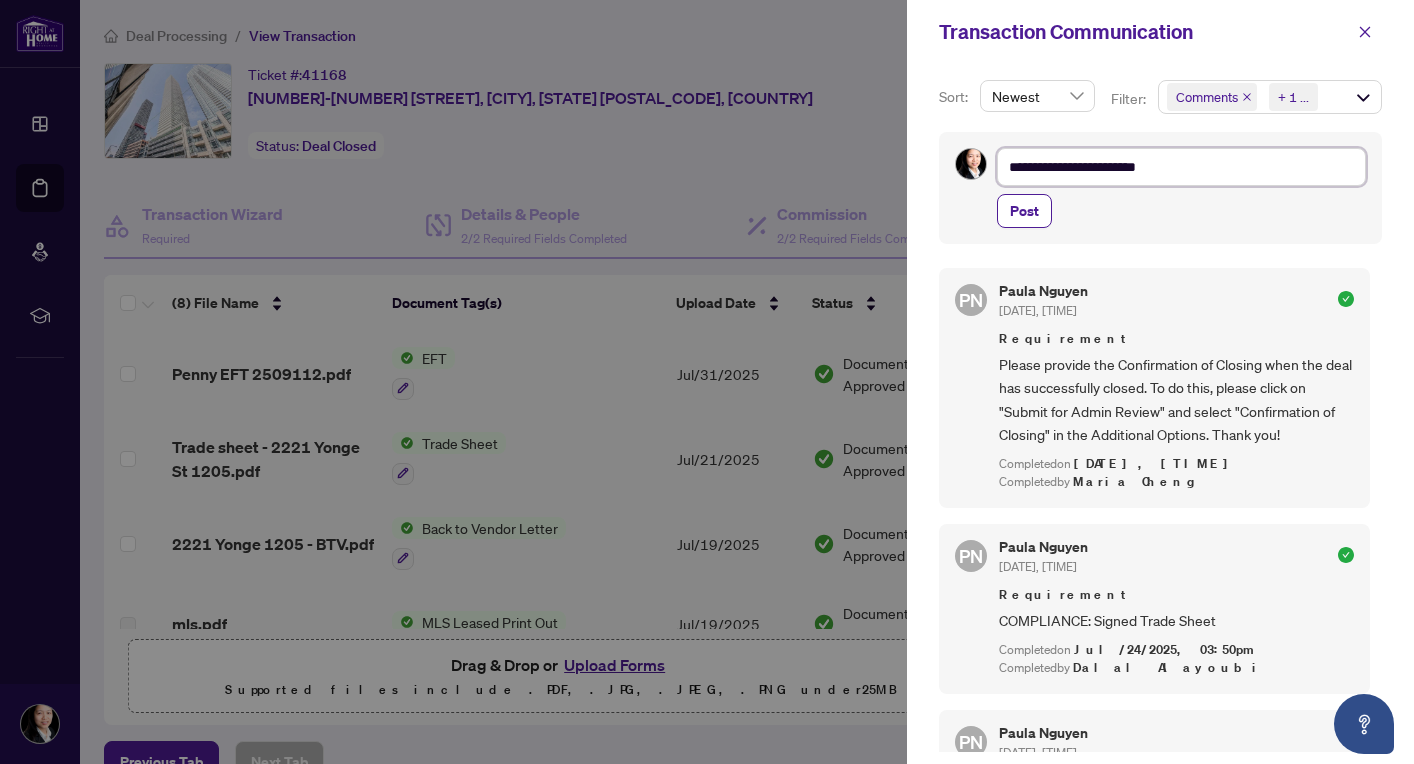 type on "**********" 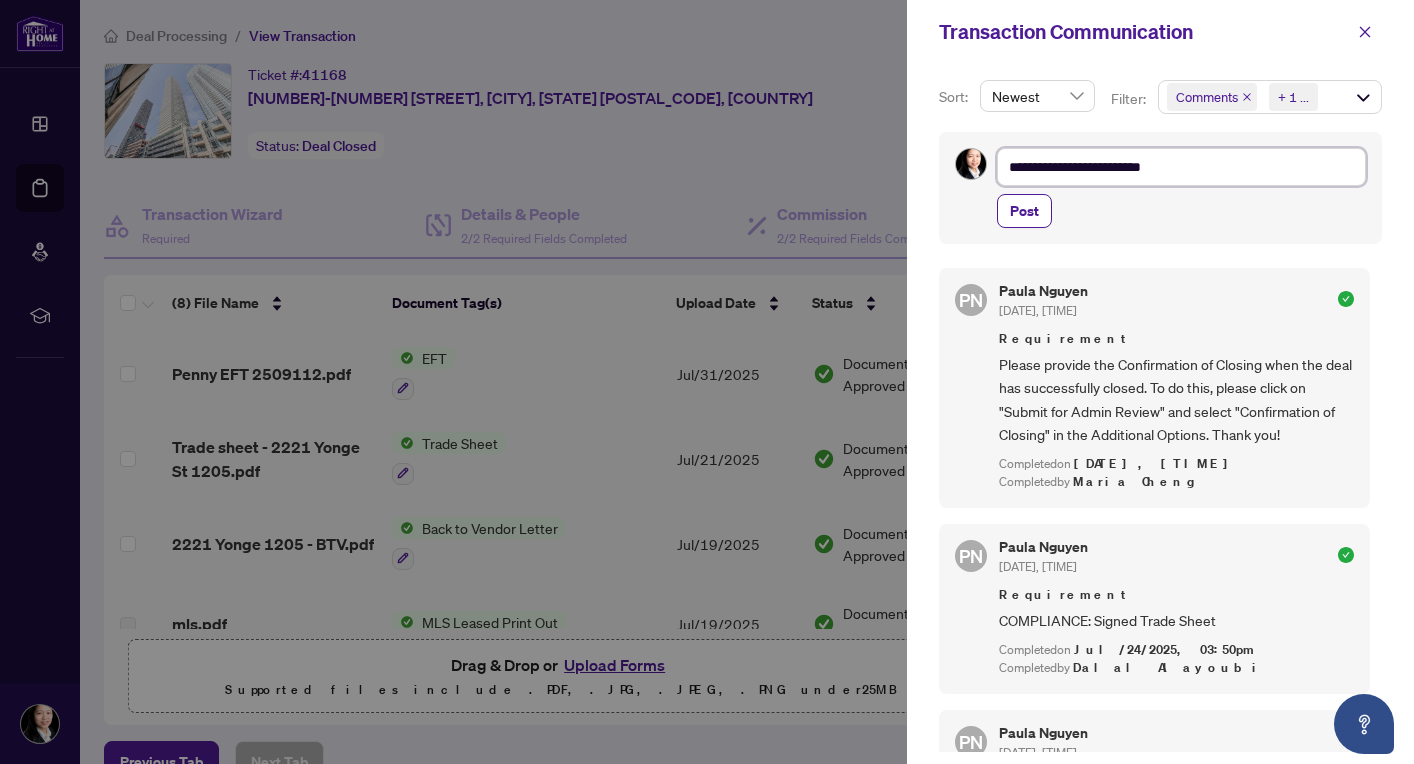 type on "**********" 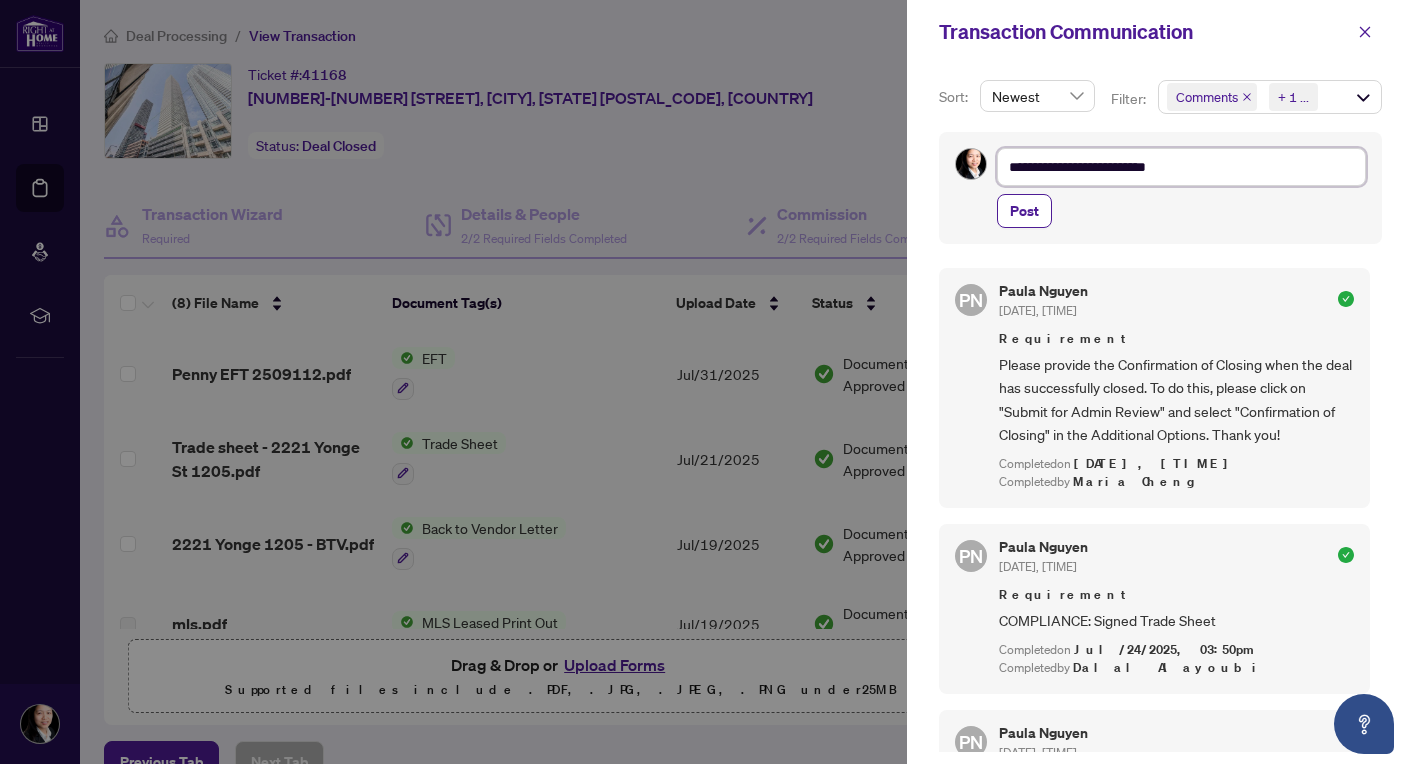 type on "**********" 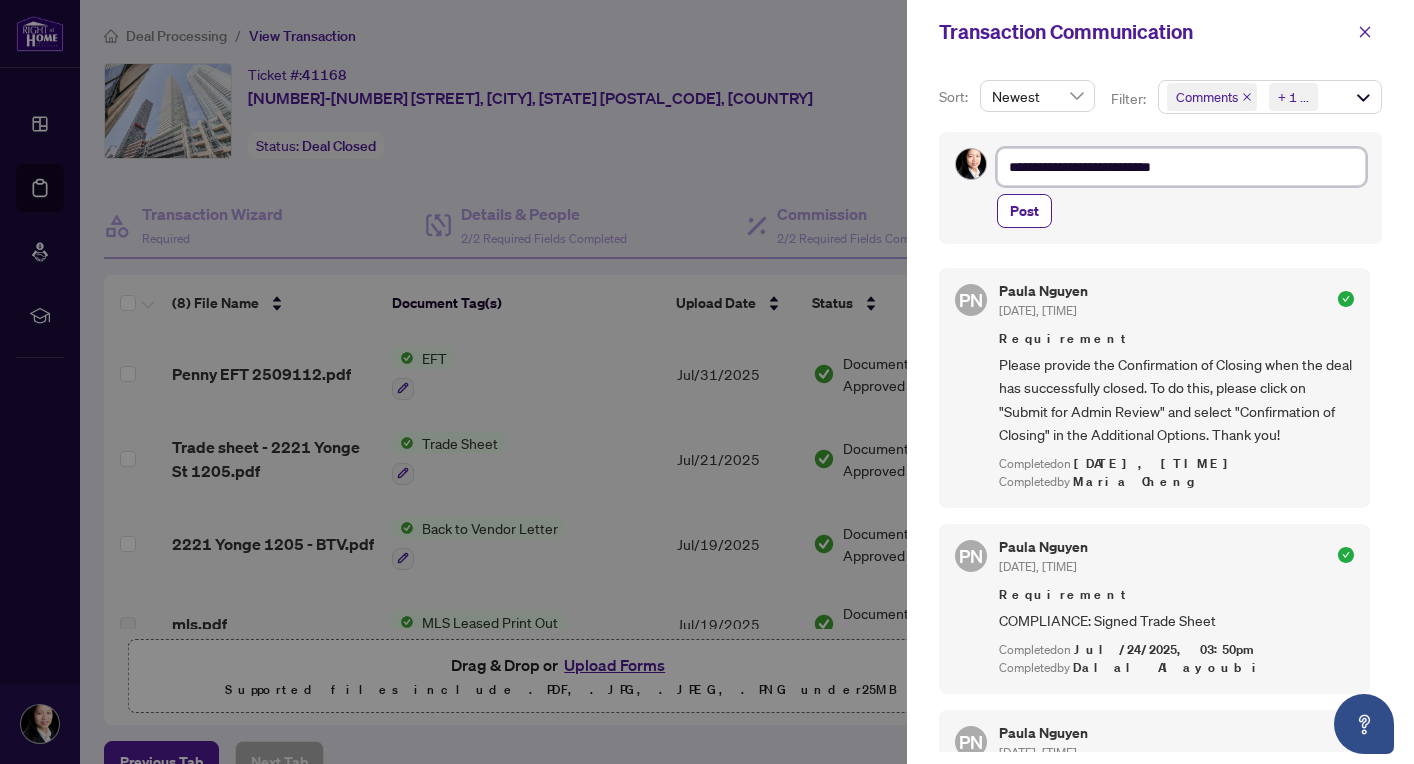 type on "**********" 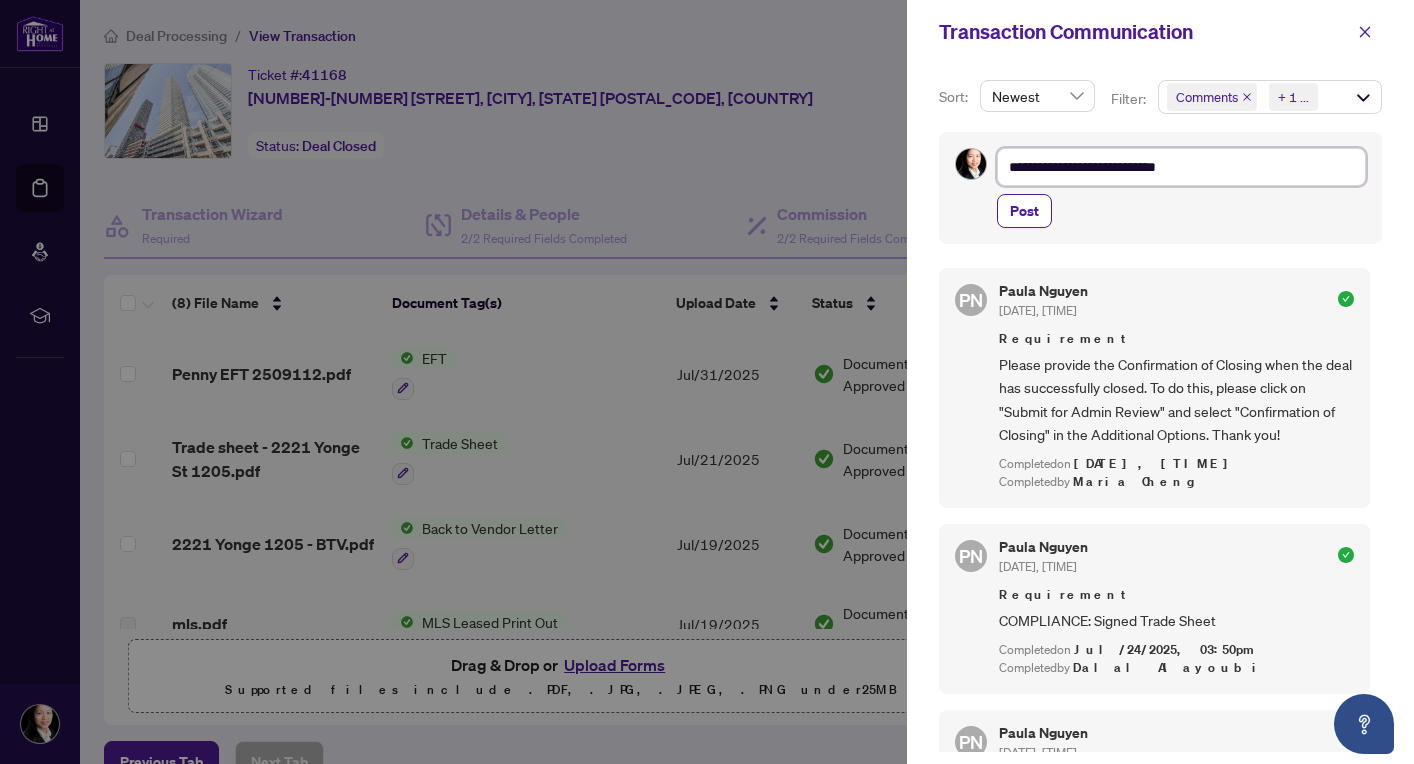type on "**********" 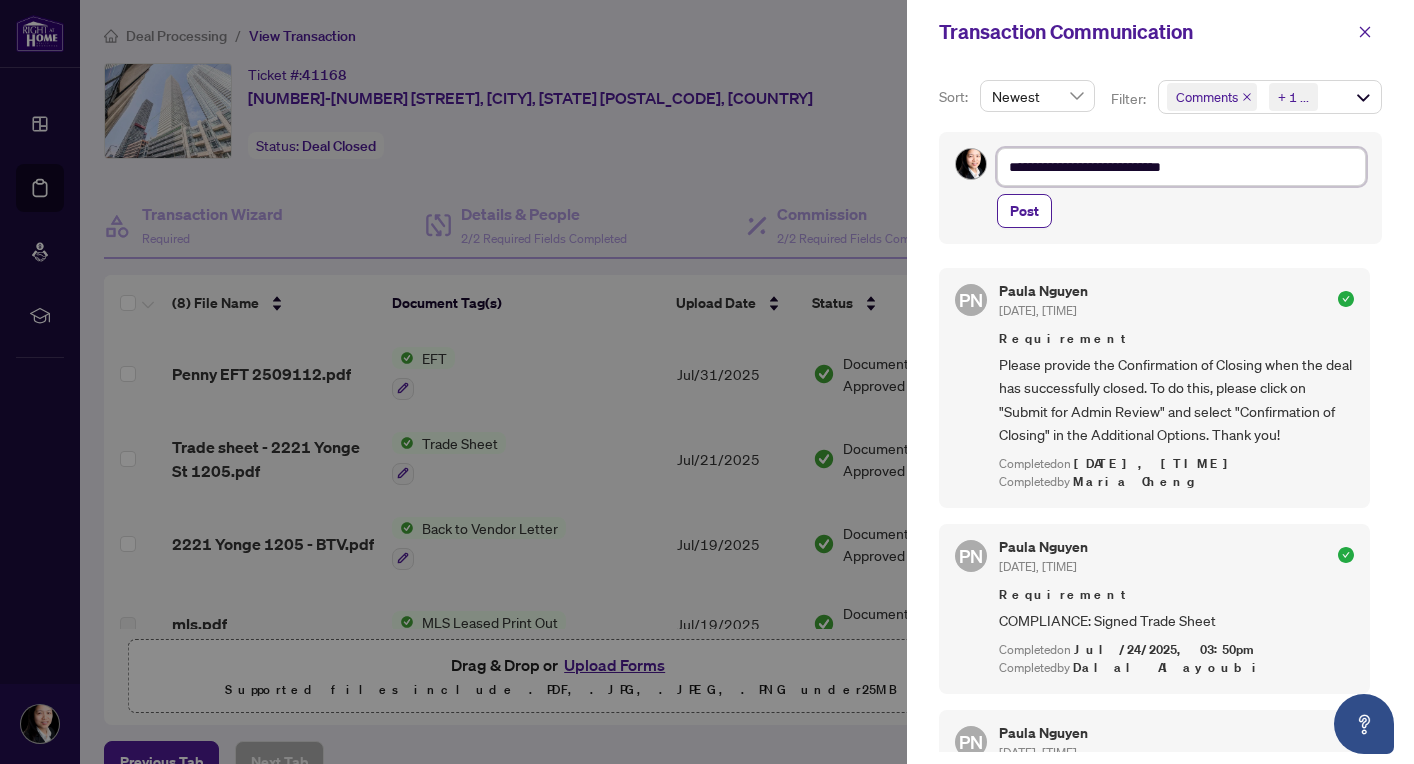 type on "**********" 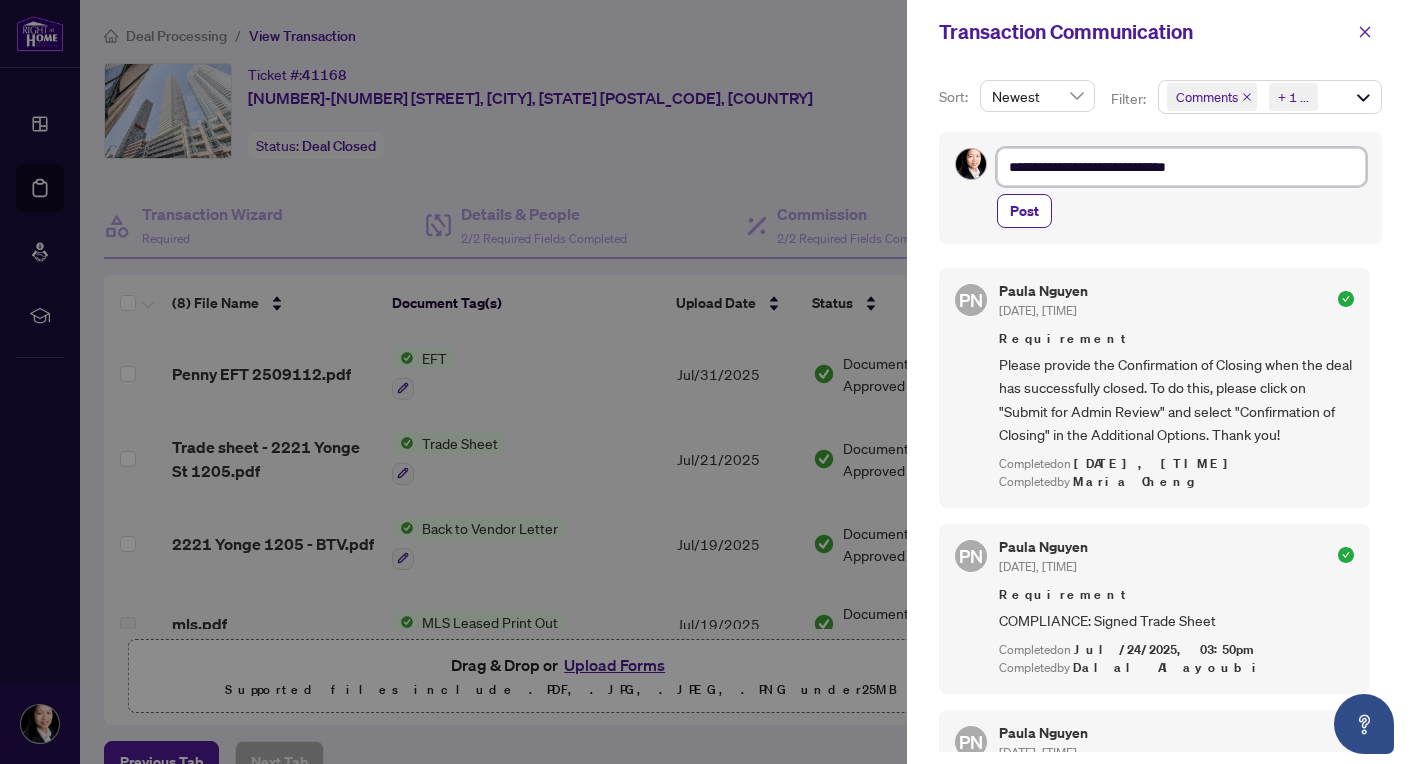 type on "**********" 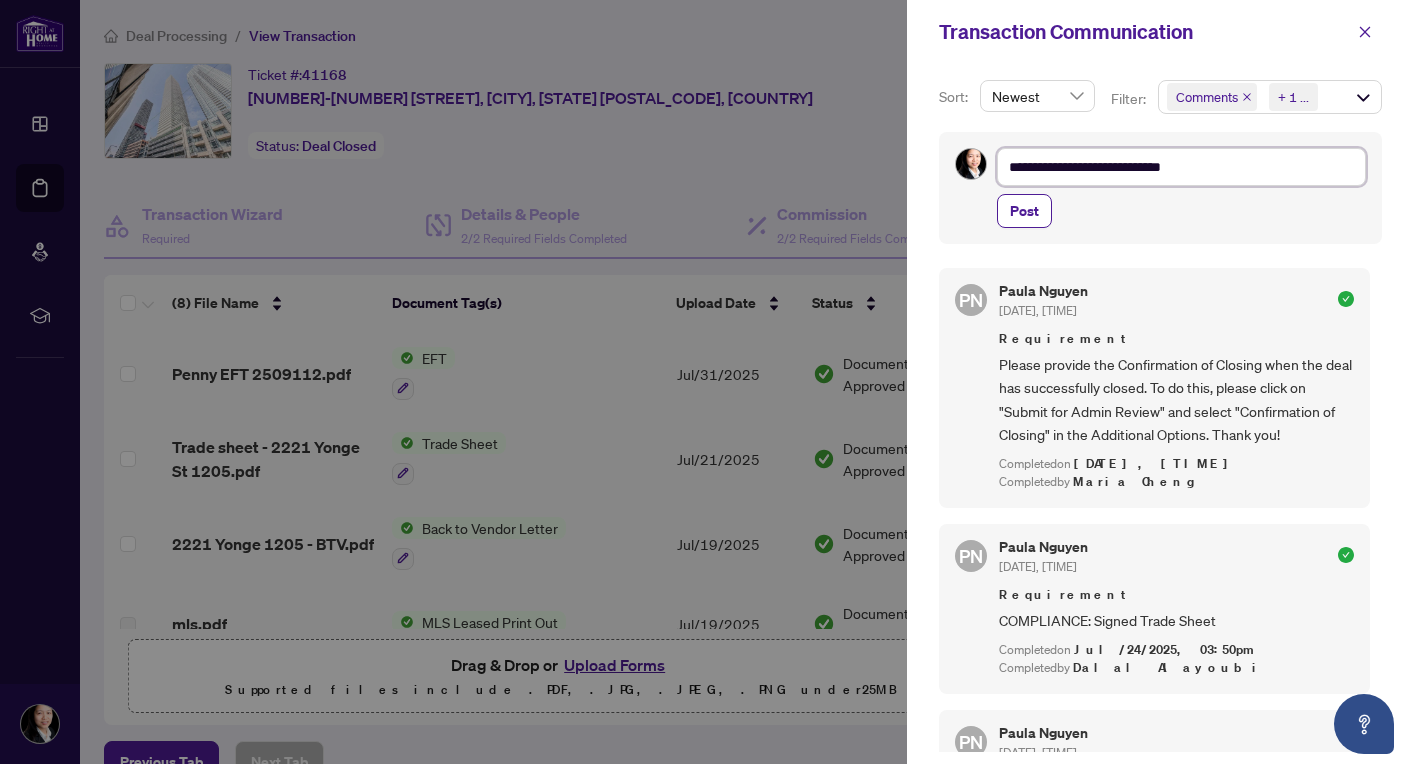 type on "**********" 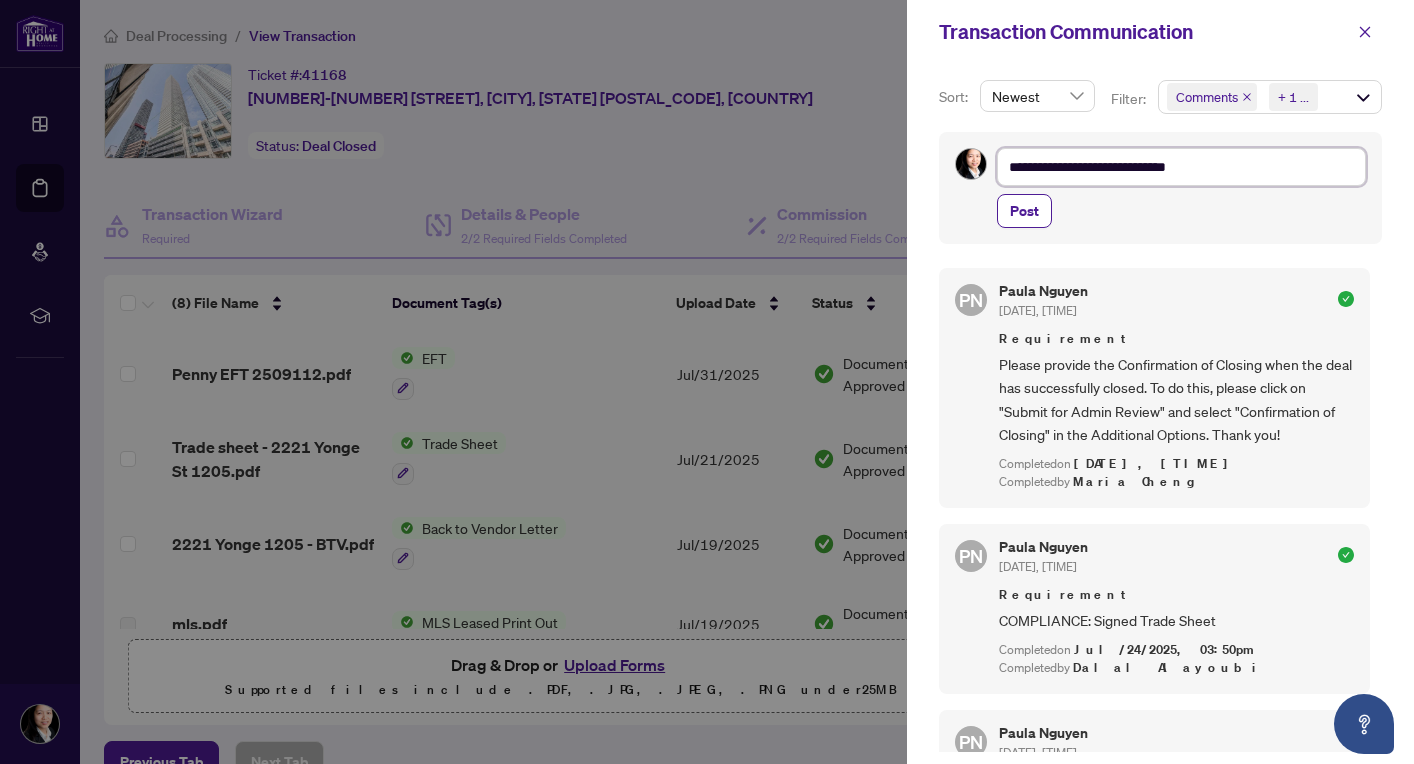 type on "**********" 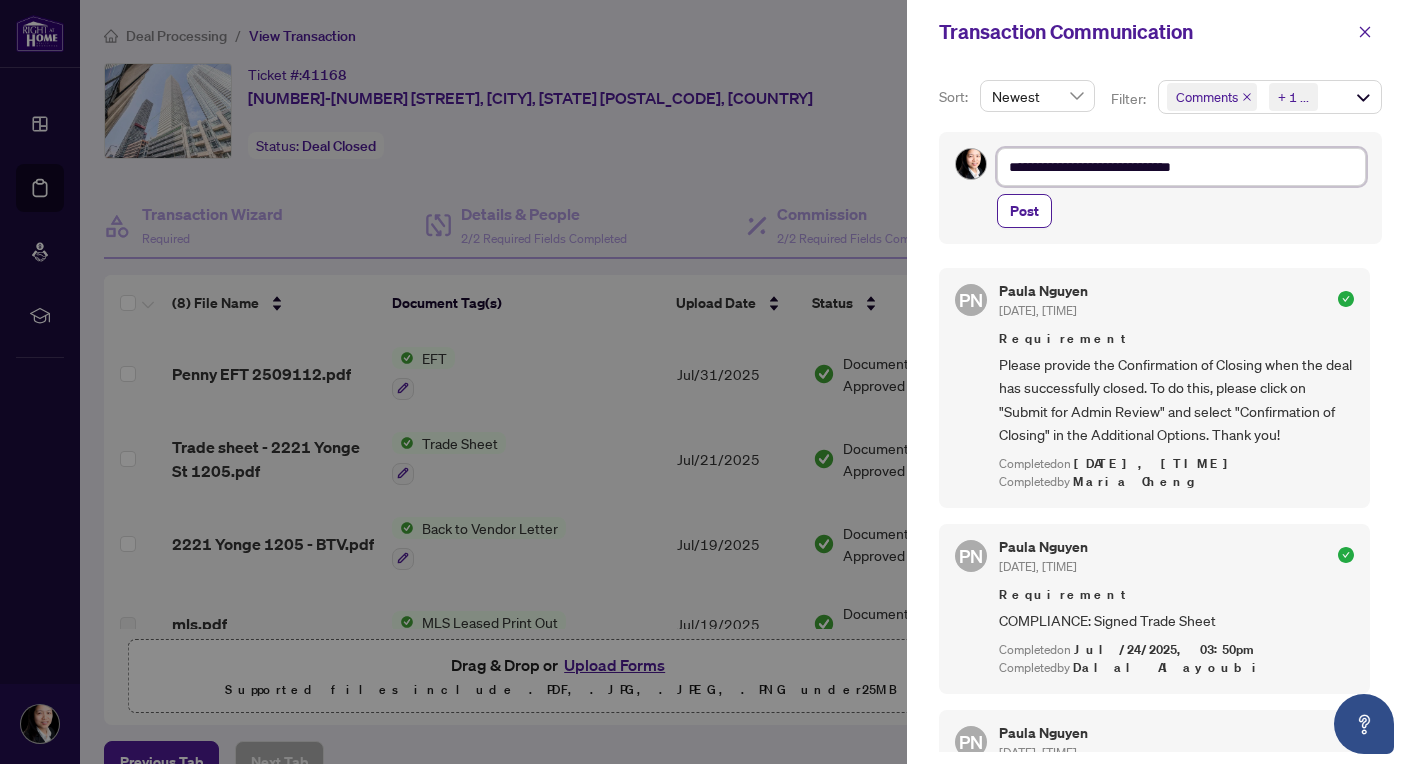 type on "**********" 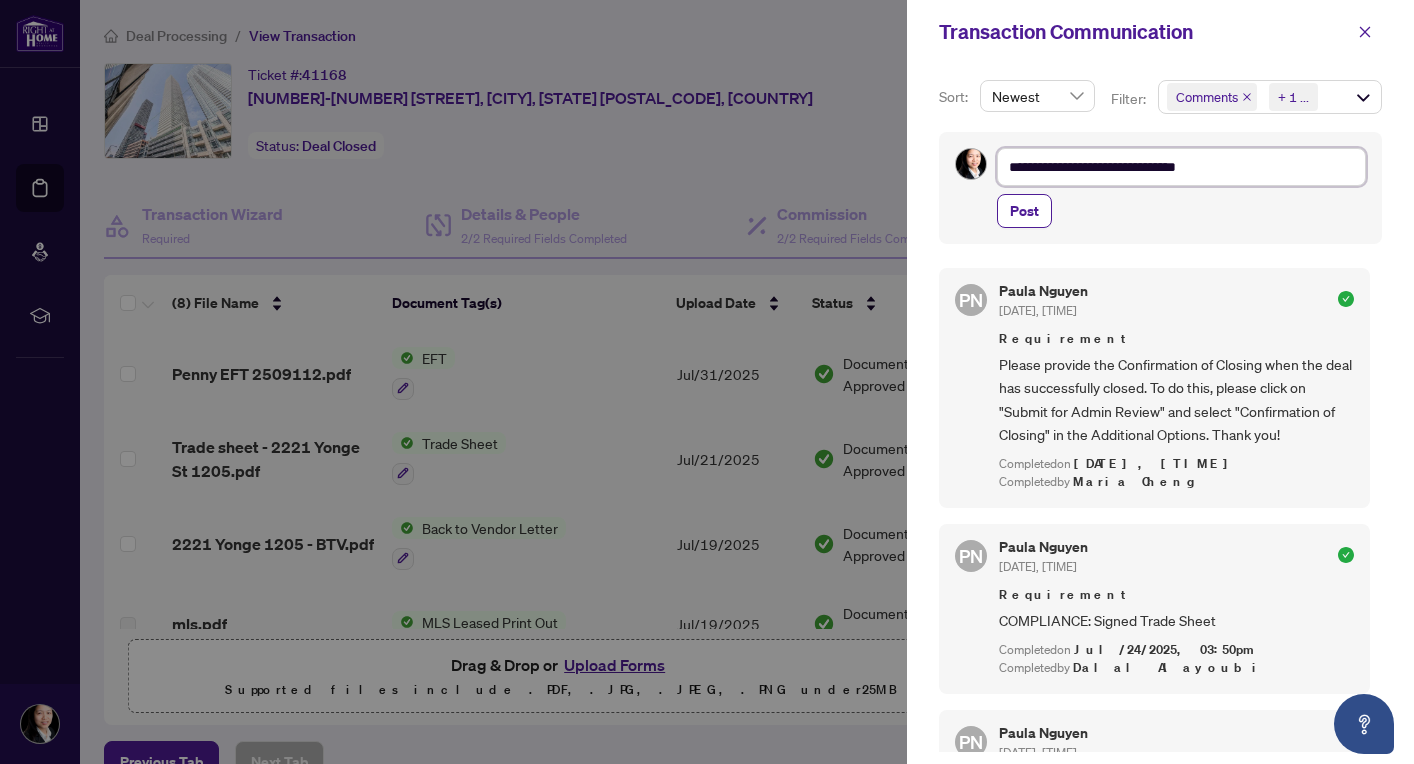 type on "**********" 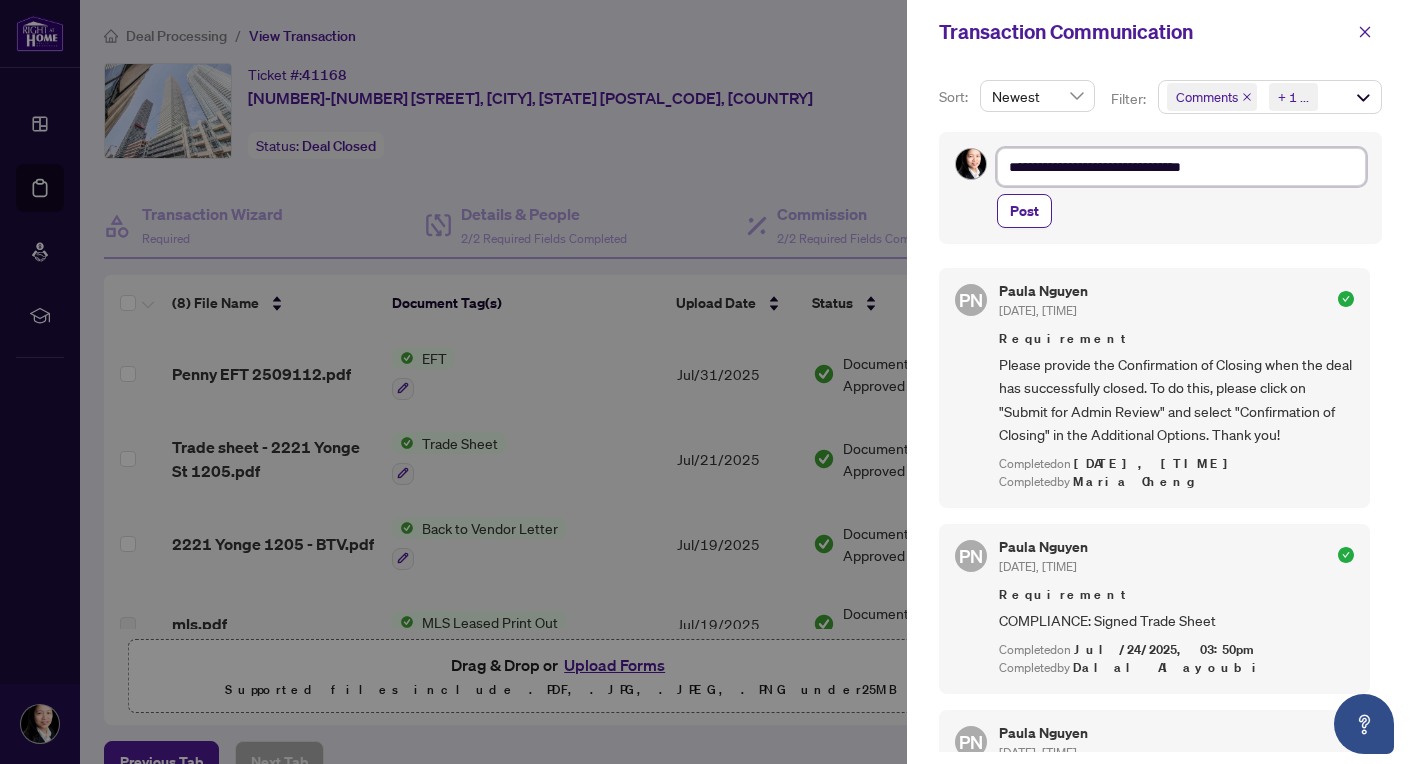 type on "**********" 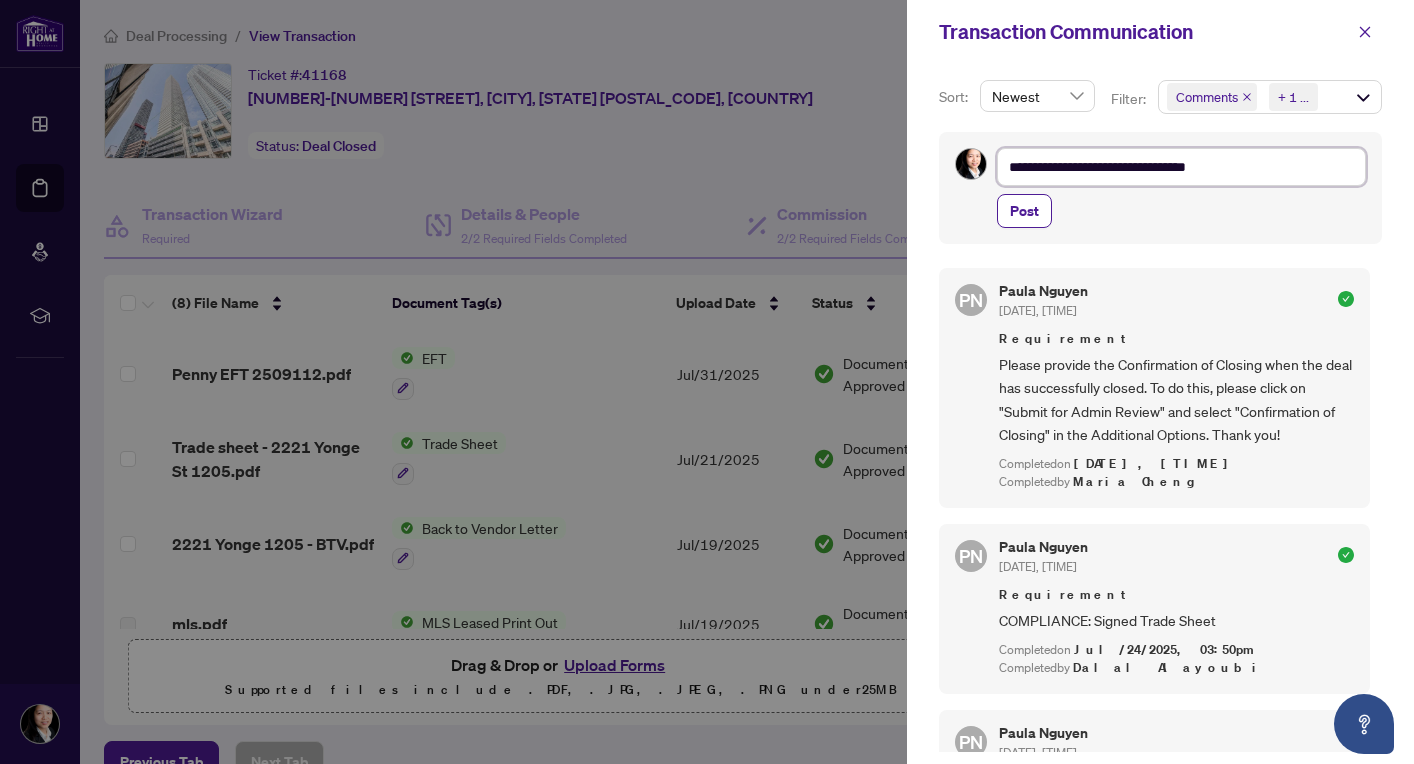 type on "**********" 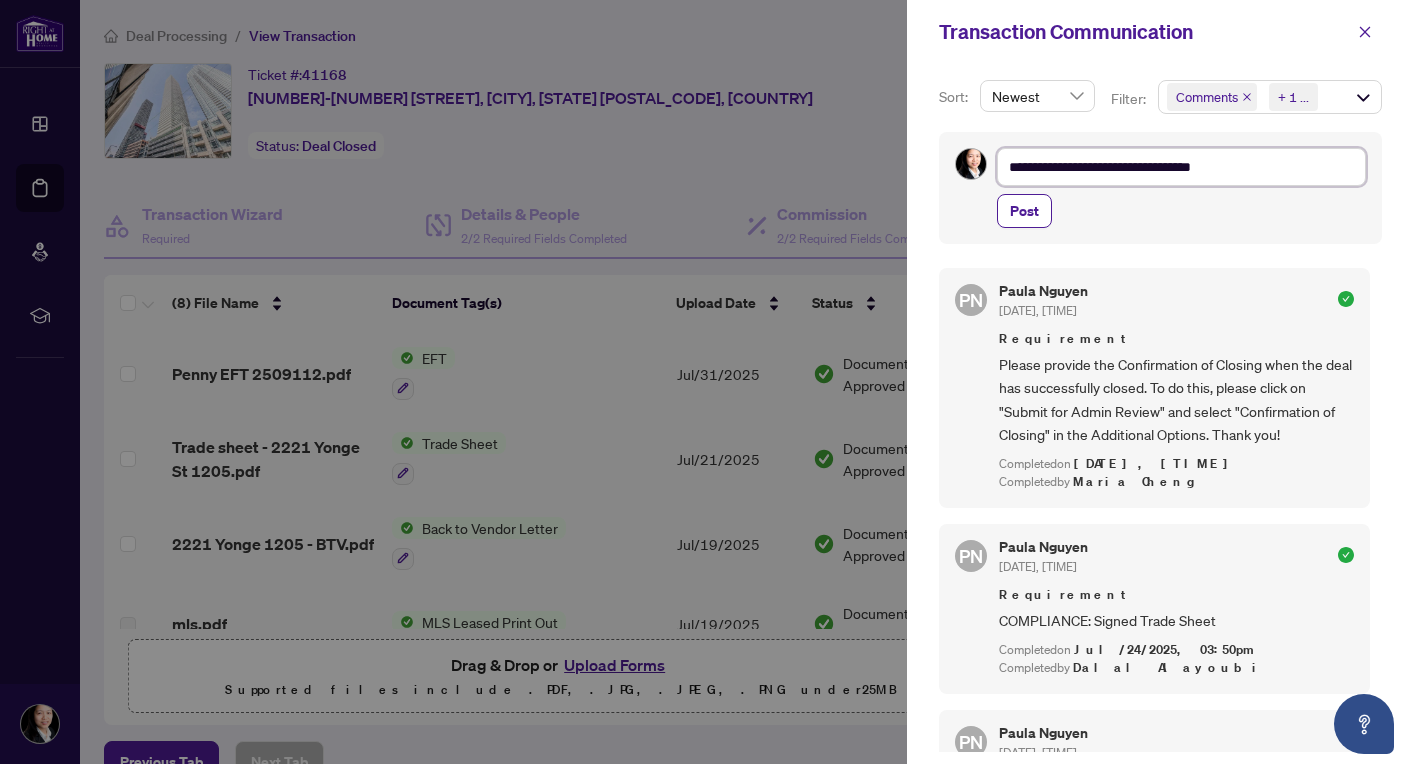 type on "**********" 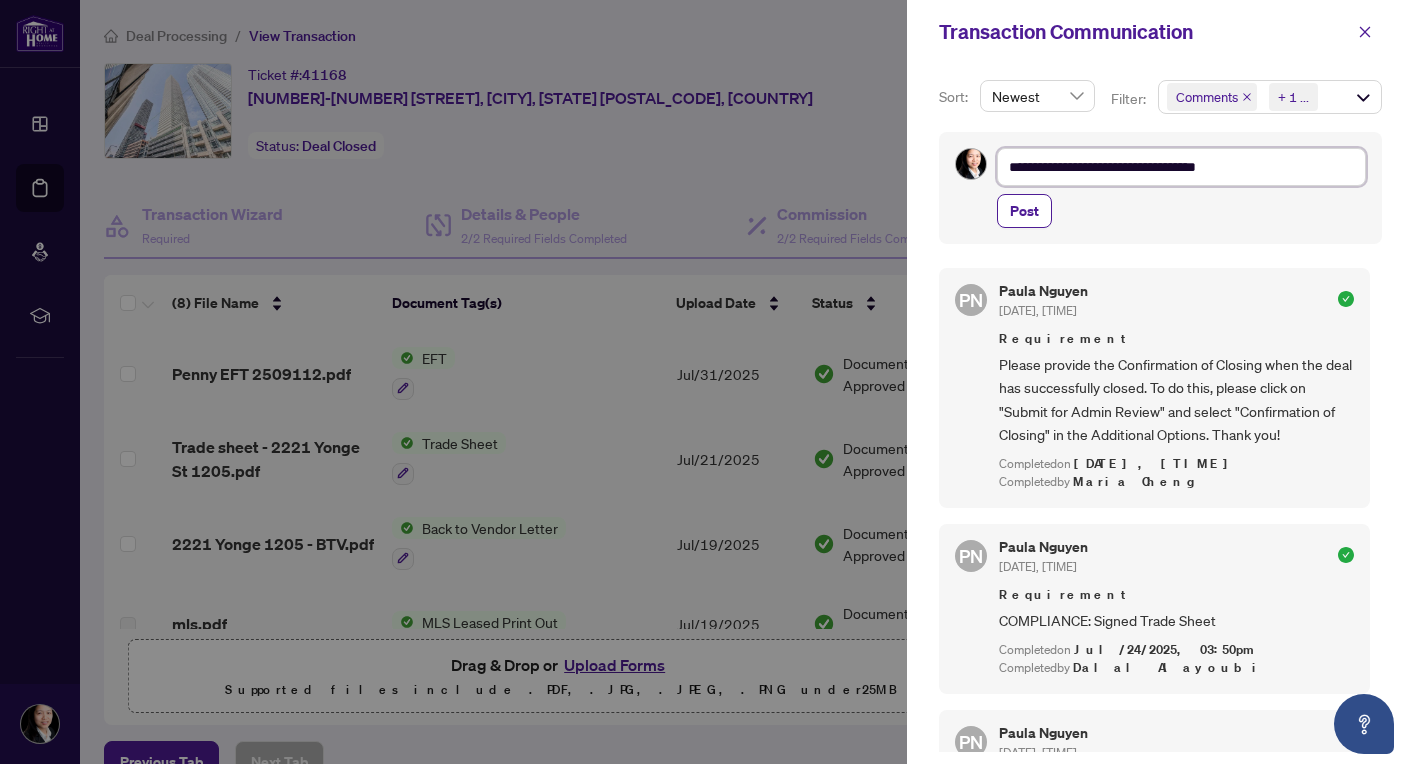 type on "**********" 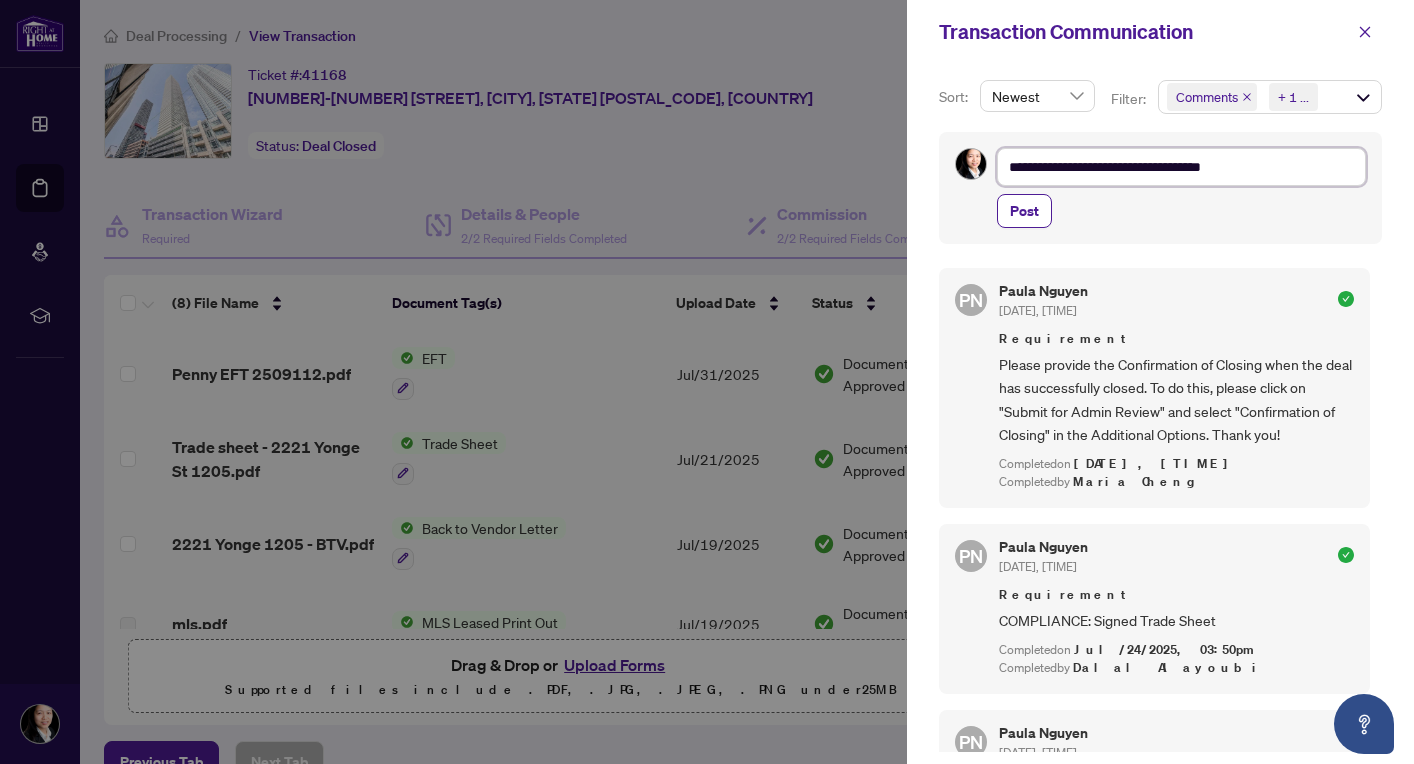 type on "**********" 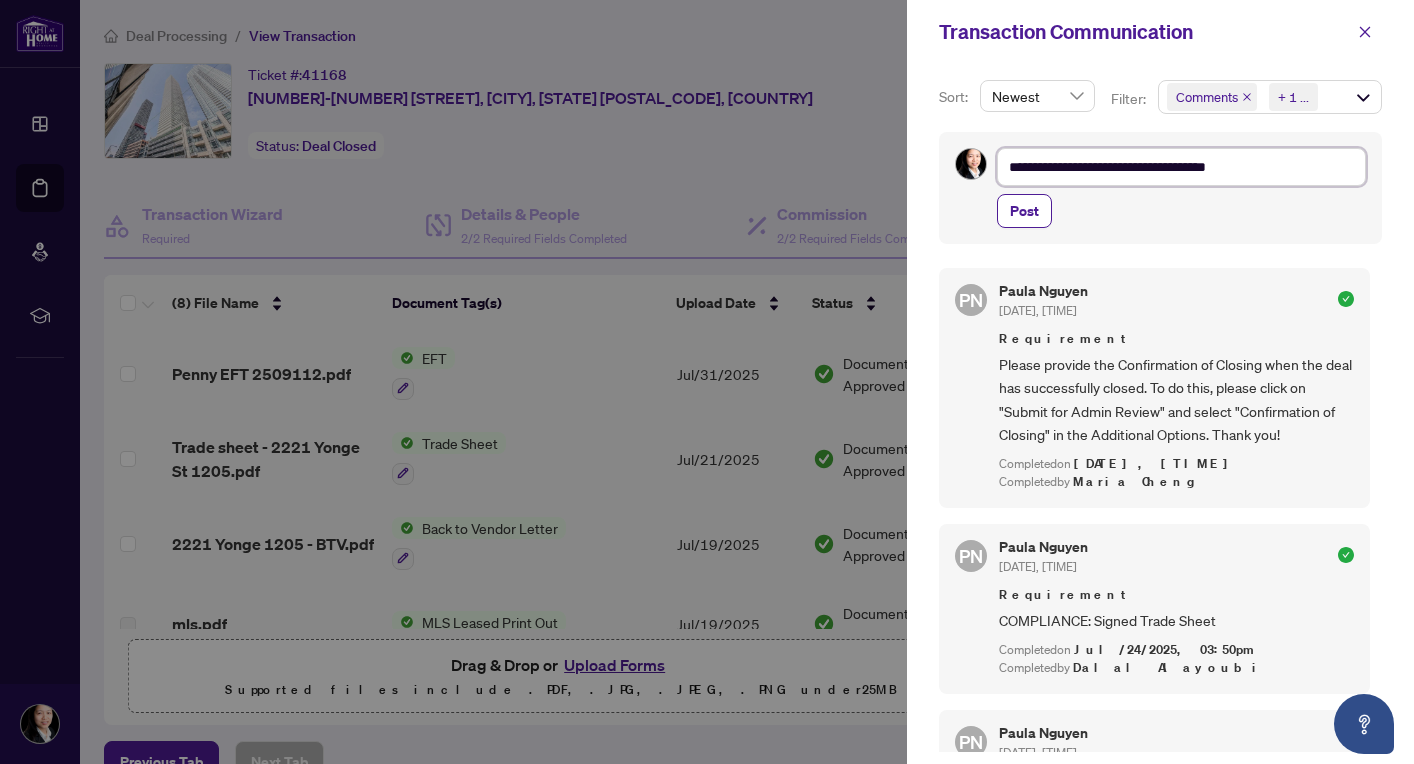 type on "**********" 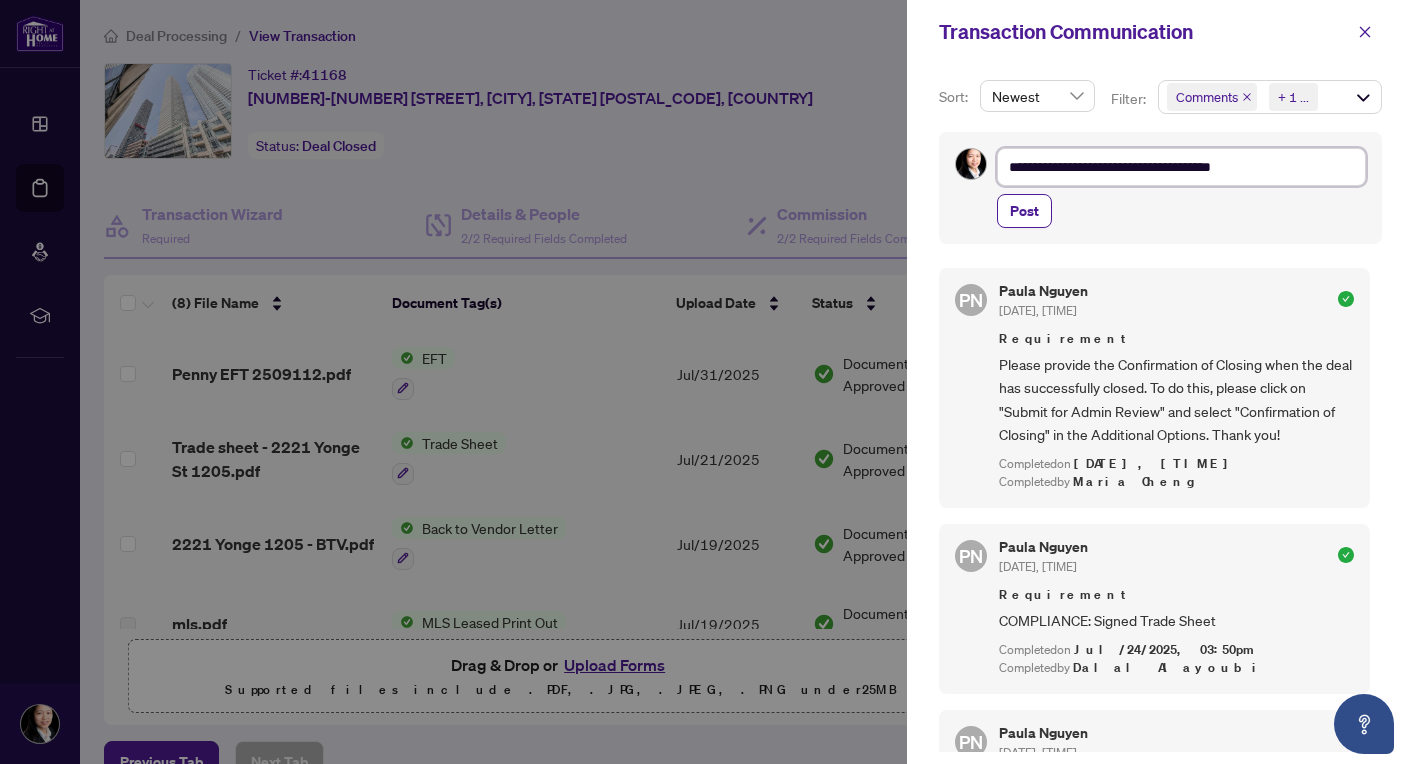 type on "**********" 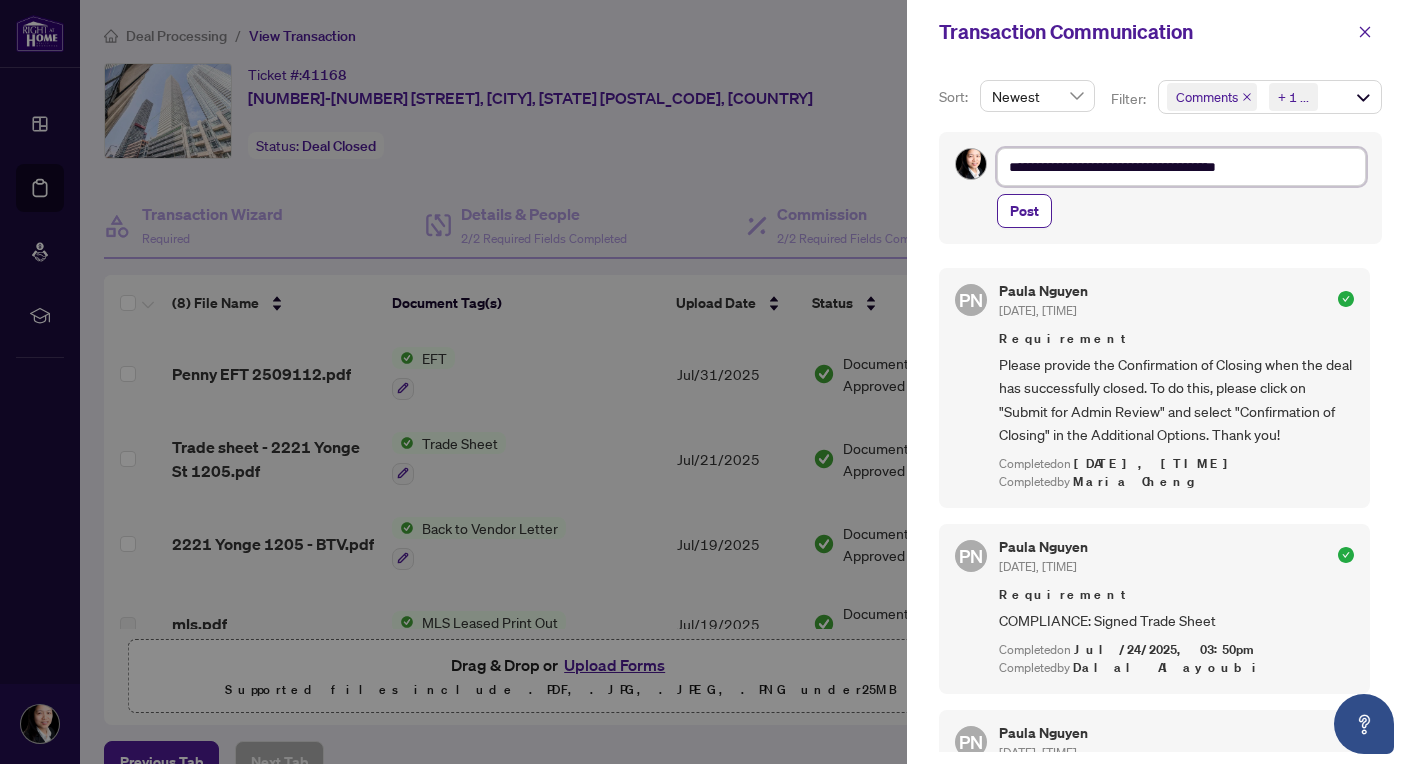 type on "**********" 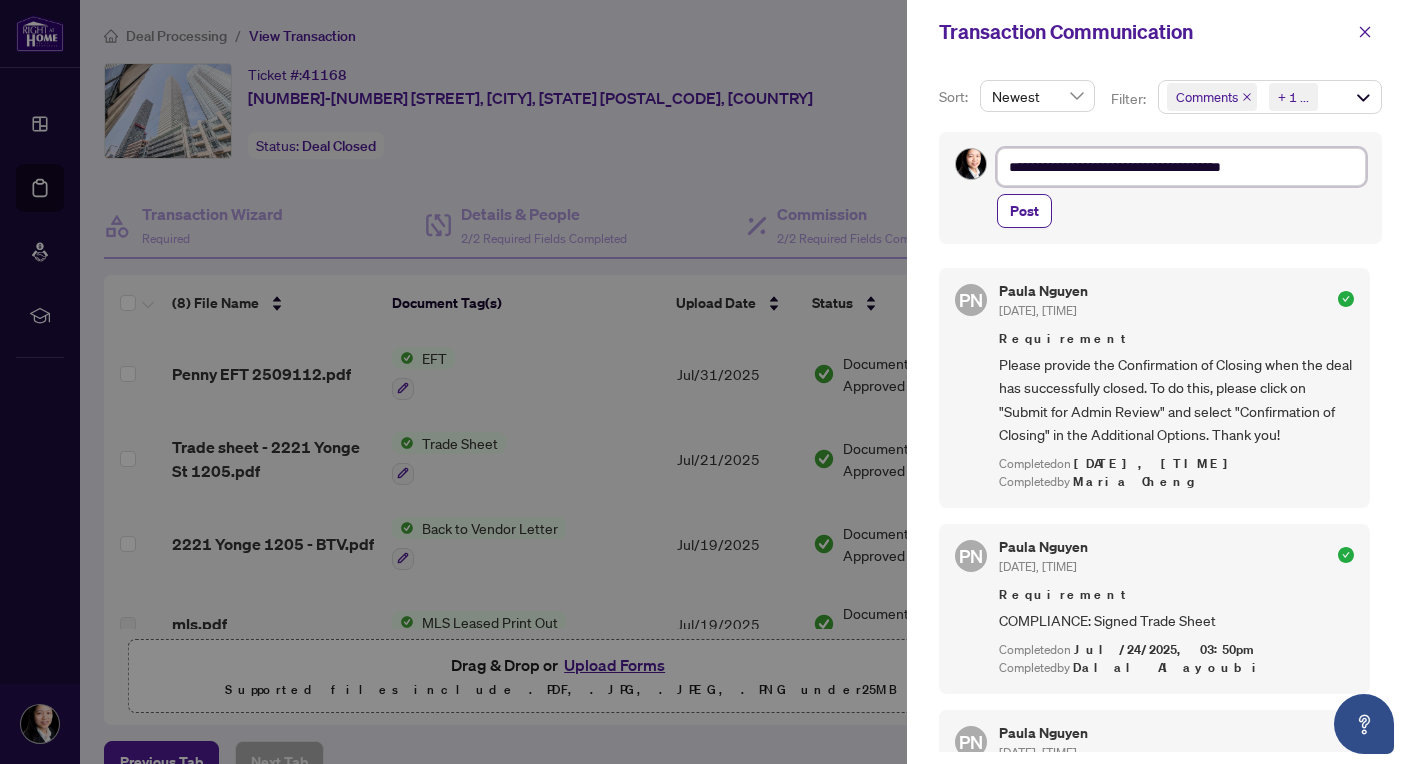 type on "**********" 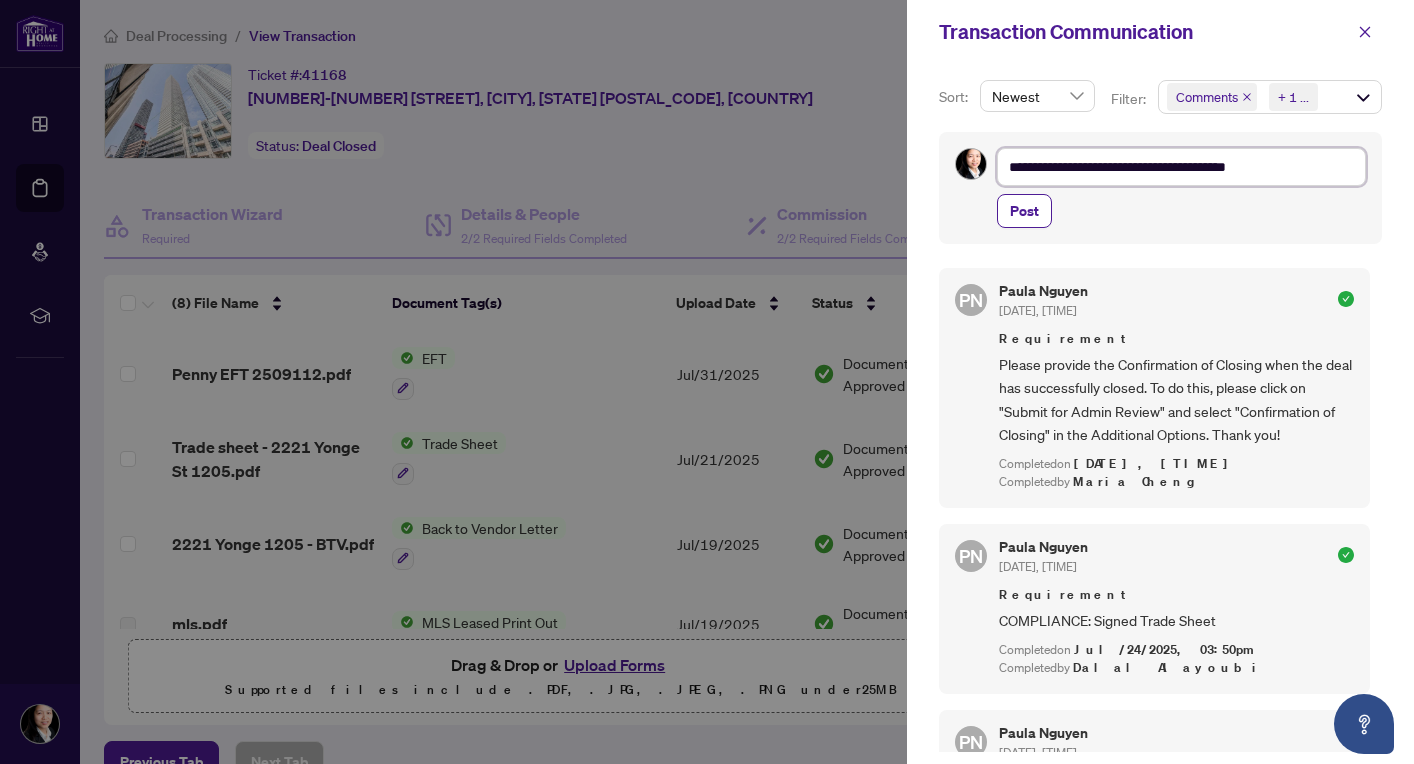type on "**********" 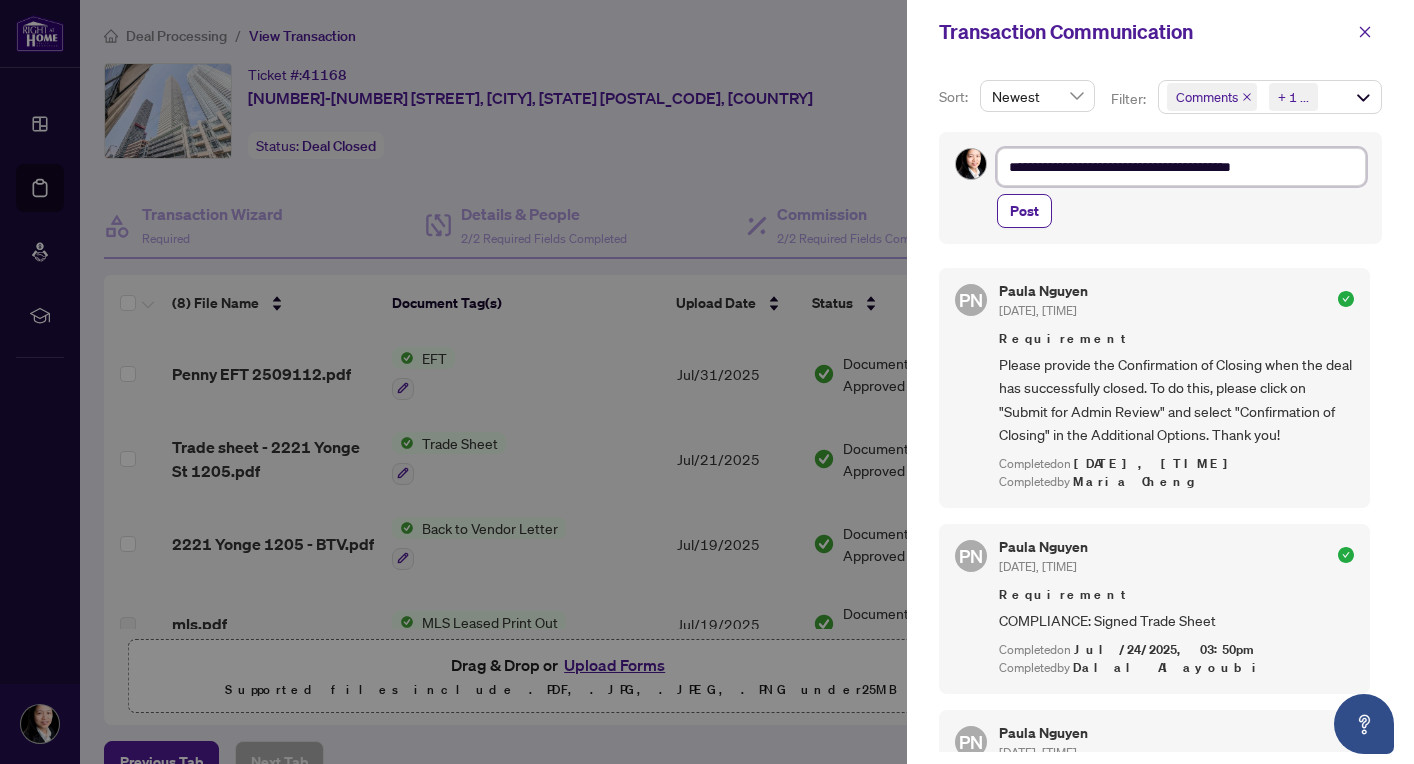 type on "**********" 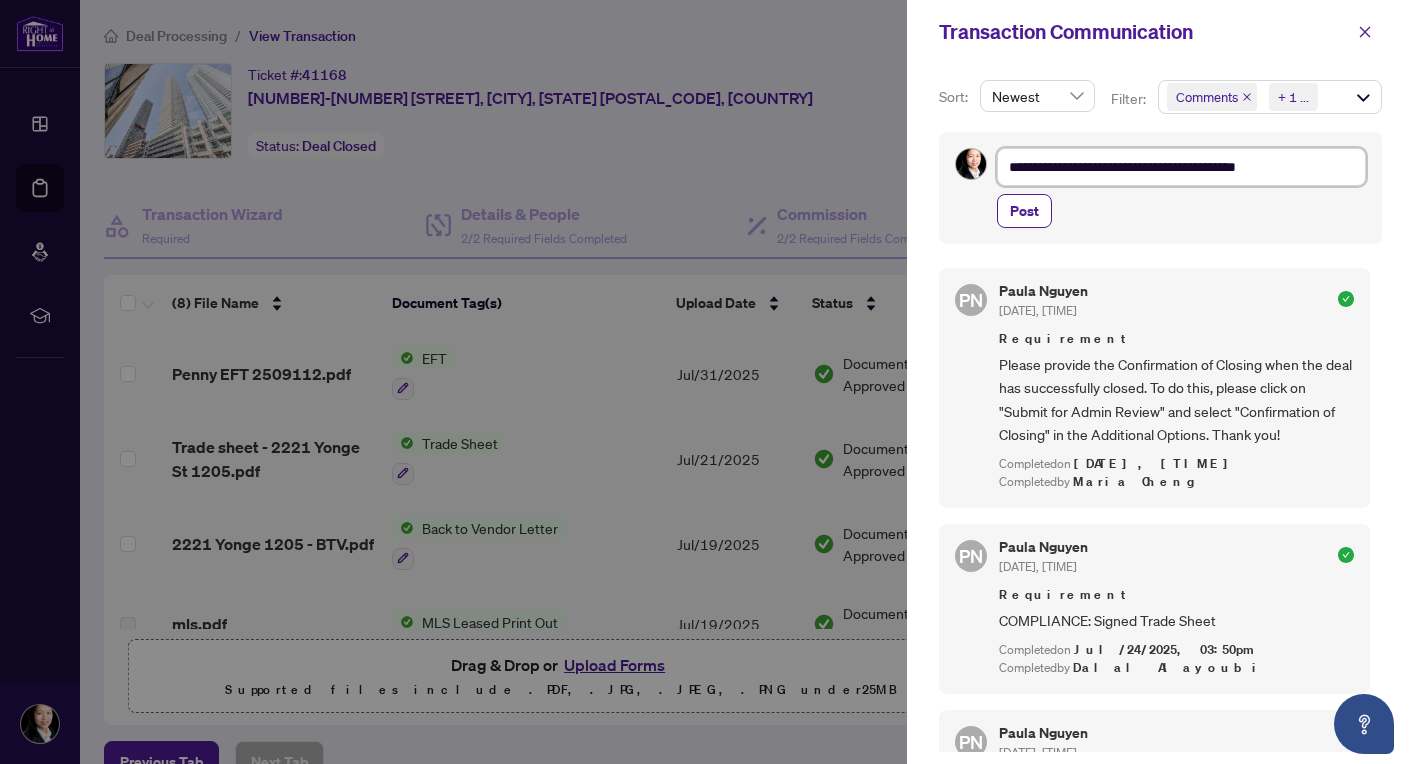 type on "**********" 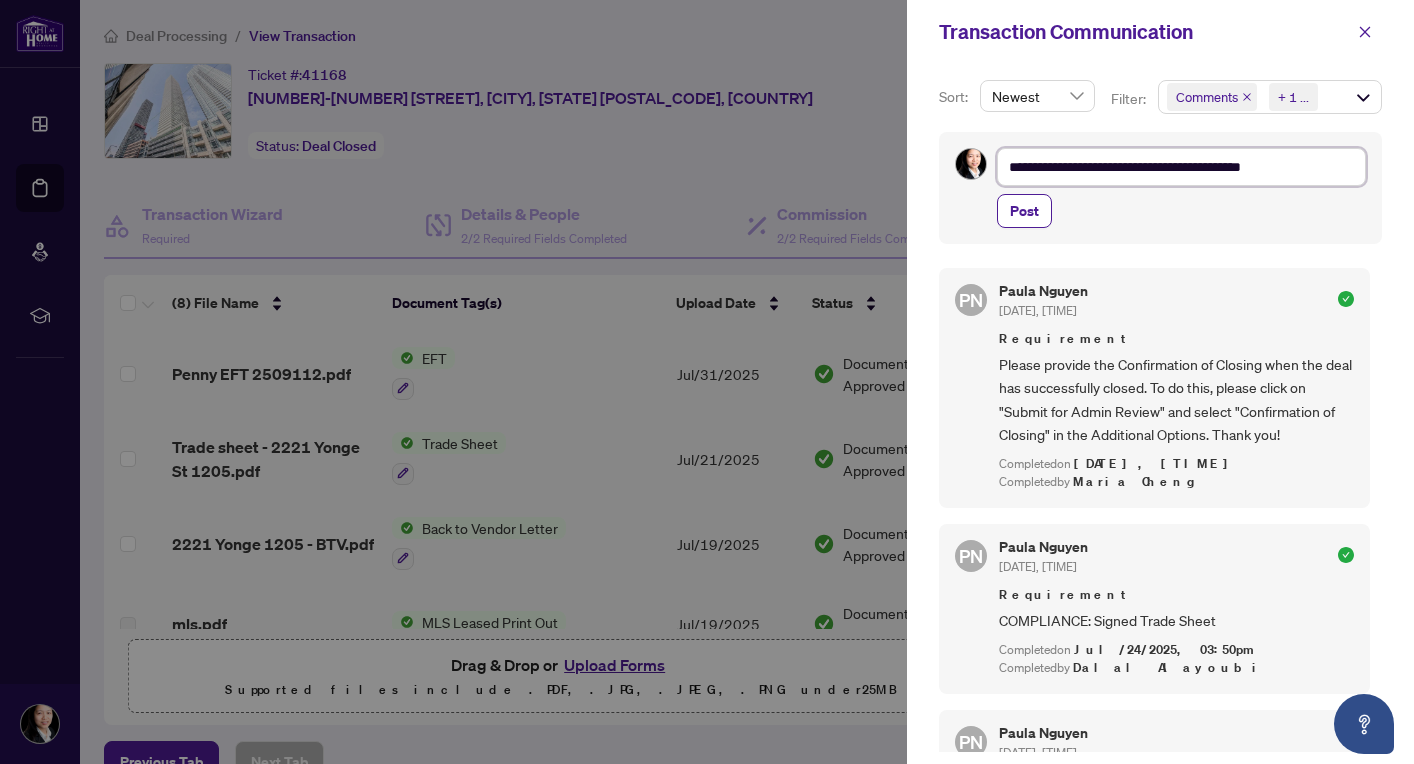 type on "**********" 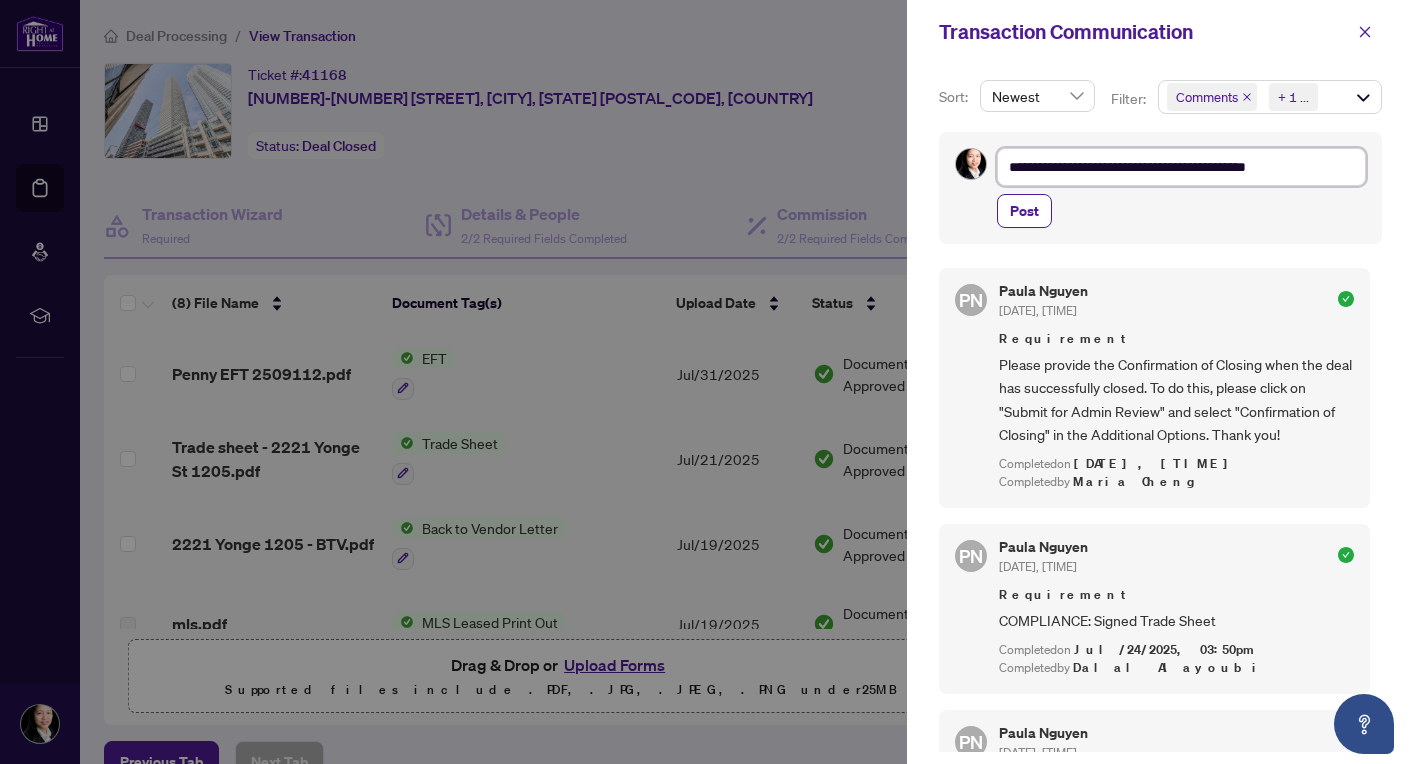 type on "**********" 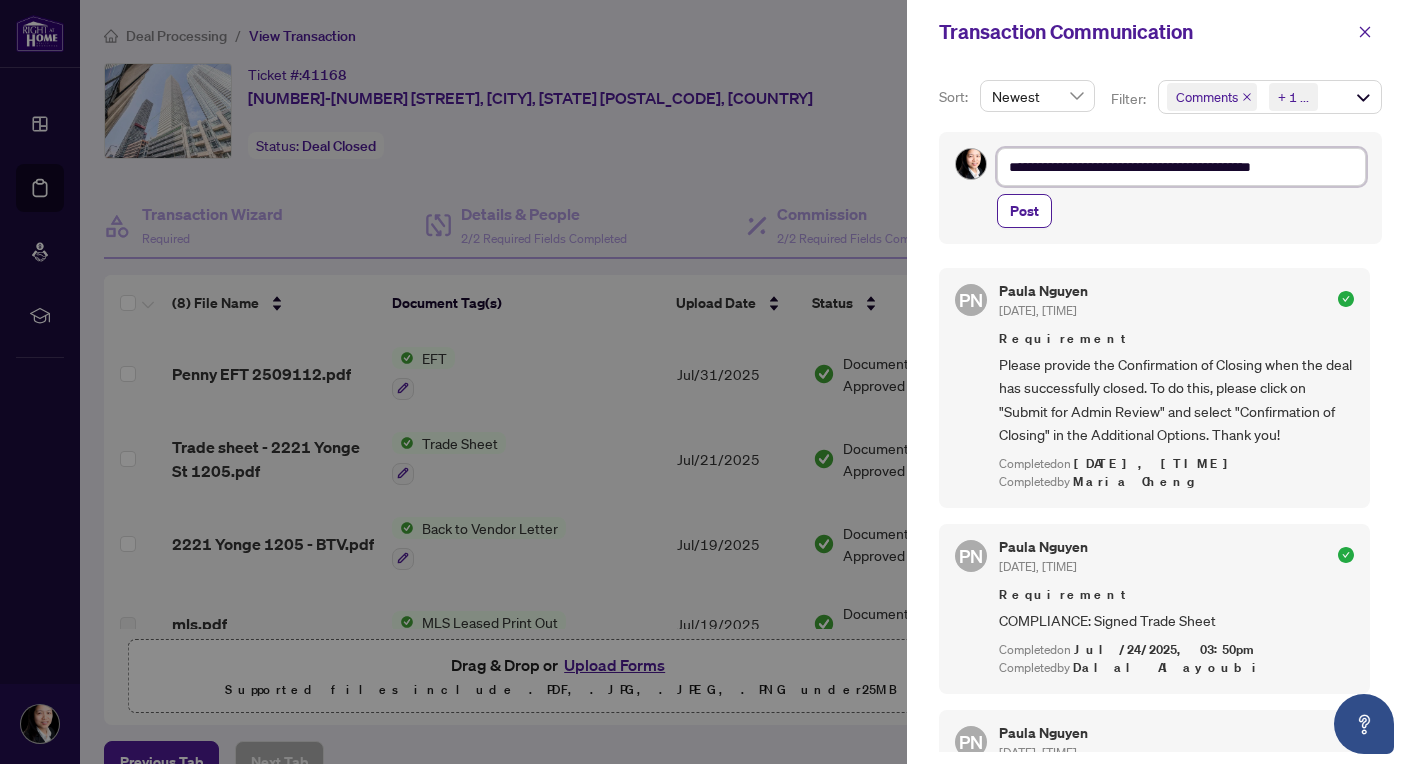 type on "**********" 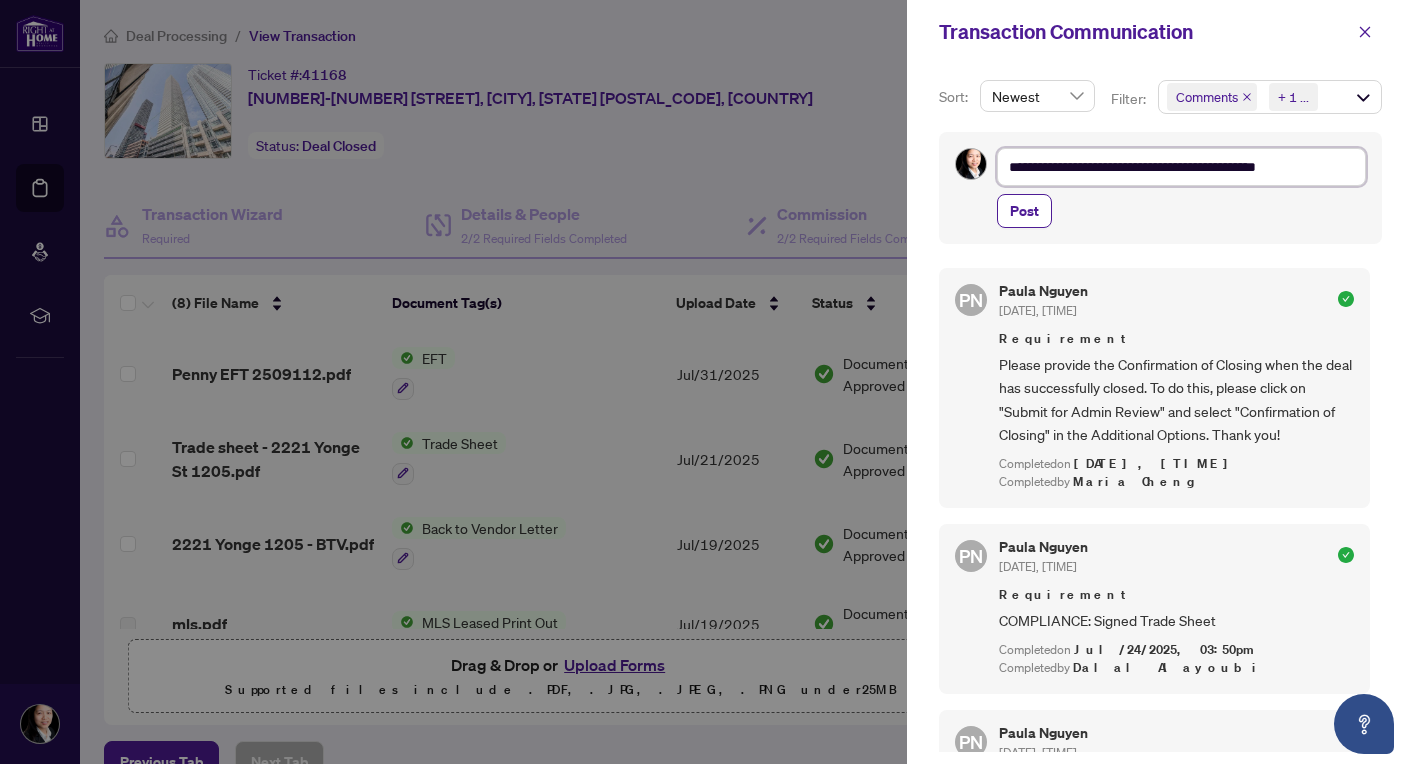 type on "**********" 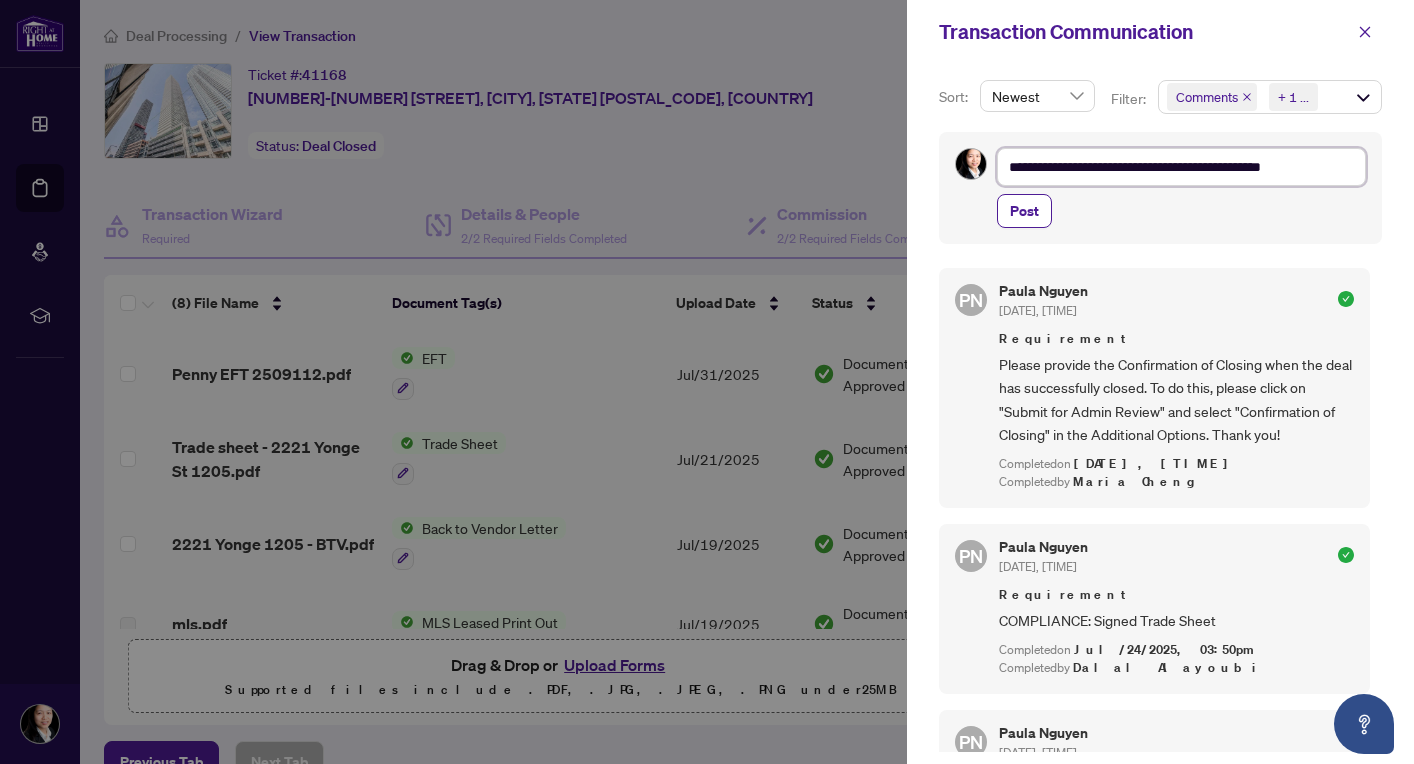 type on "**********" 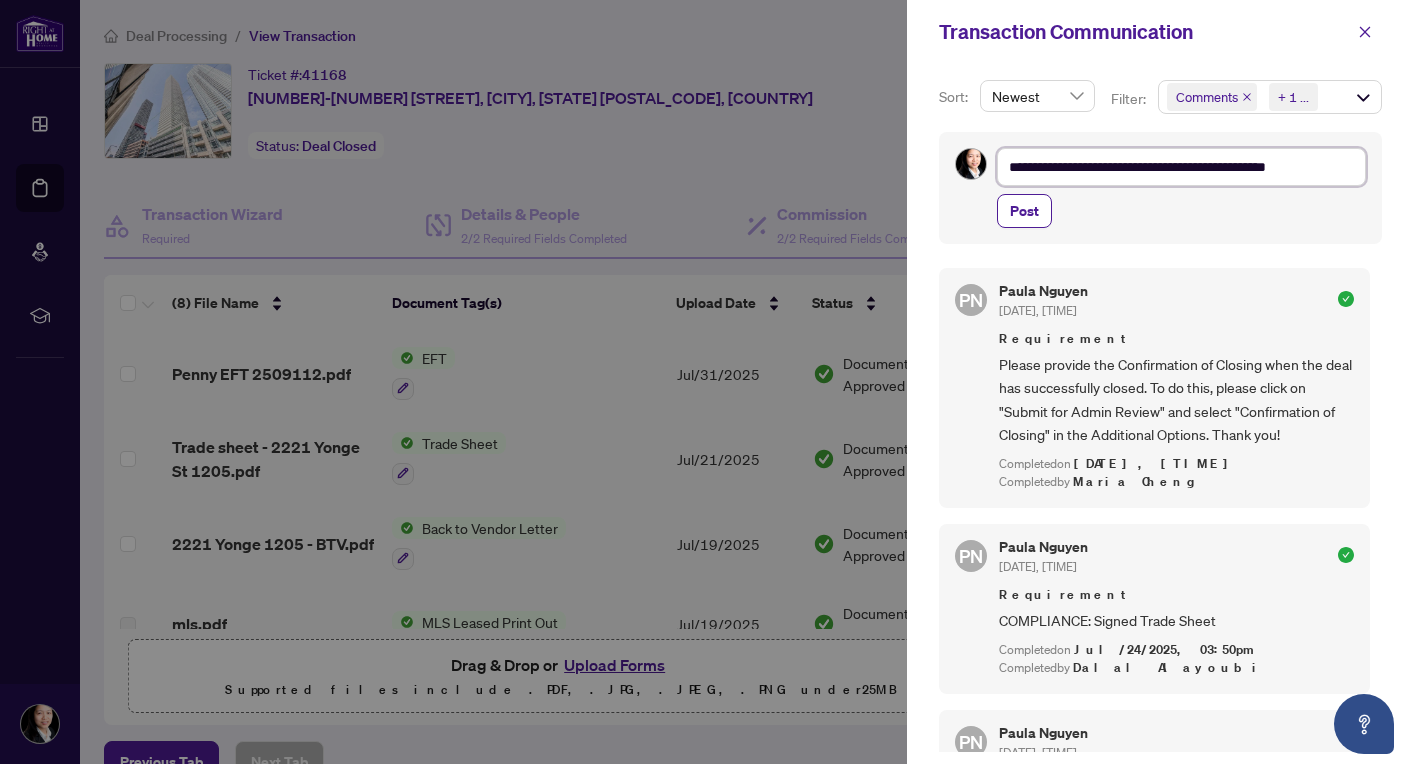type on "**********" 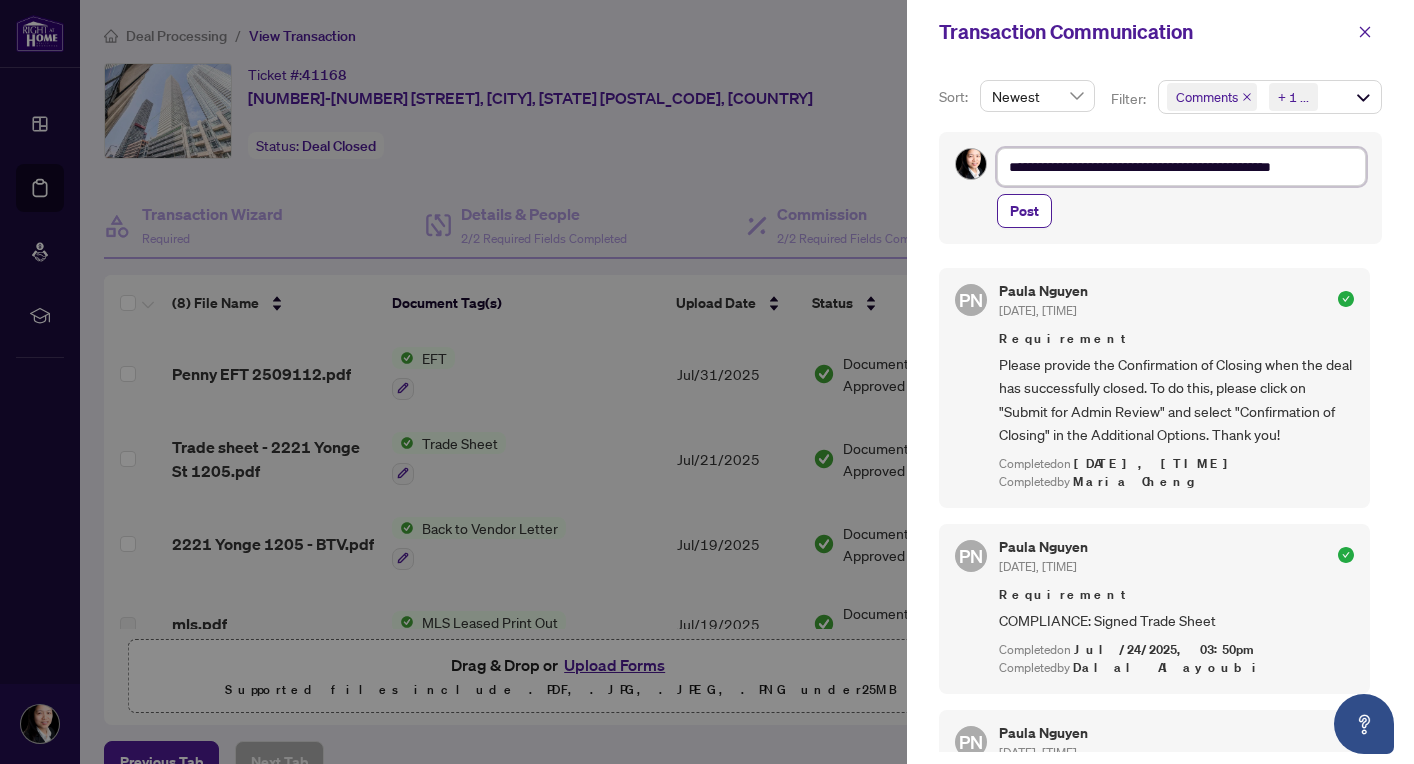 type on "**********" 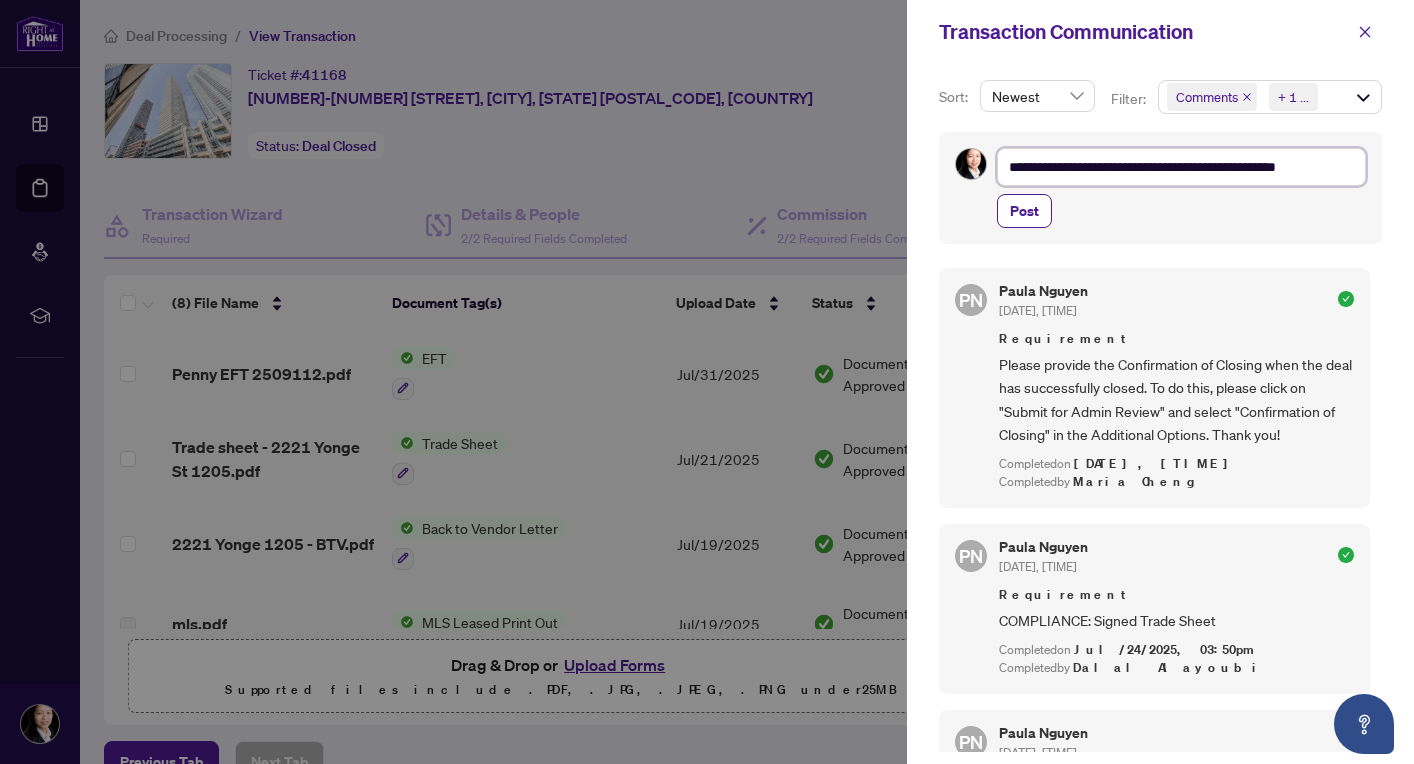 type on "**********" 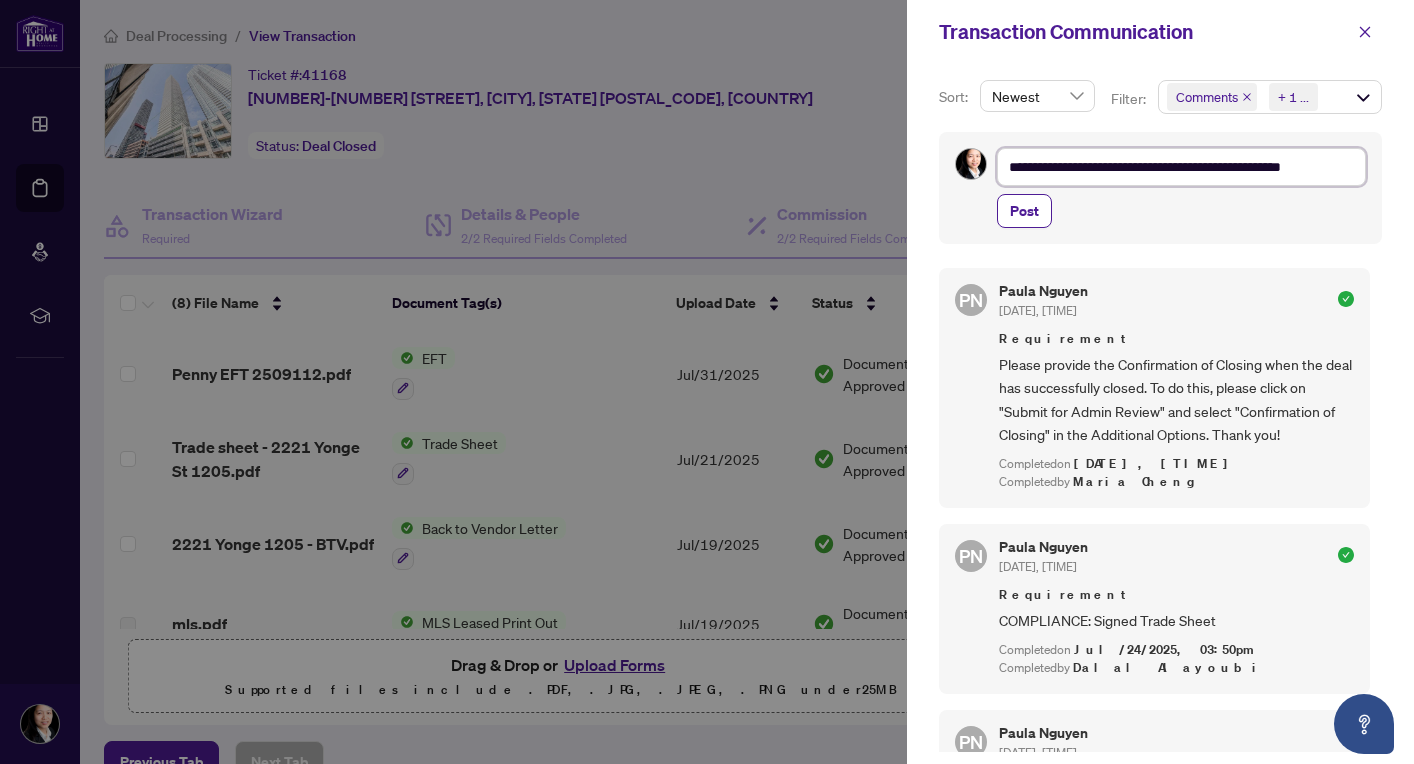 type on "**********" 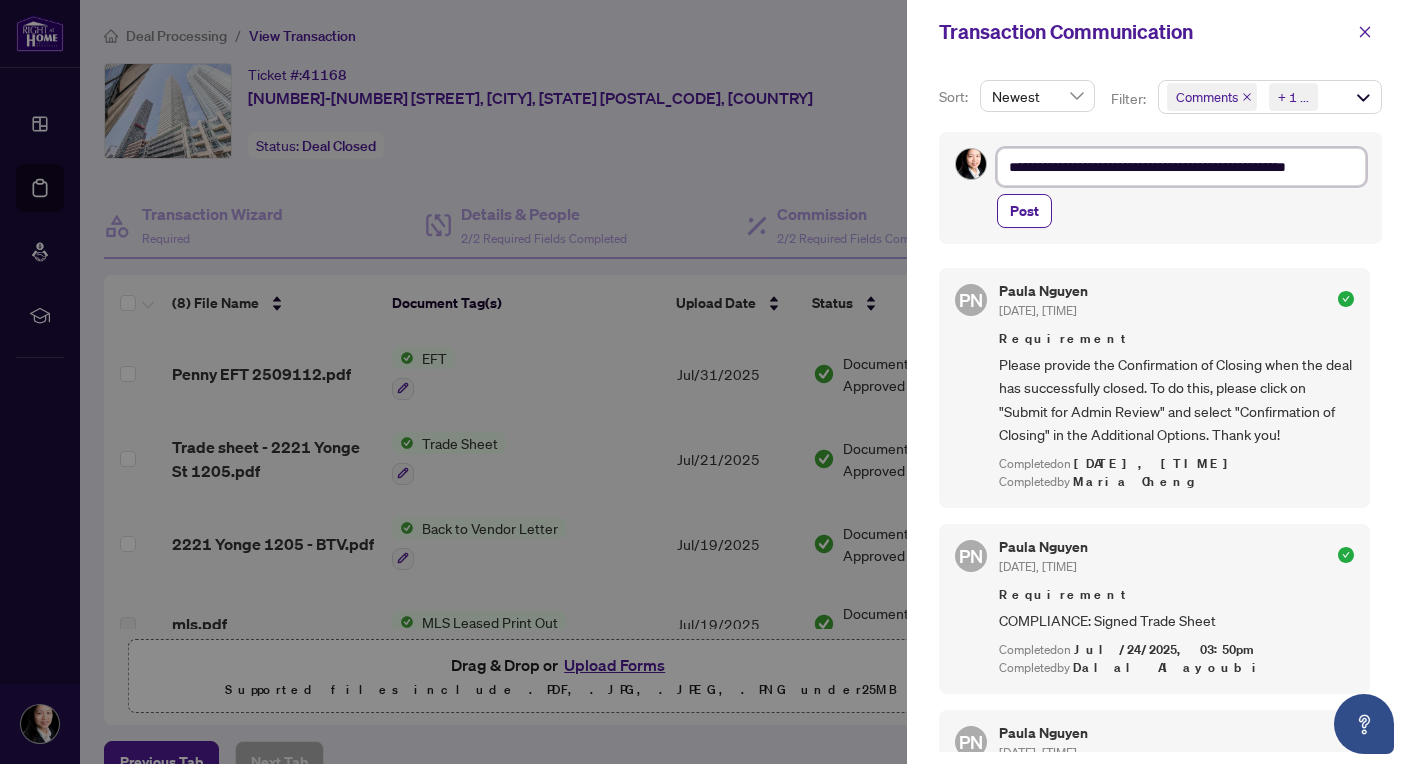 type on "**********" 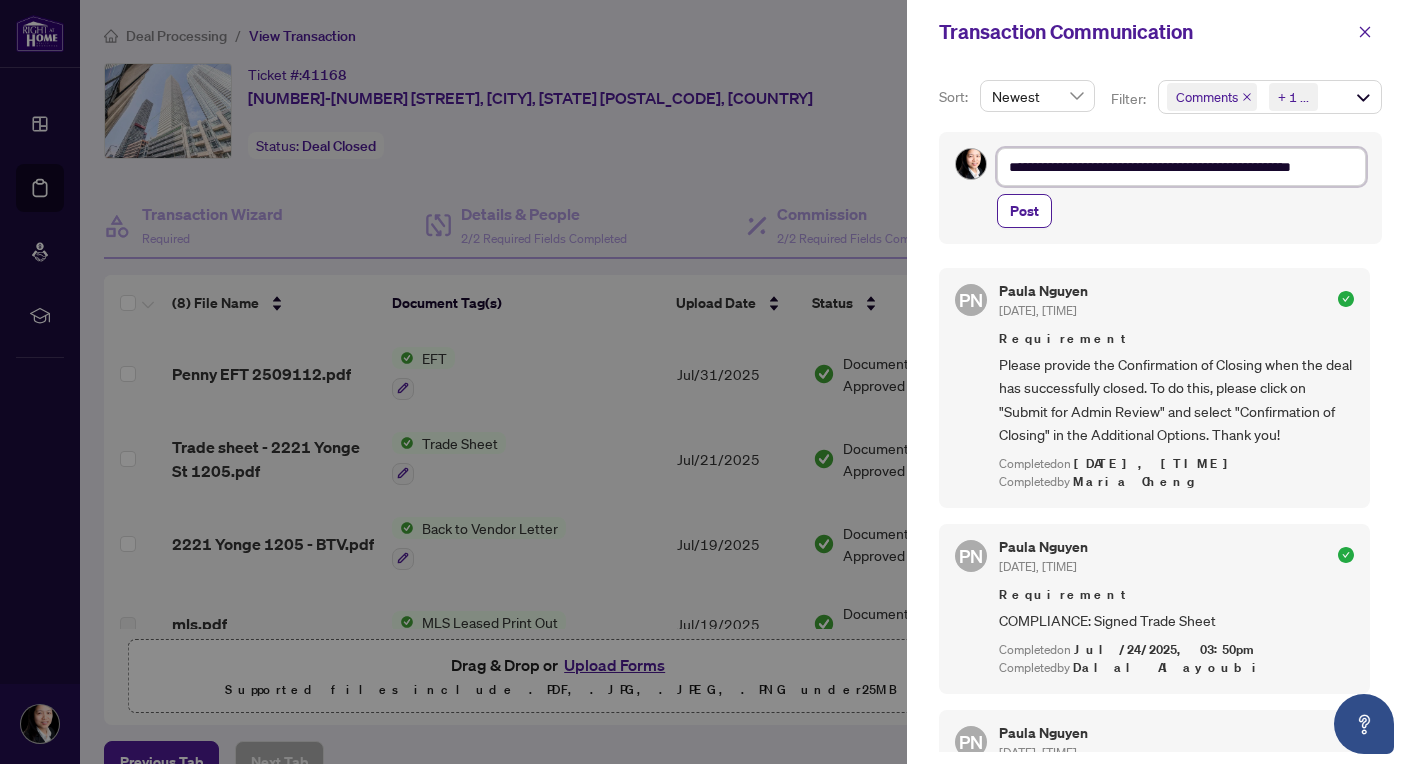 type on "**********" 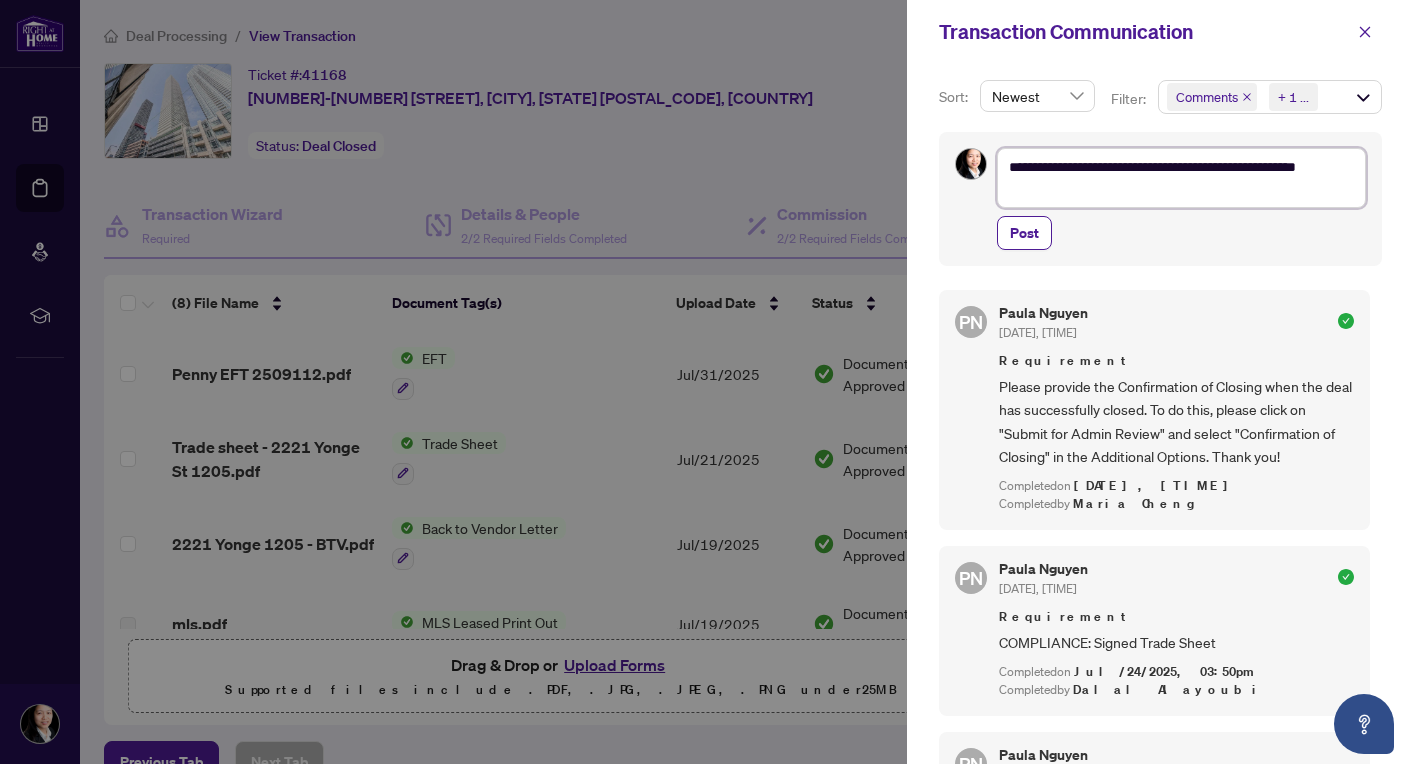 type on "**********" 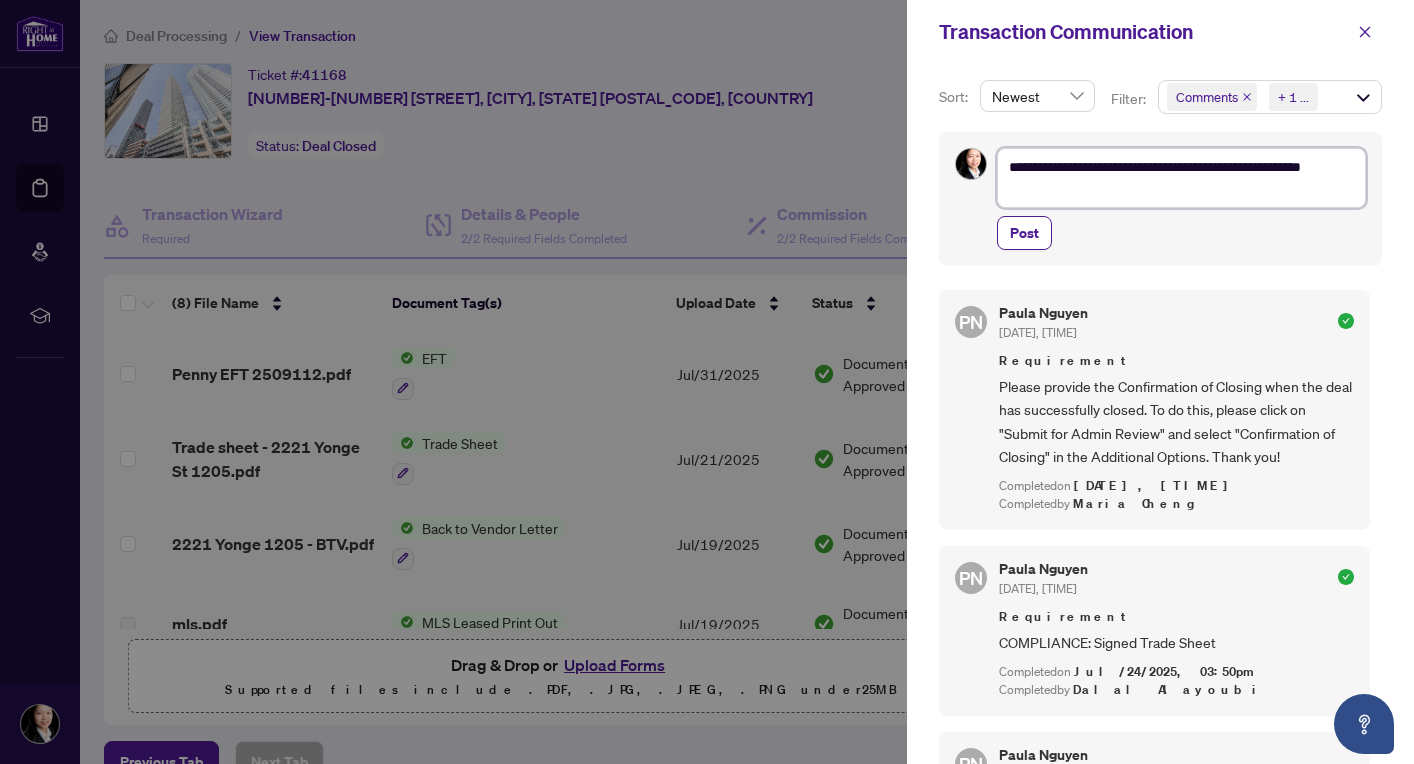 type on "**********" 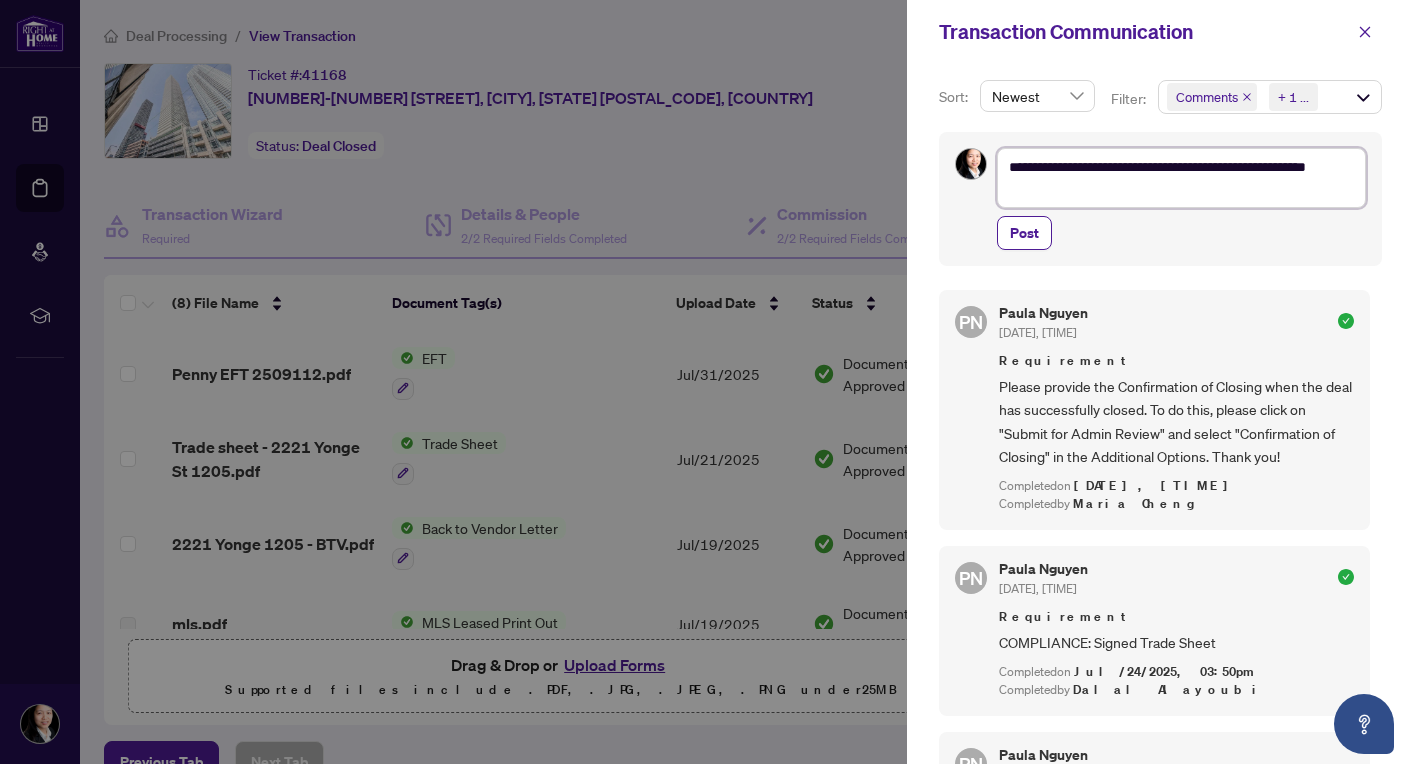 type on "**********" 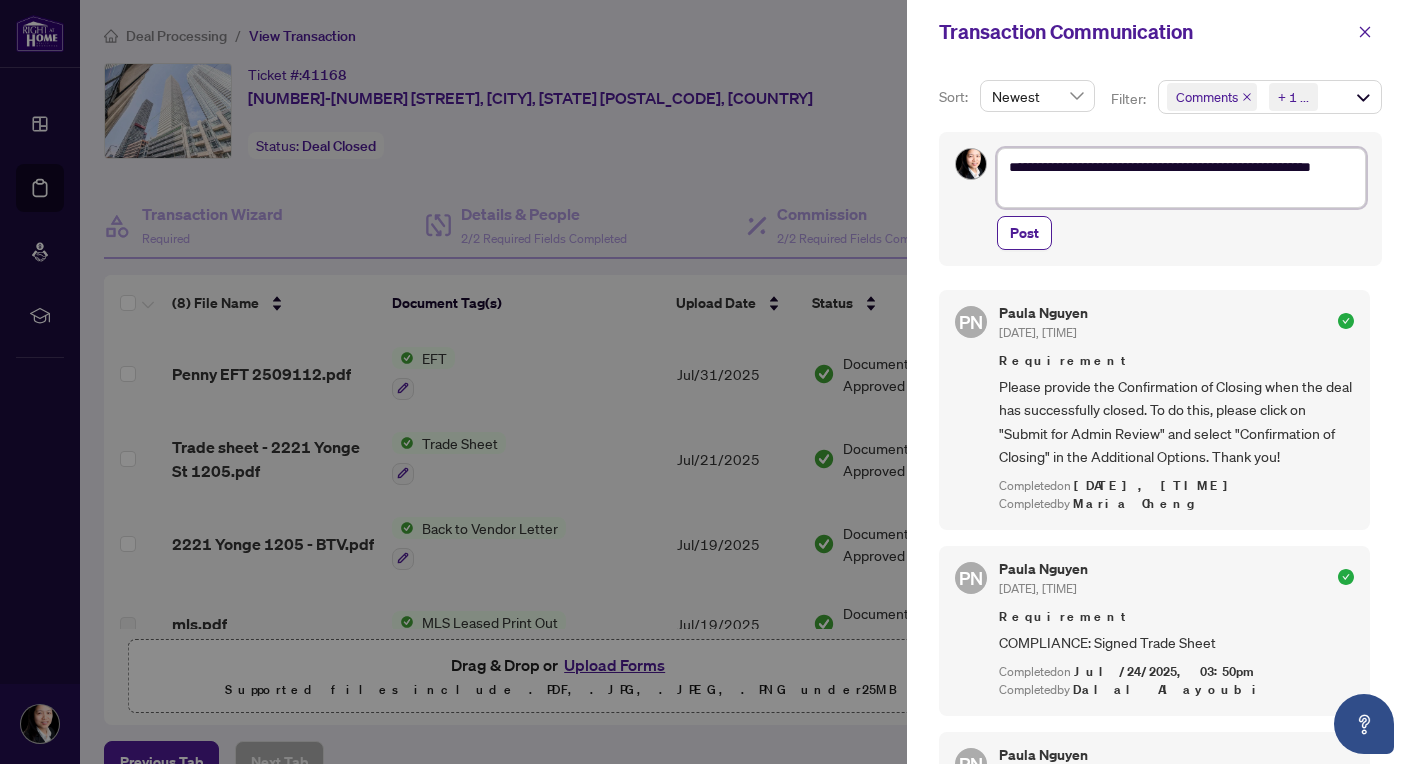 type on "**********" 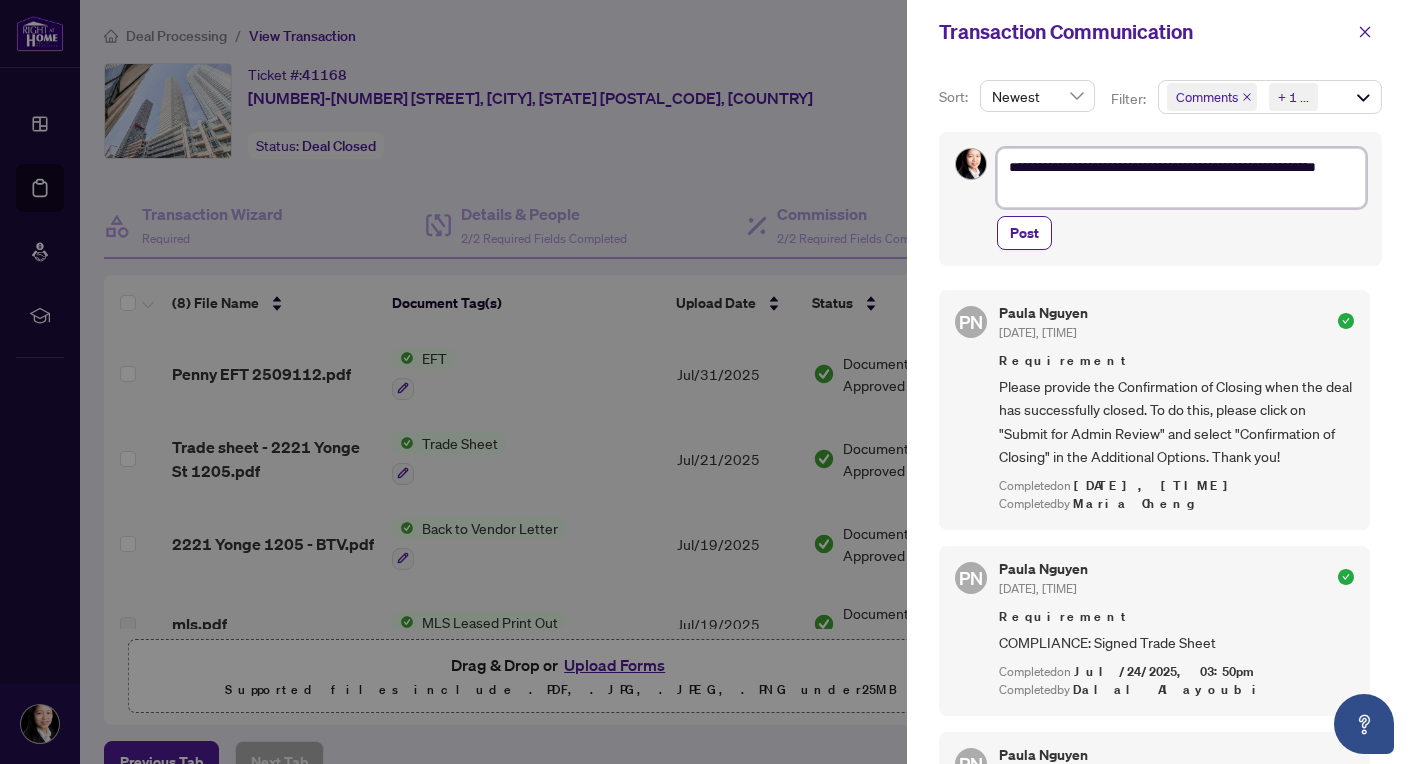 type on "**********" 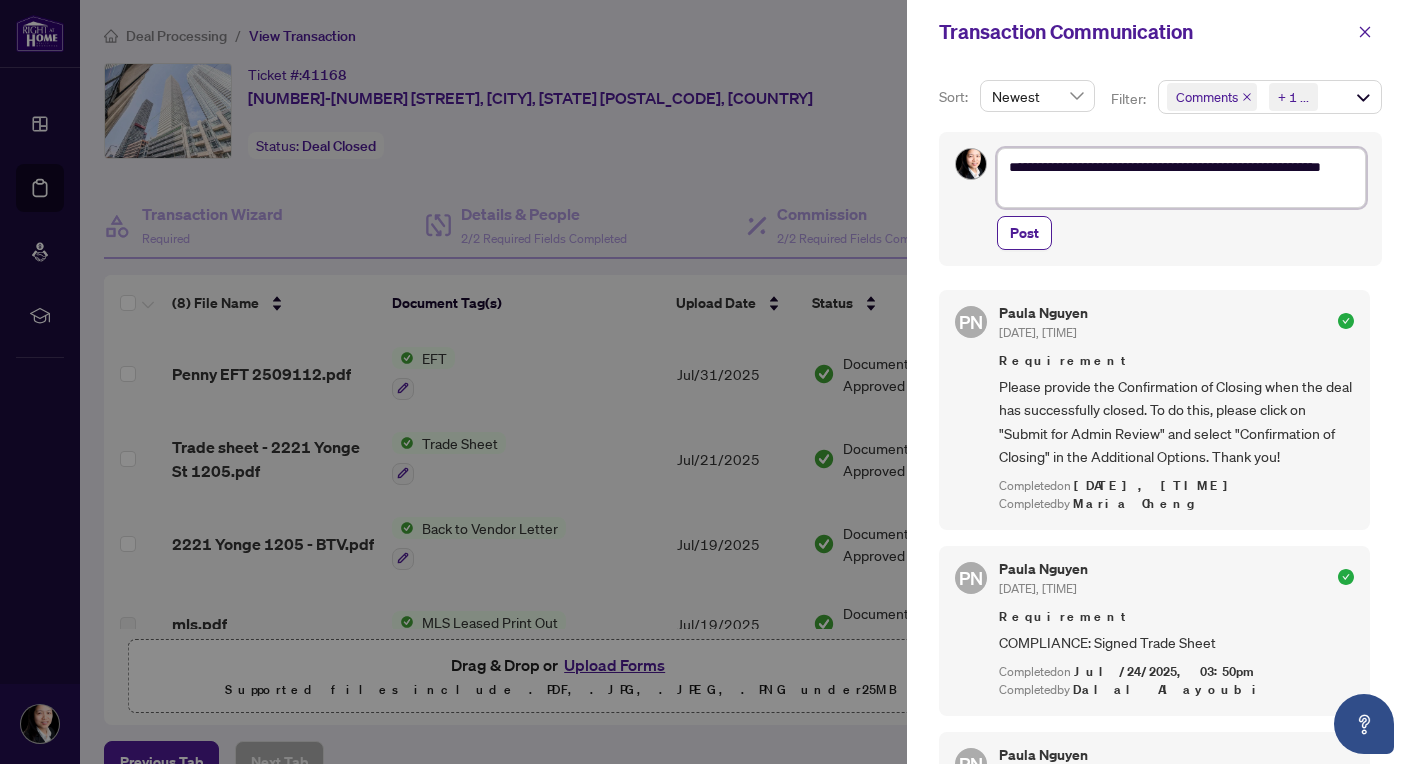type on "**********" 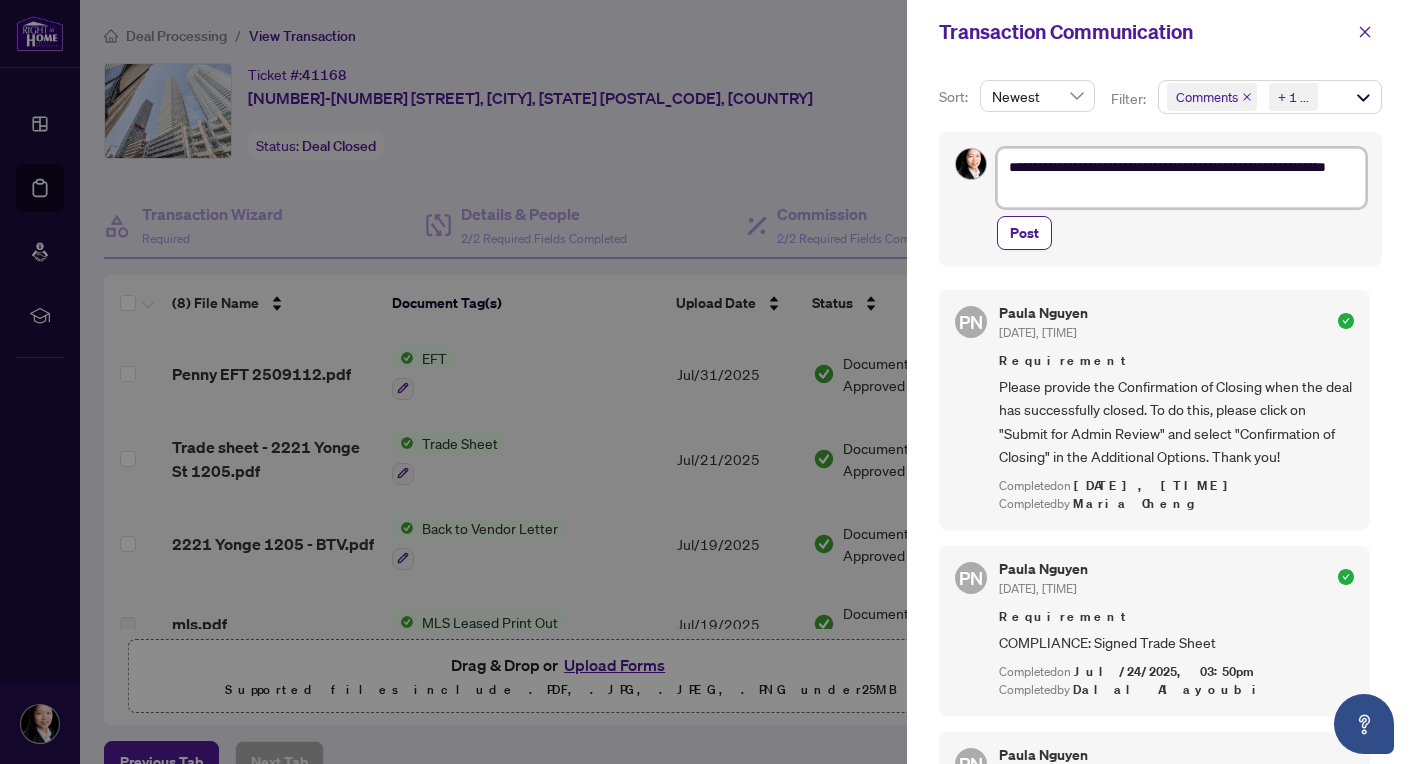 type on "**********" 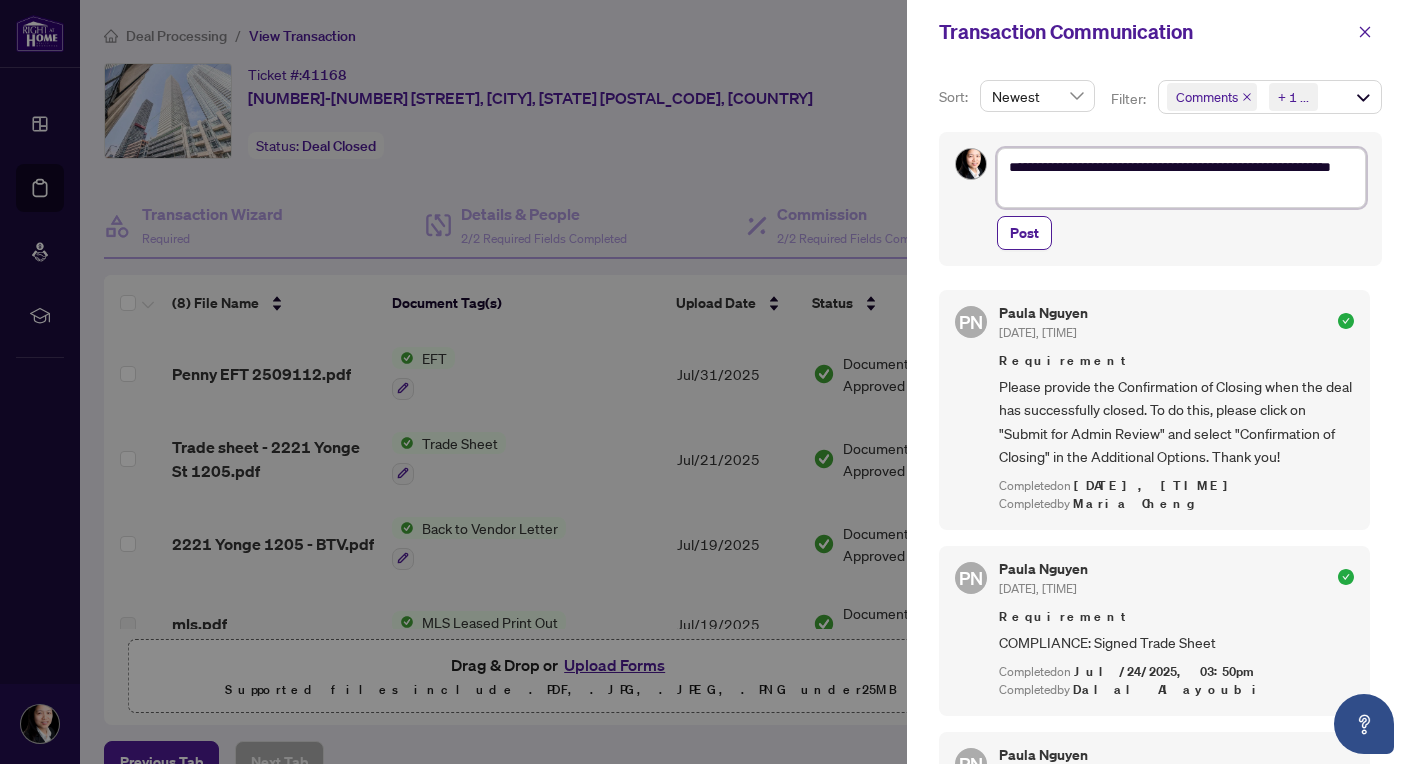 type on "**********" 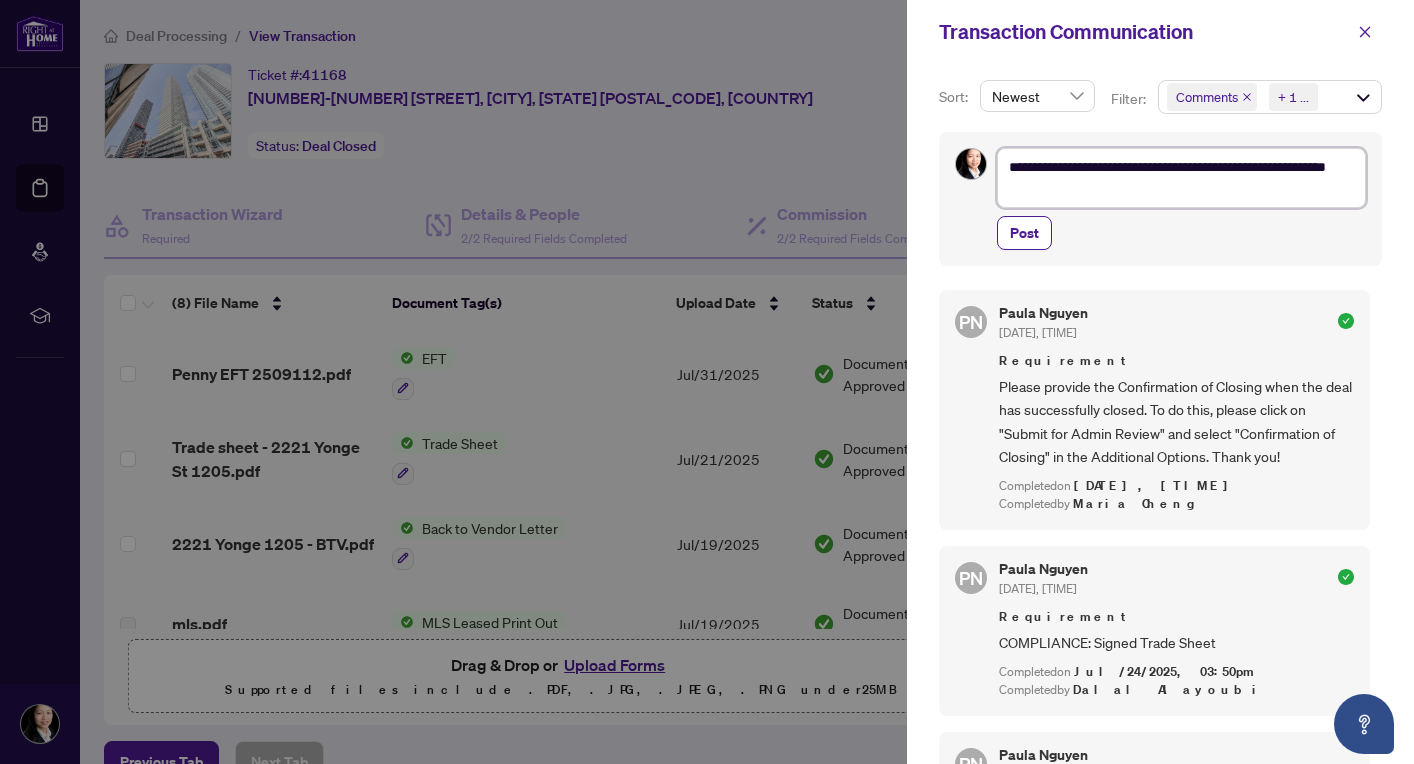 type on "**********" 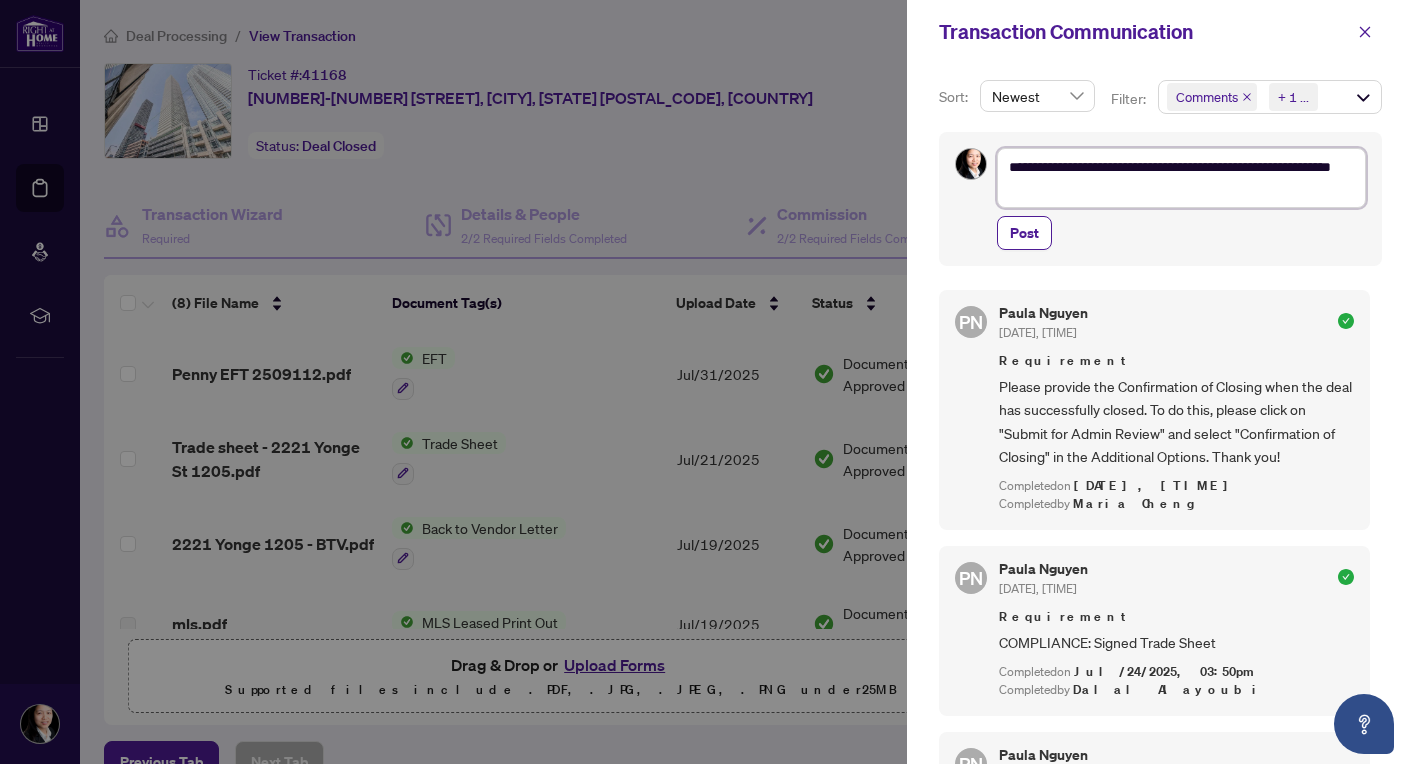 type on "**********" 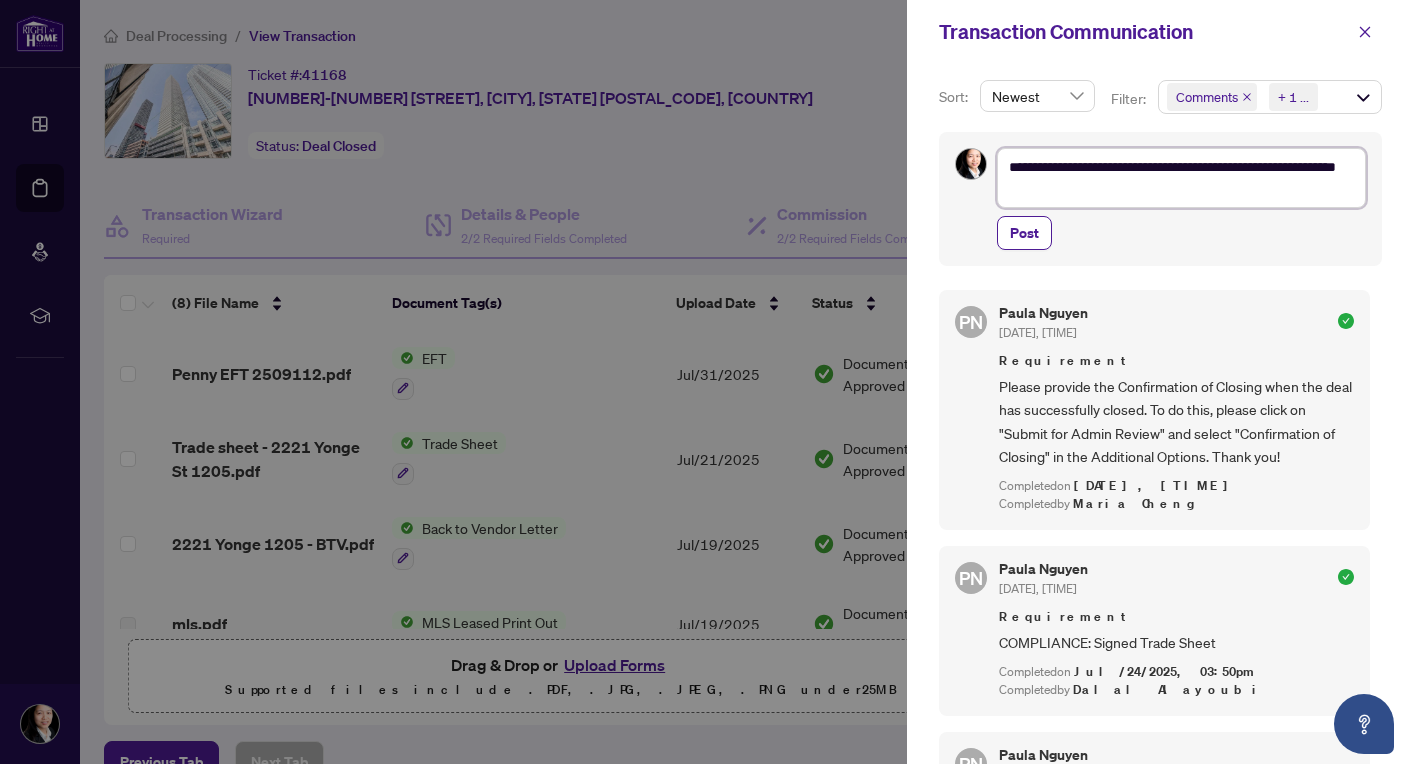 type on "**********" 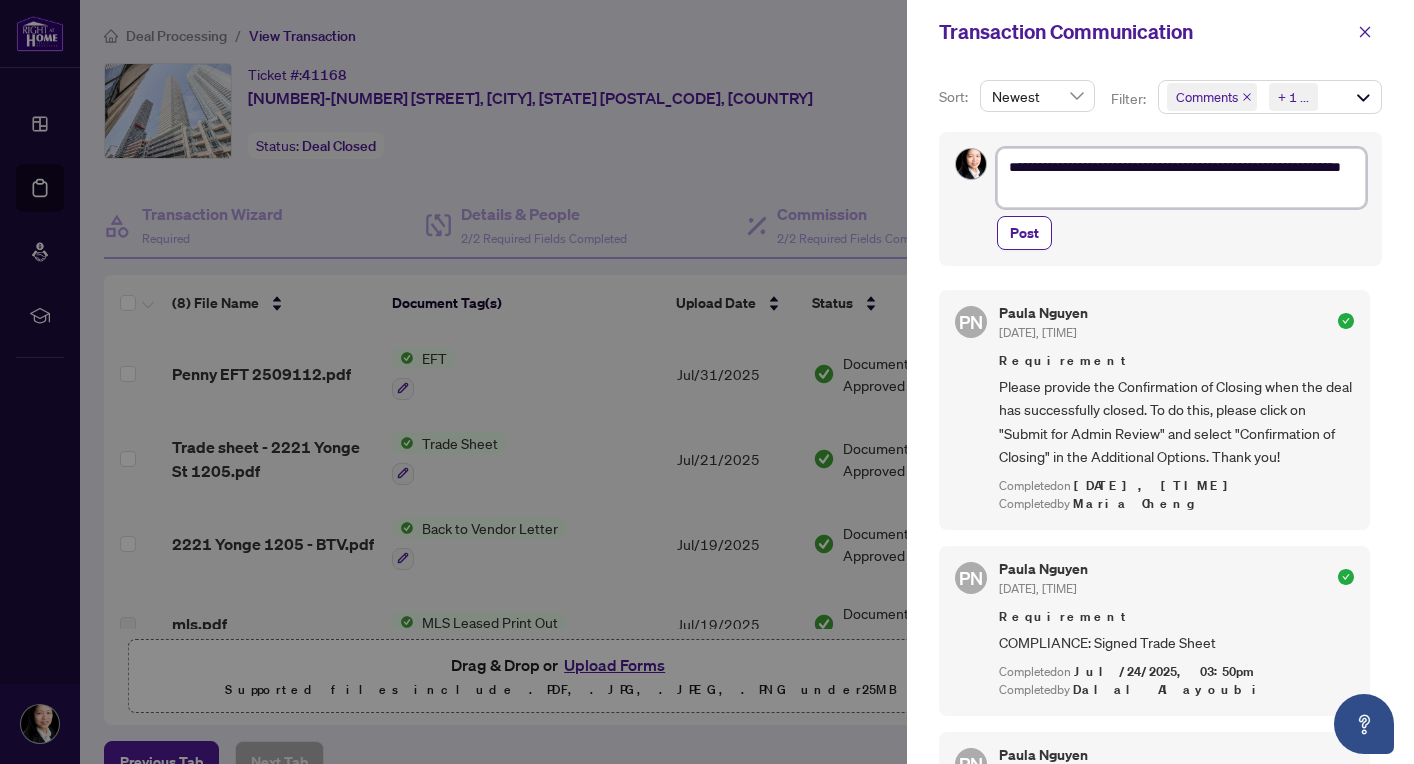 type on "**********" 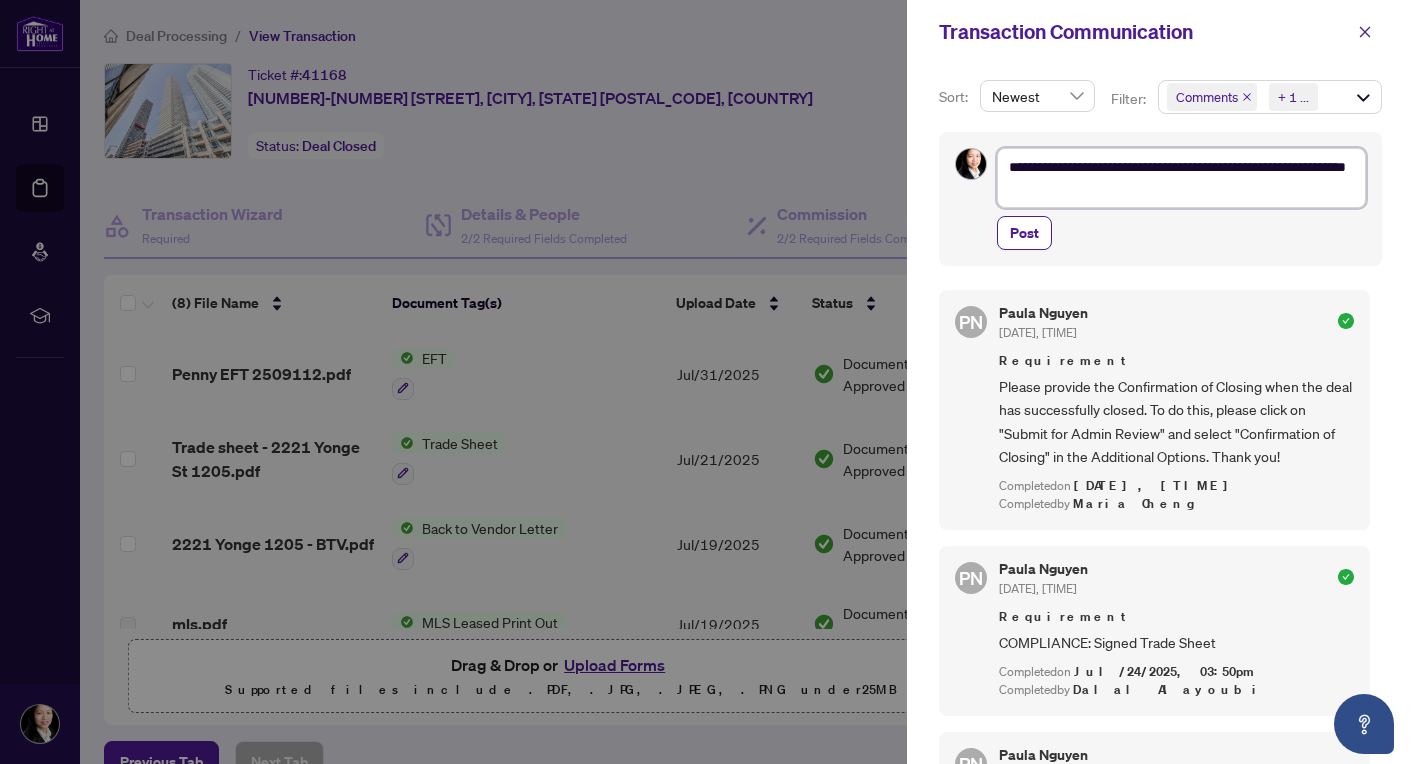 type on "**********" 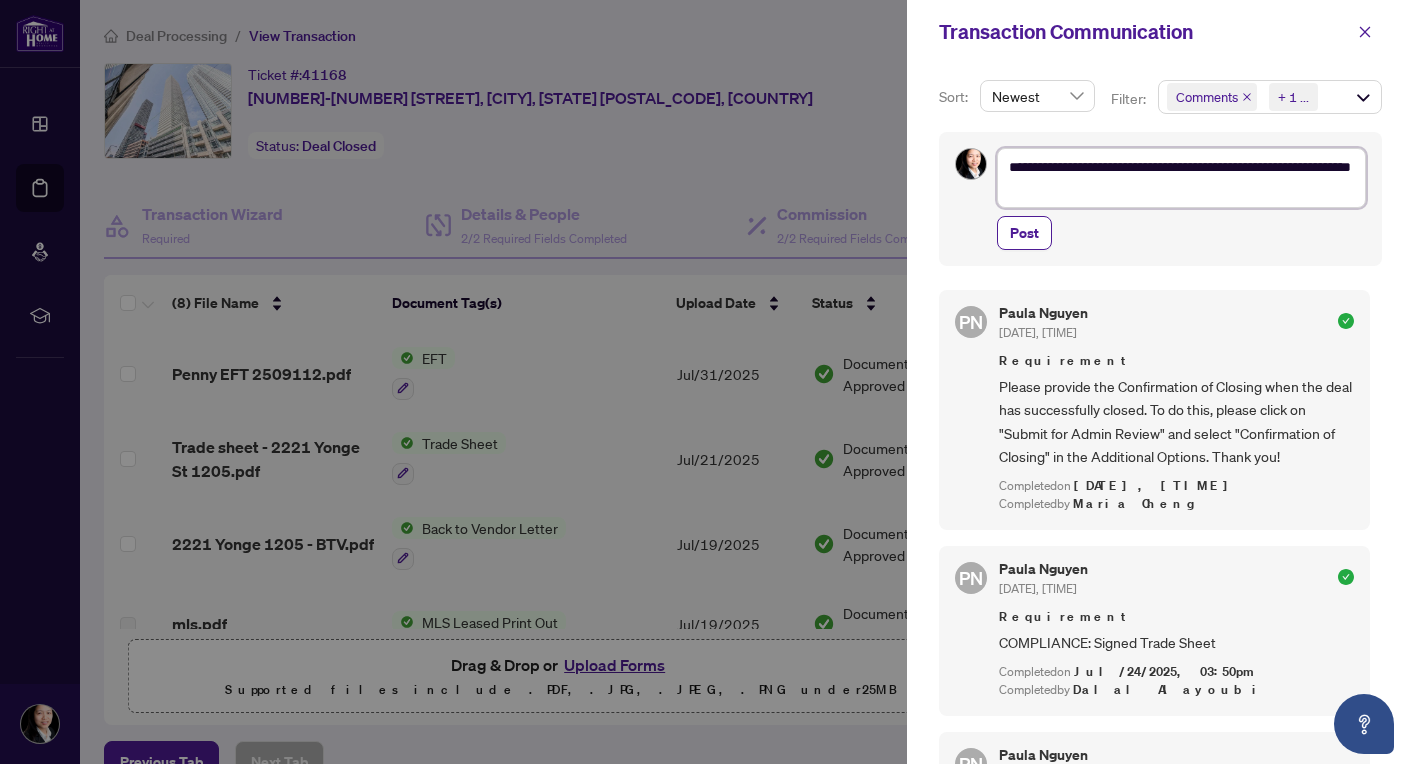 type on "**********" 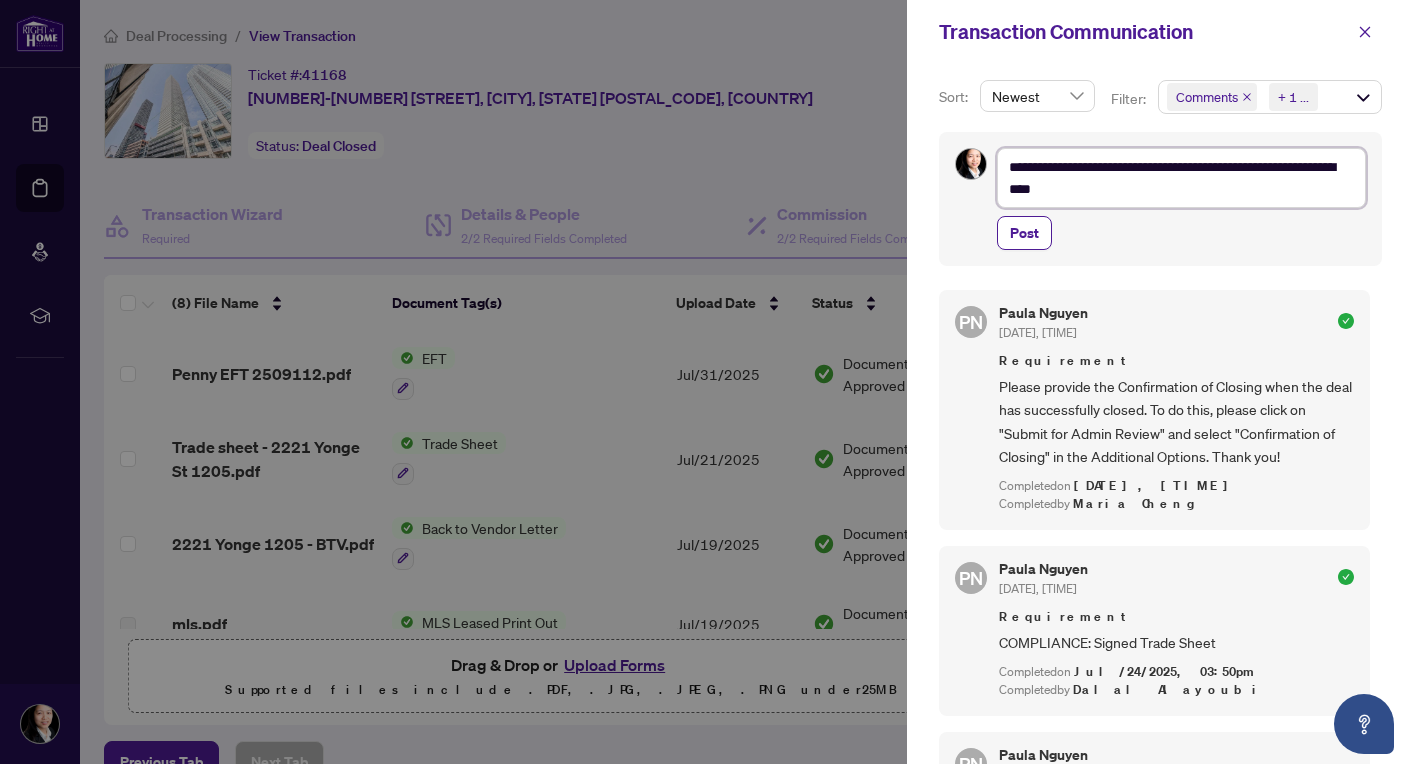 type on "**********" 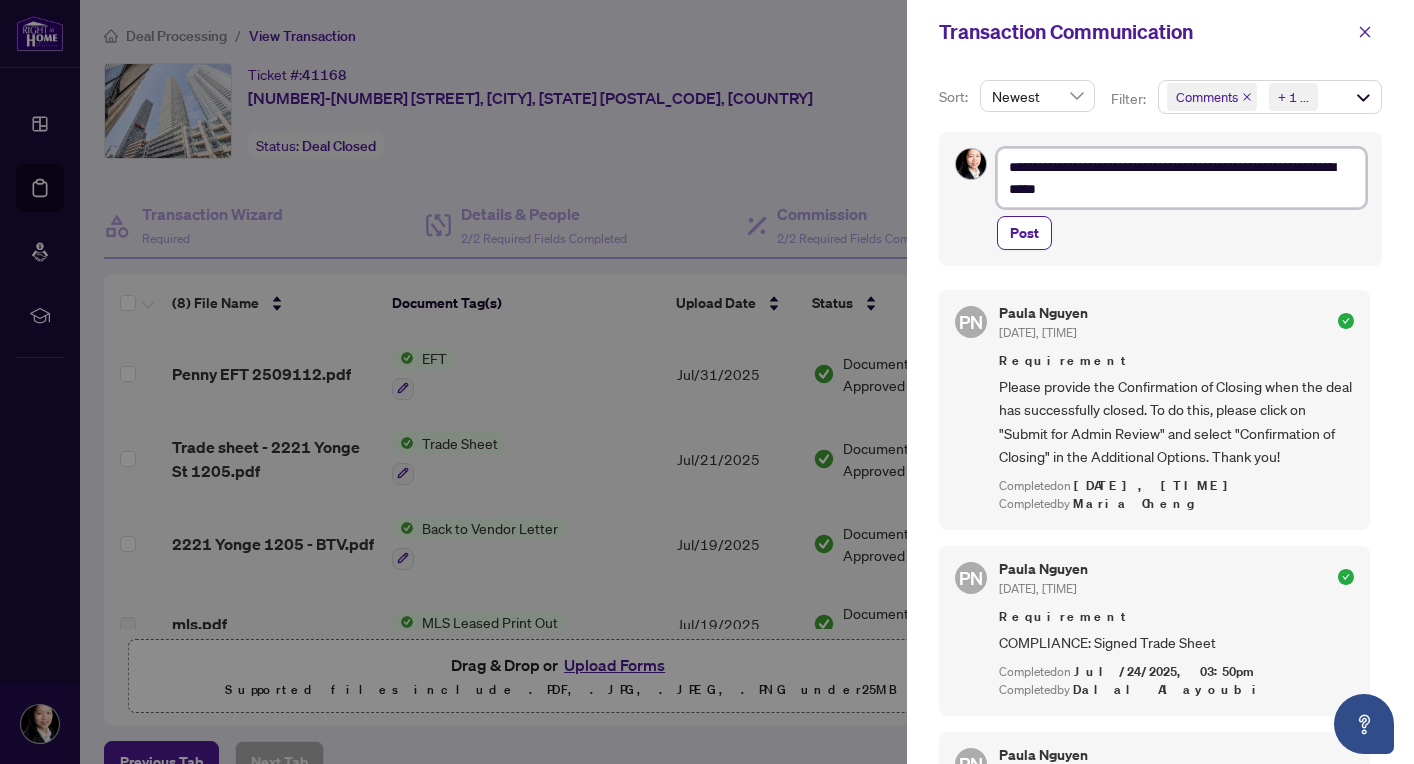 type on "**********" 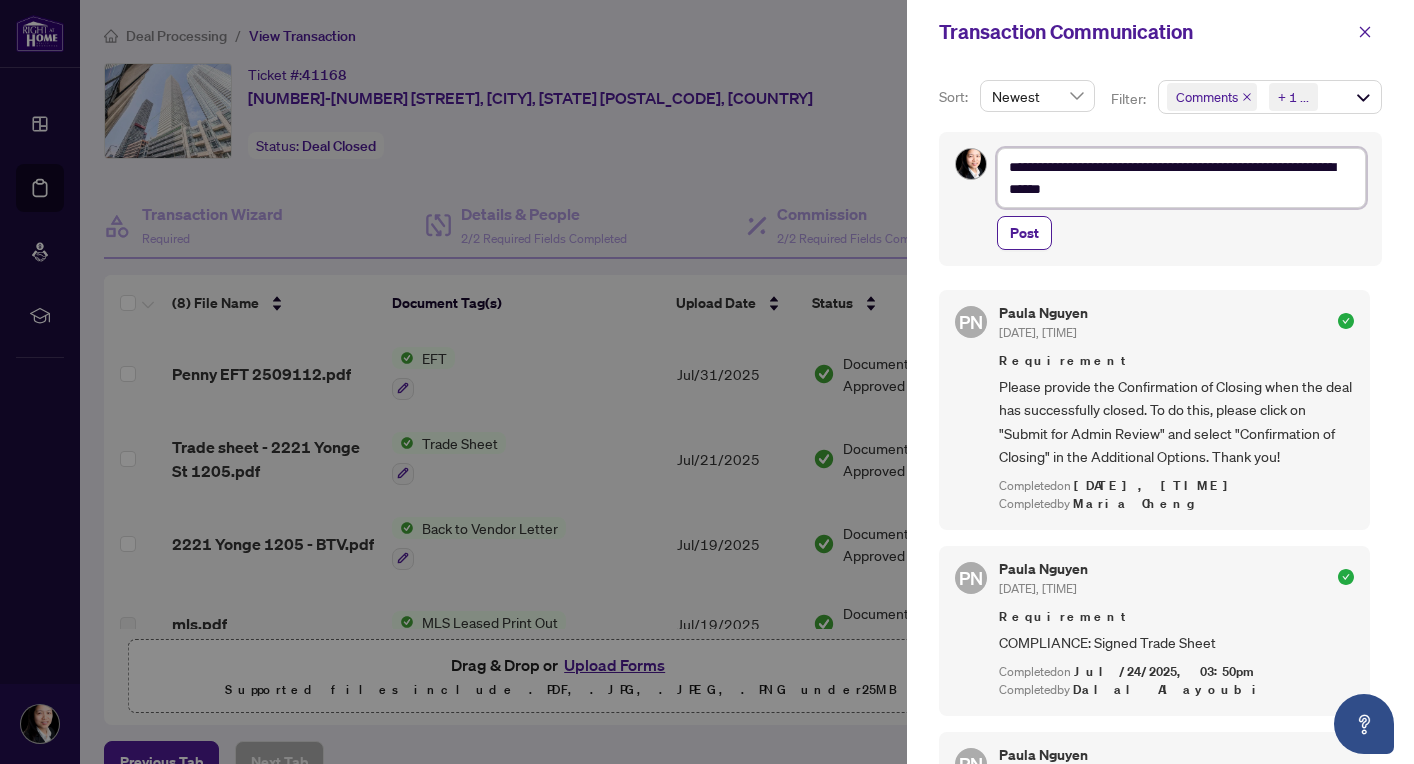 type on "**********" 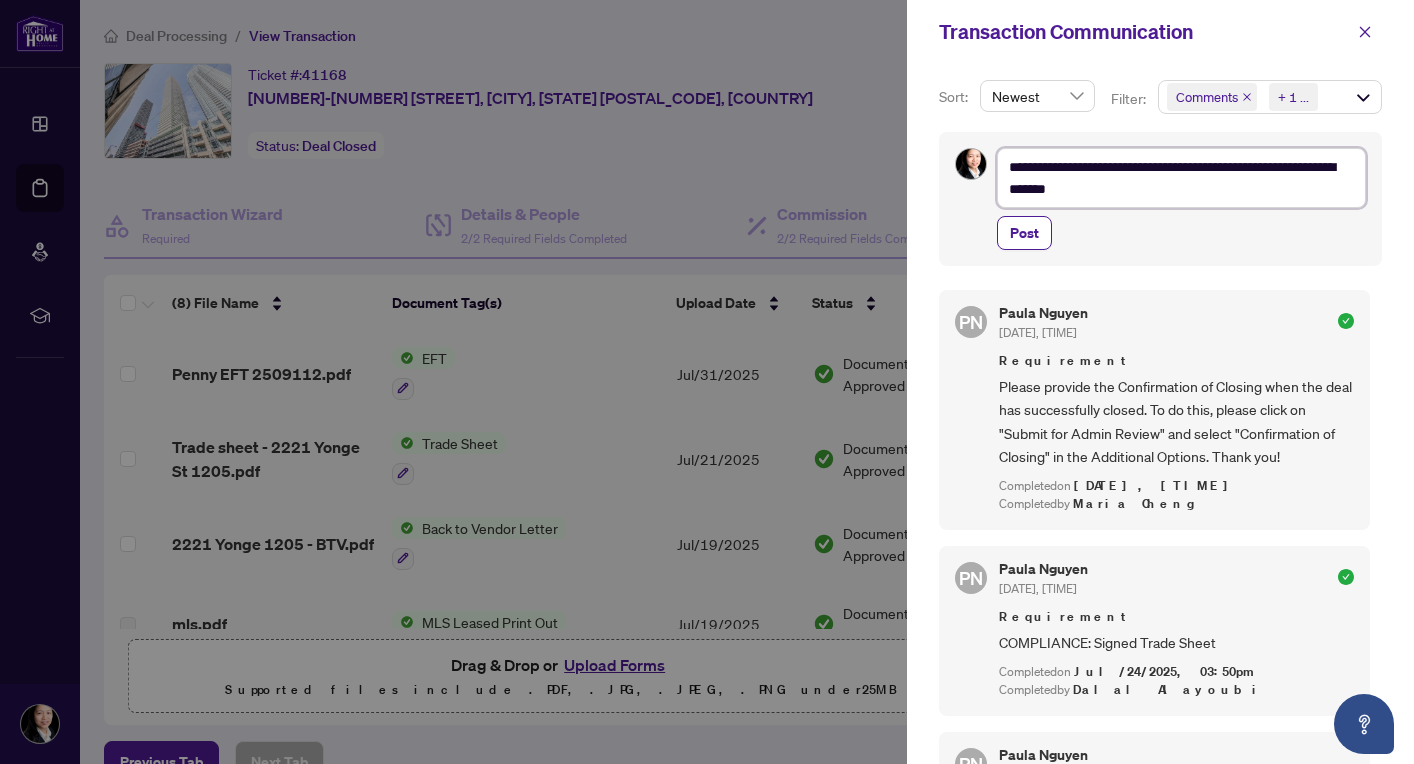 type on "**********" 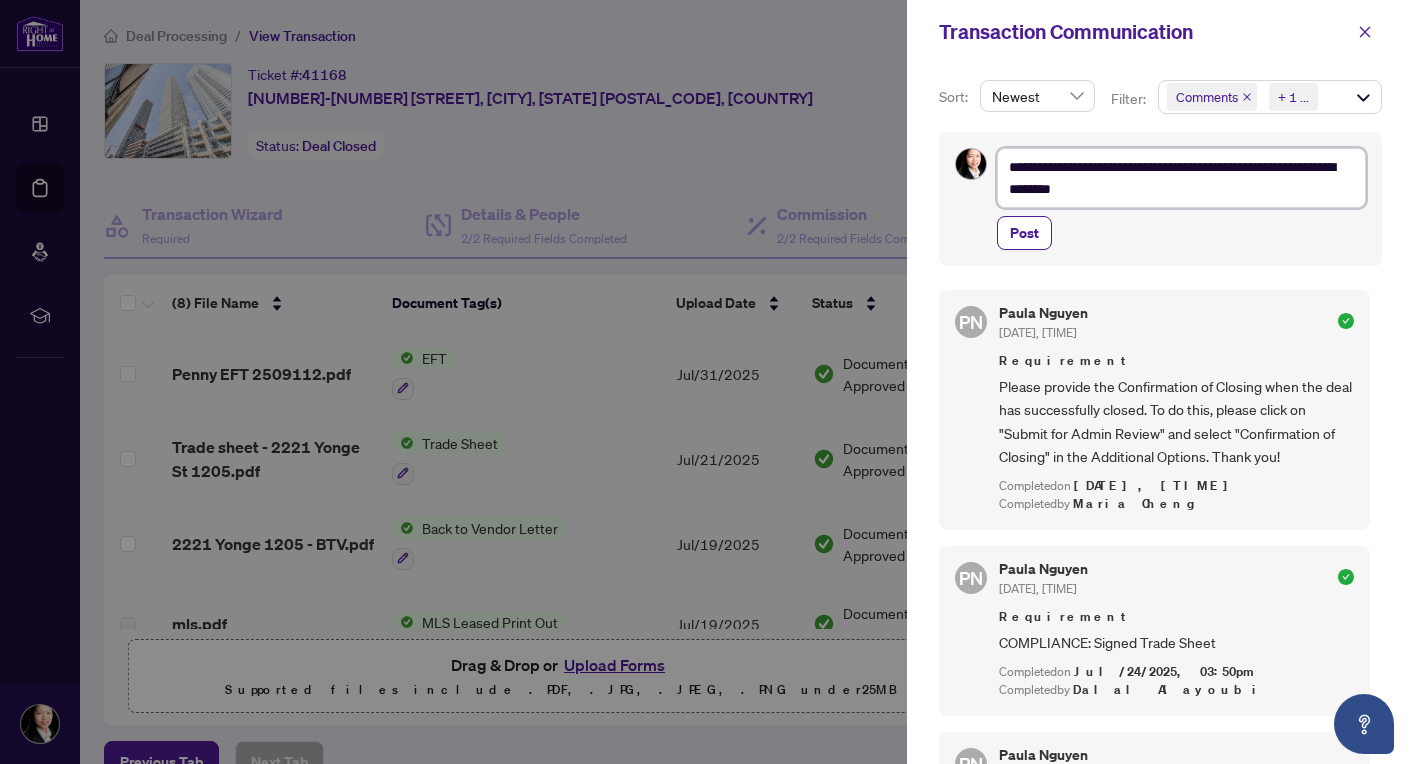 type on "**********" 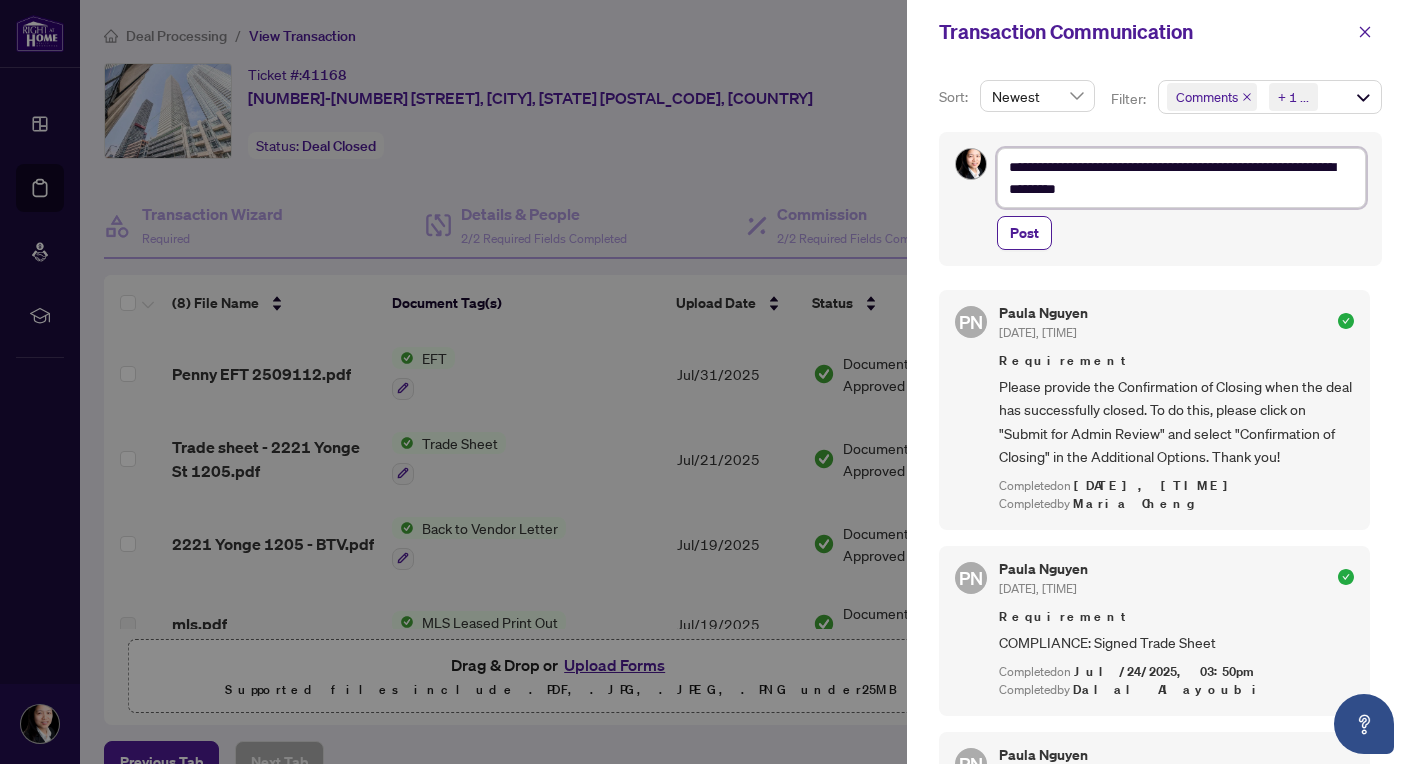 type on "**********" 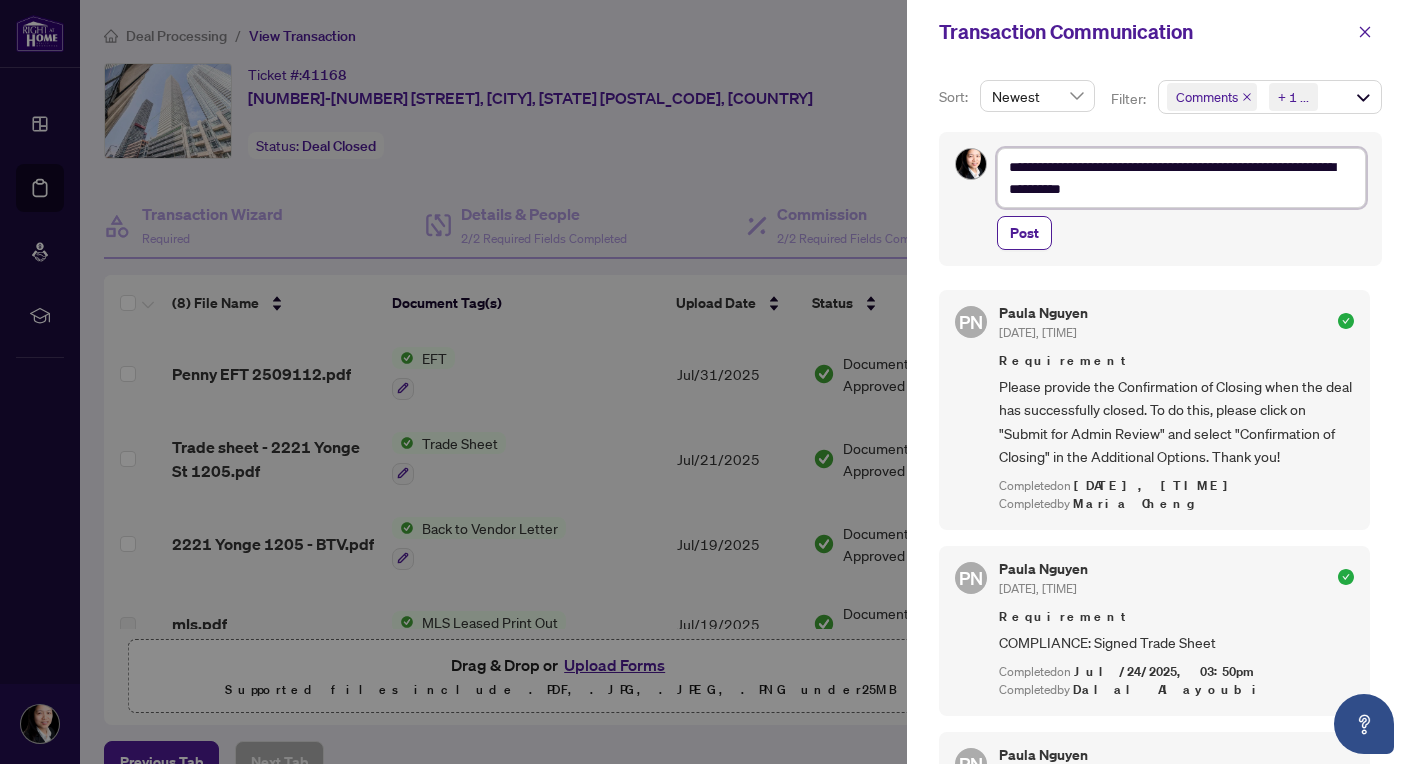 type on "**********" 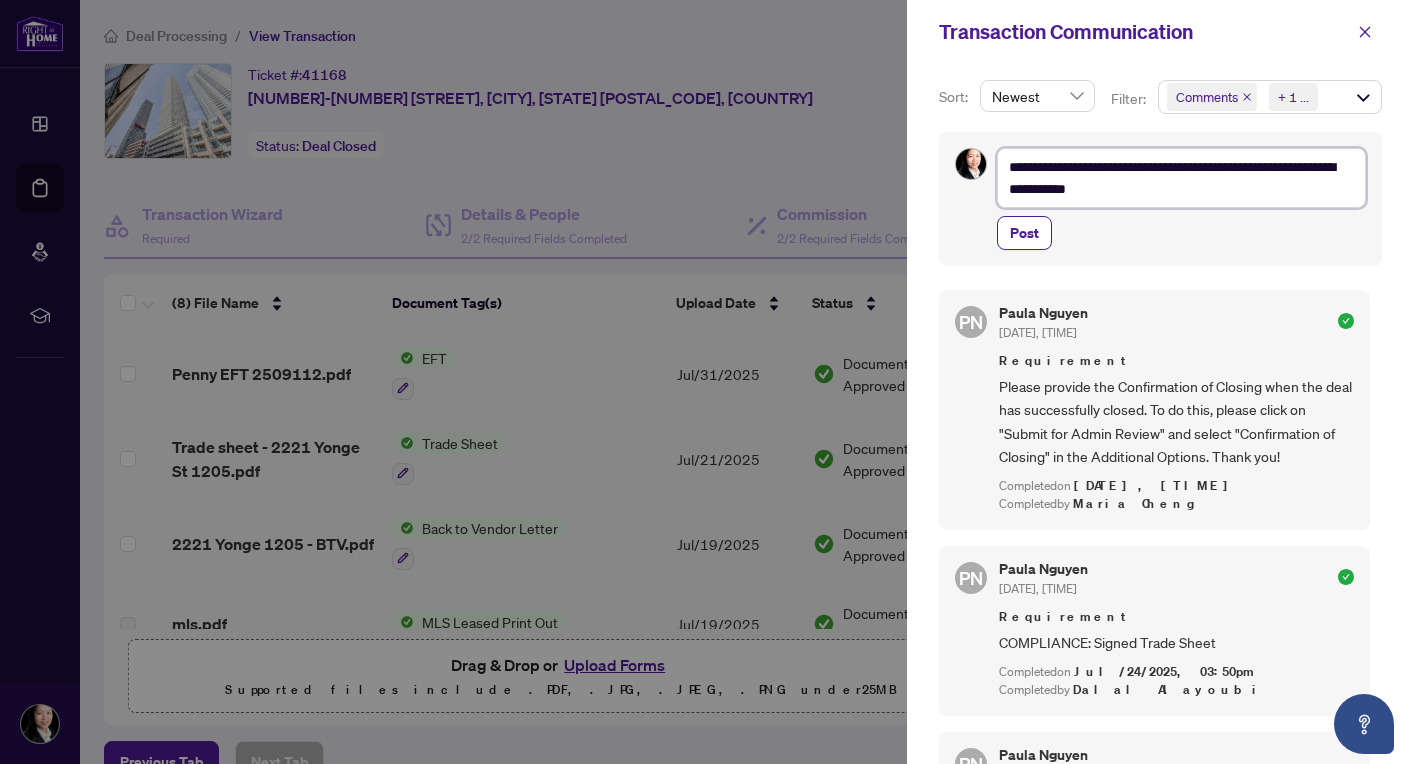 type on "**********" 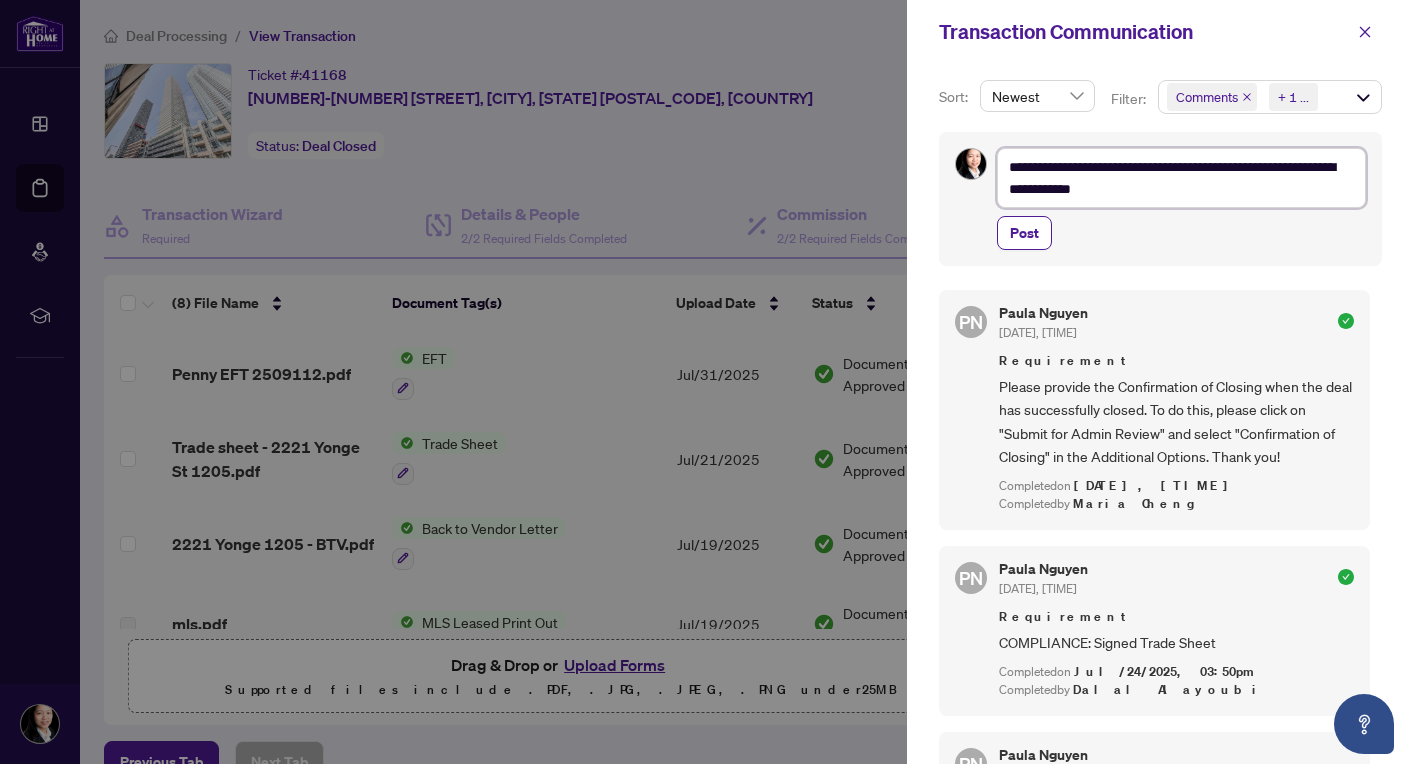 type on "**********" 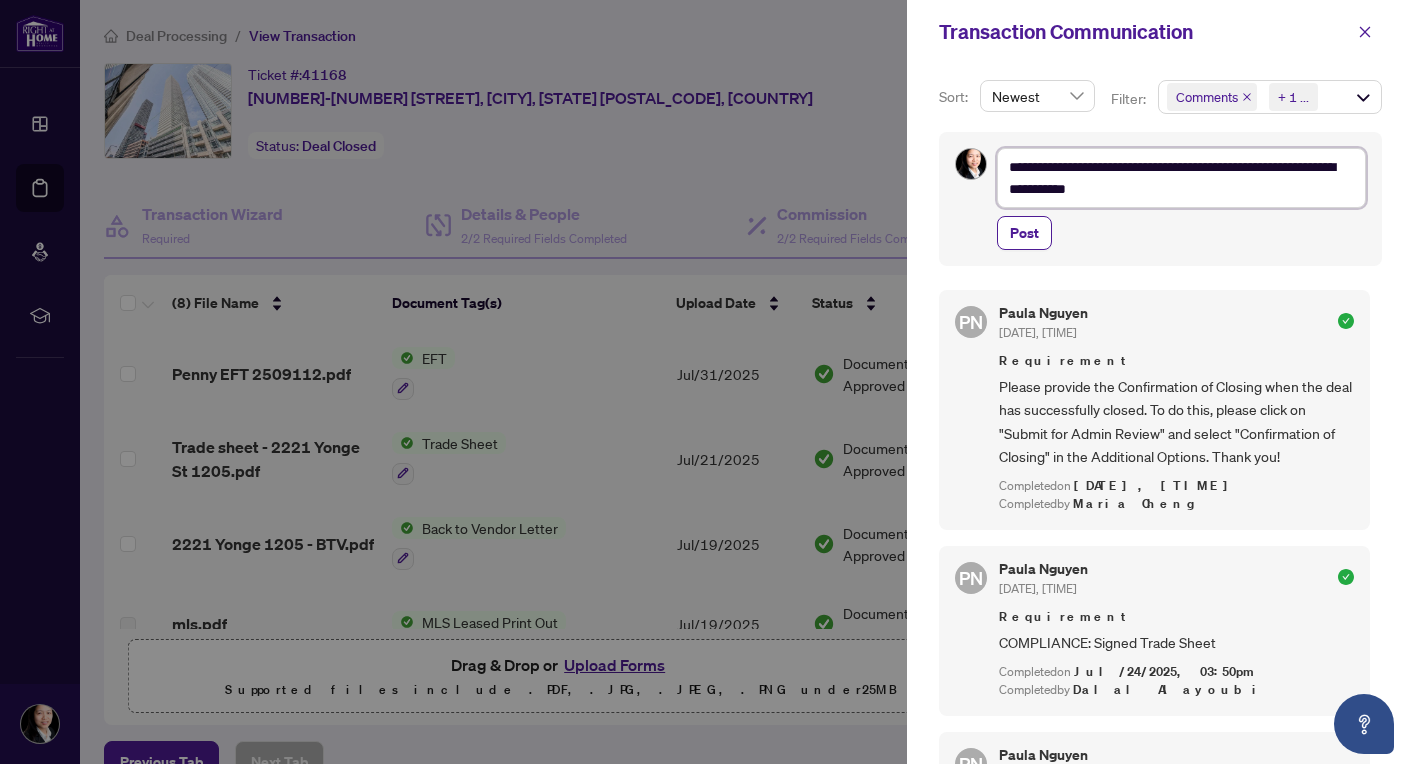 type on "**********" 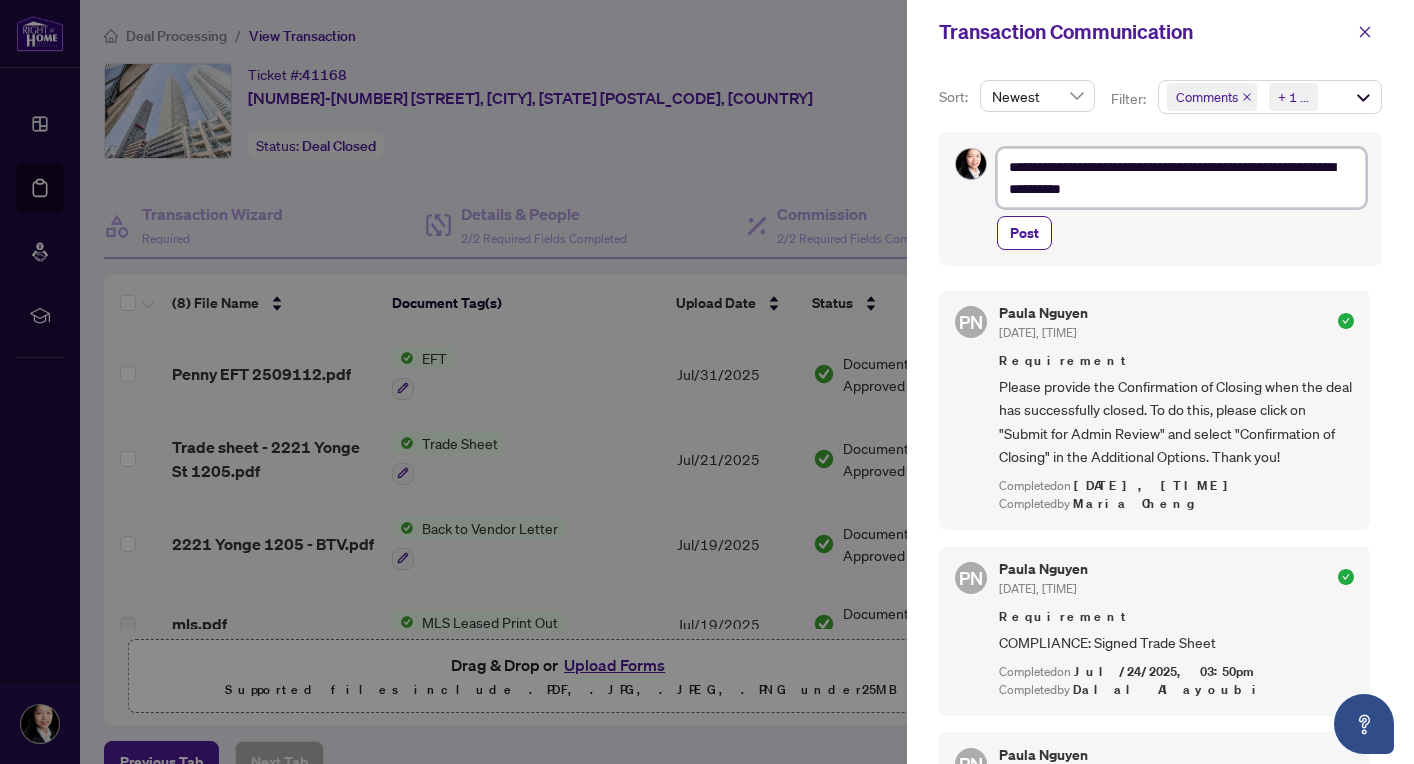 type on "**********" 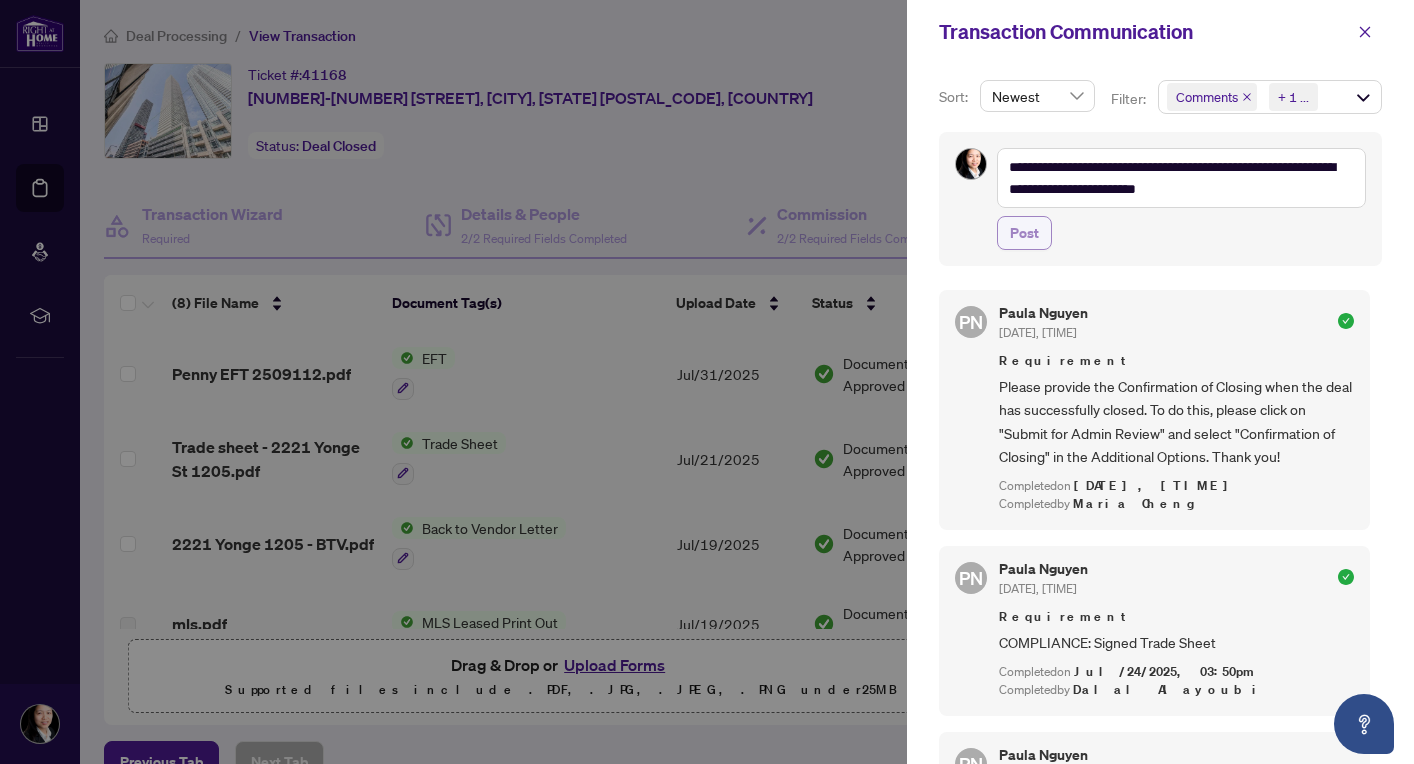 click on "Post" at bounding box center [1024, 233] 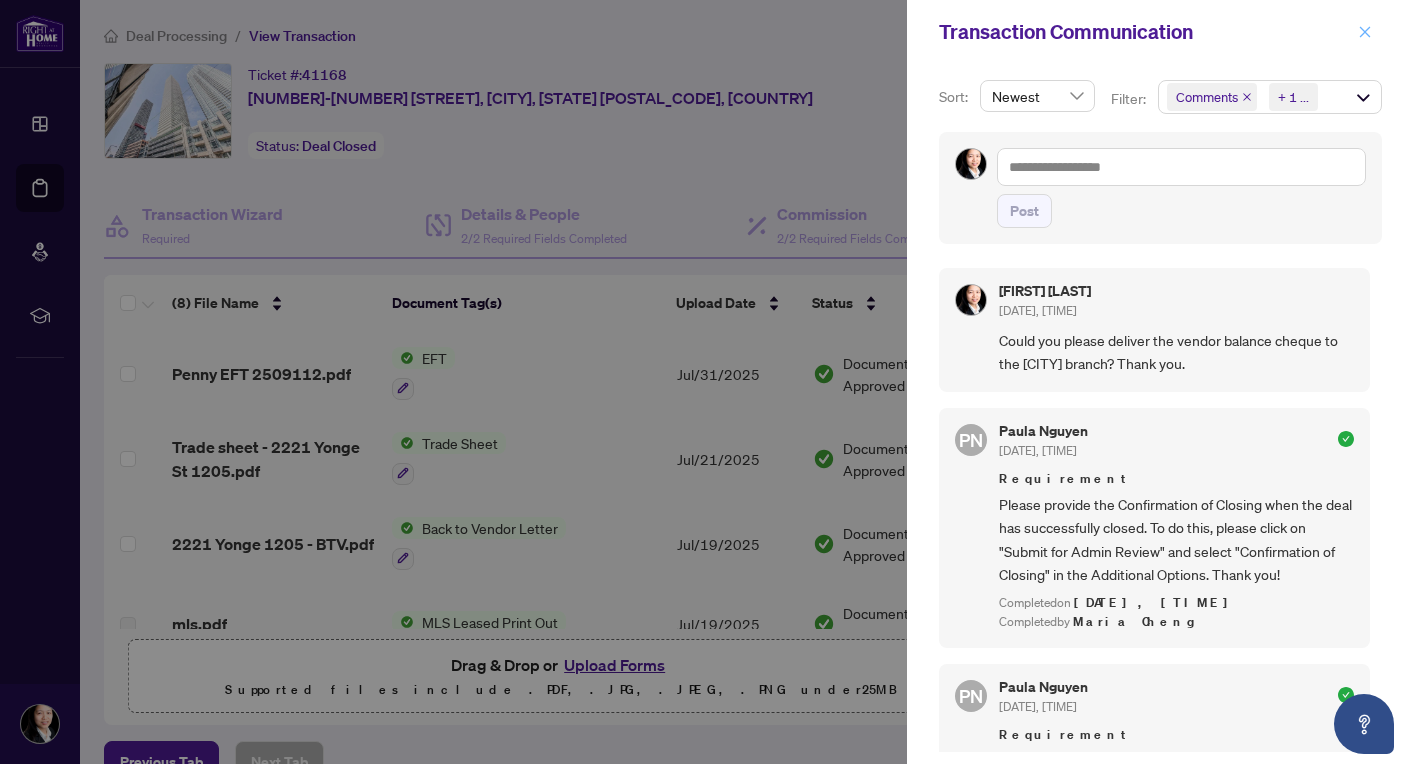 click 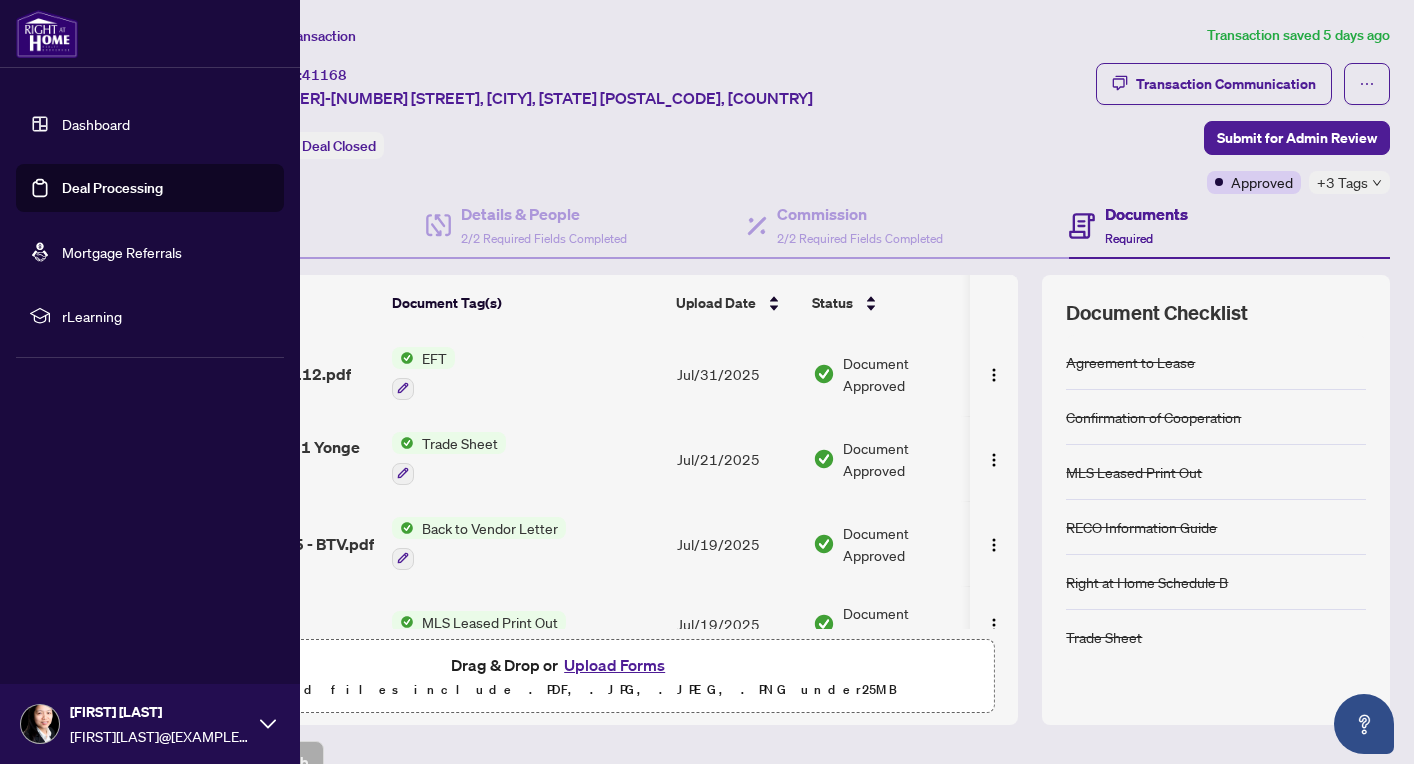 click at bounding box center (40, 724) 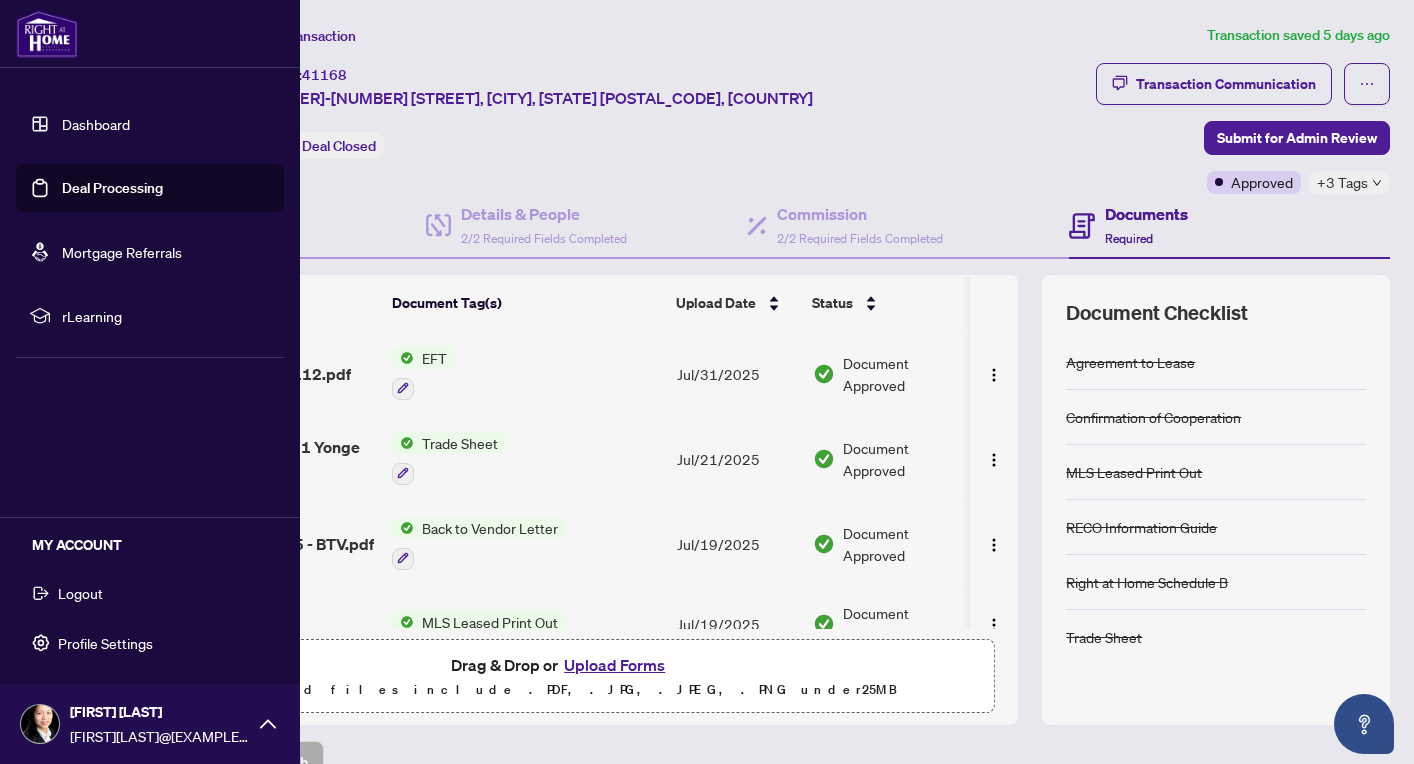 click on "Logout" at bounding box center [80, 593] 